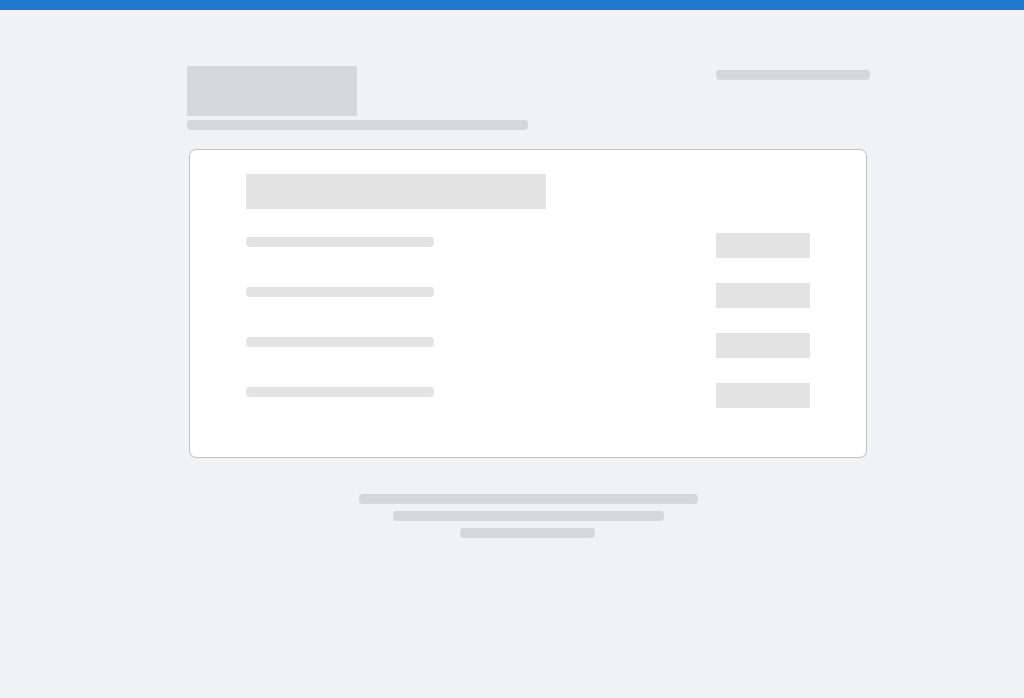 scroll, scrollTop: 0, scrollLeft: 0, axis: both 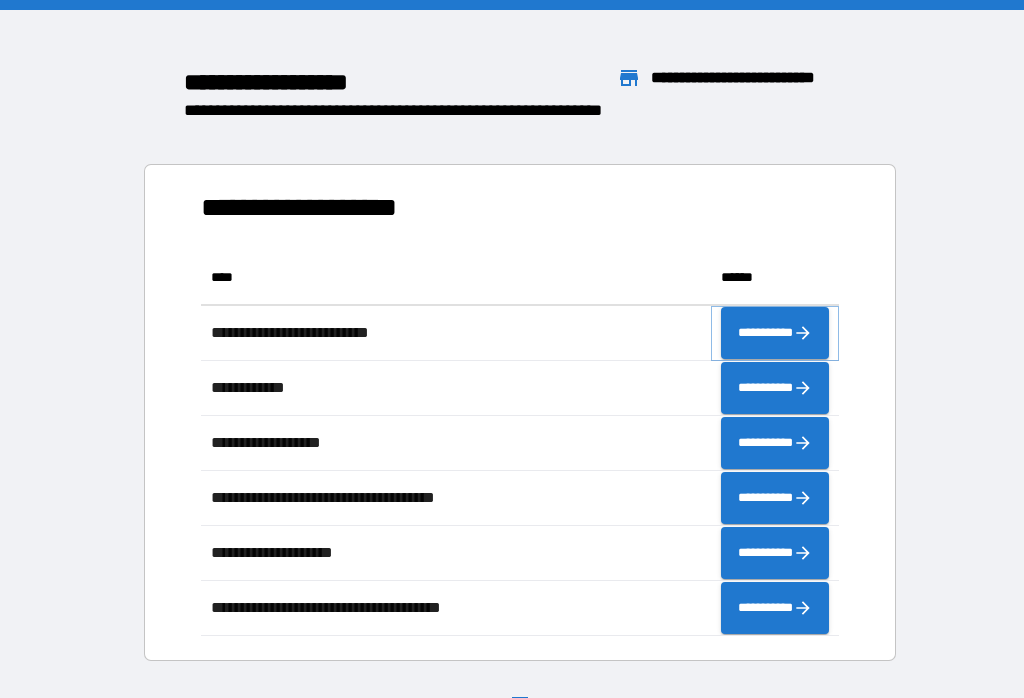 click on "**********" at bounding box center (775, 333) 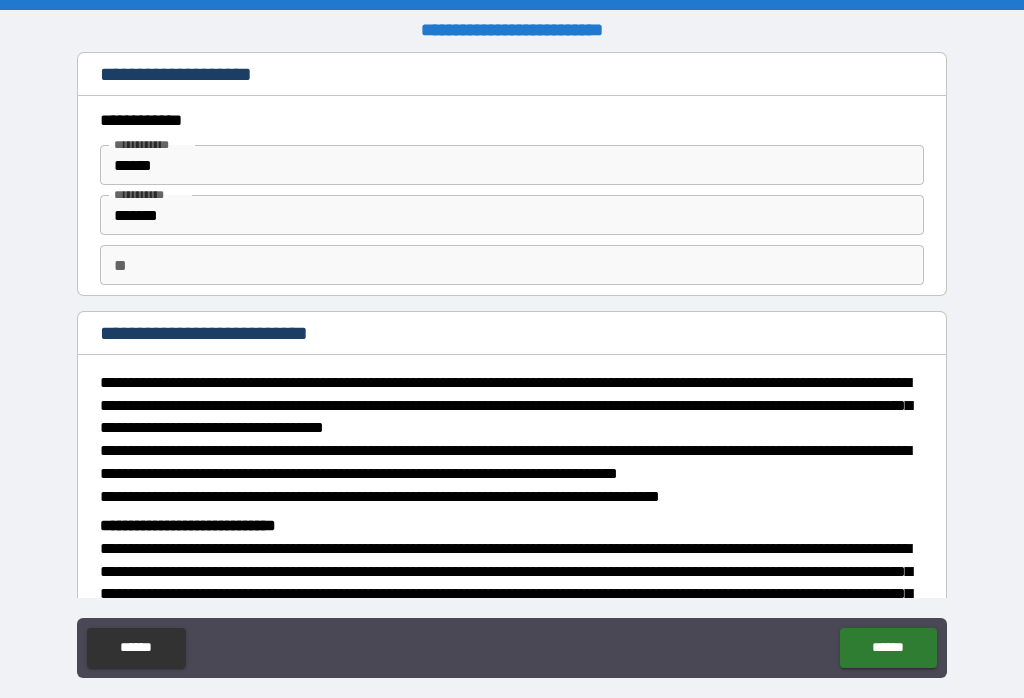click on "**" at bounding box center [512, 265] 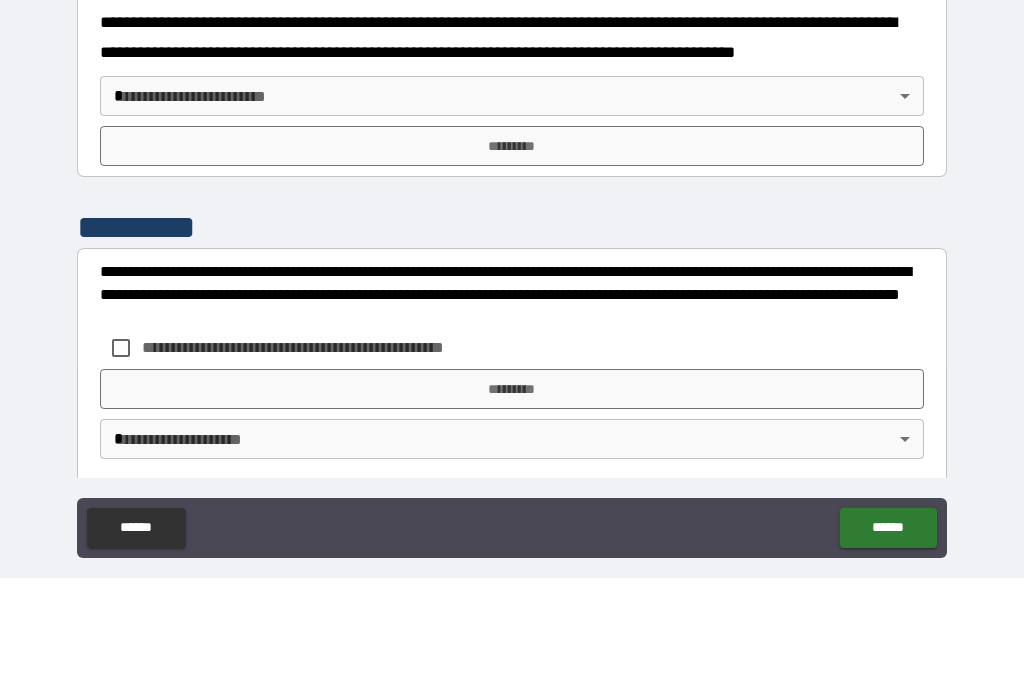 scroll, scrollTop: 717, scrollLeft: 0, axis: vertical 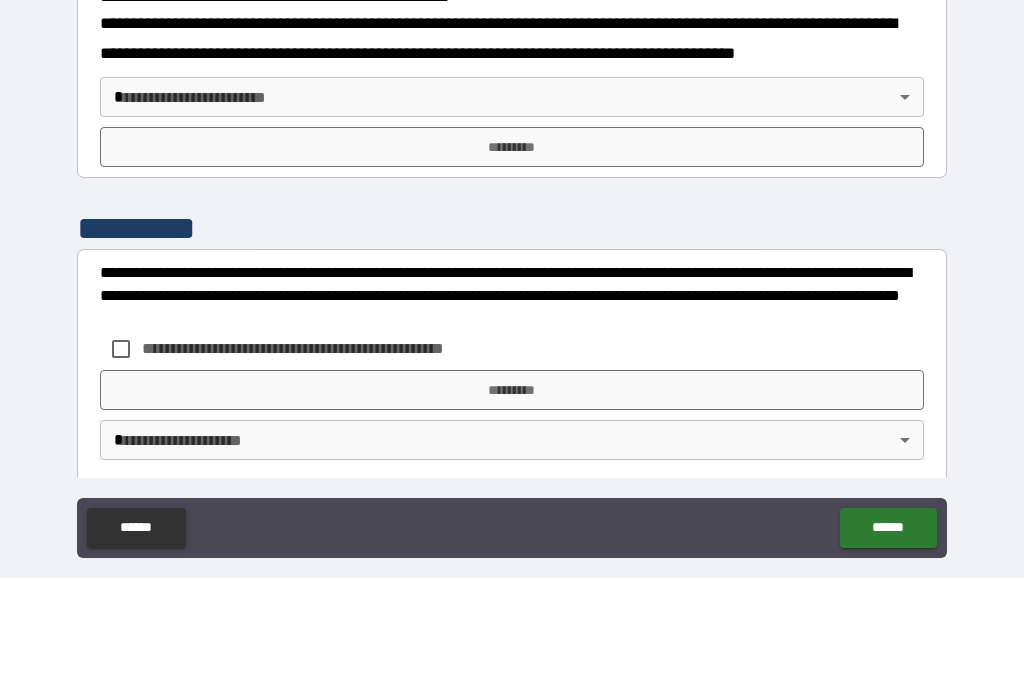 type on "*" 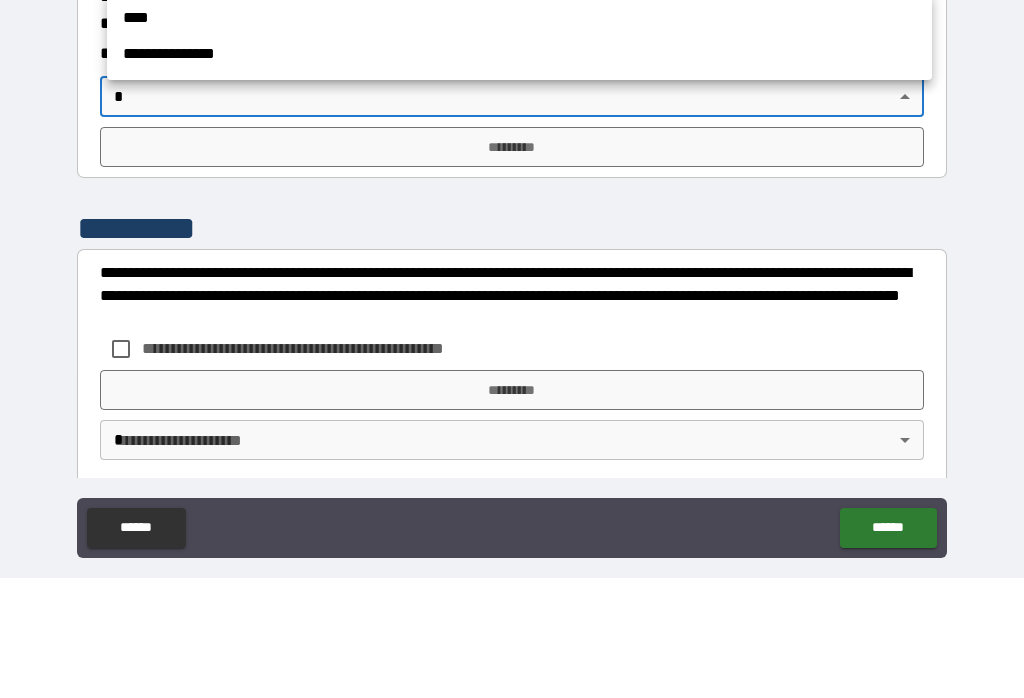 scroll, scrollTop: 31, scrollLeft: 0, axis: vertical 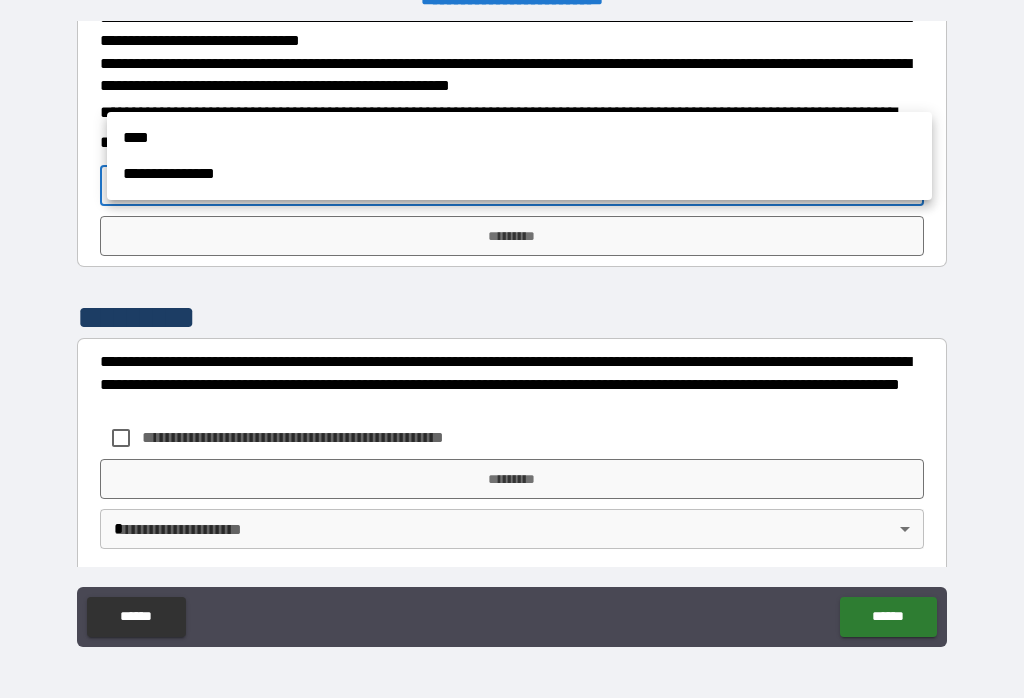 click on "**********" at bounding box center [519, 174] 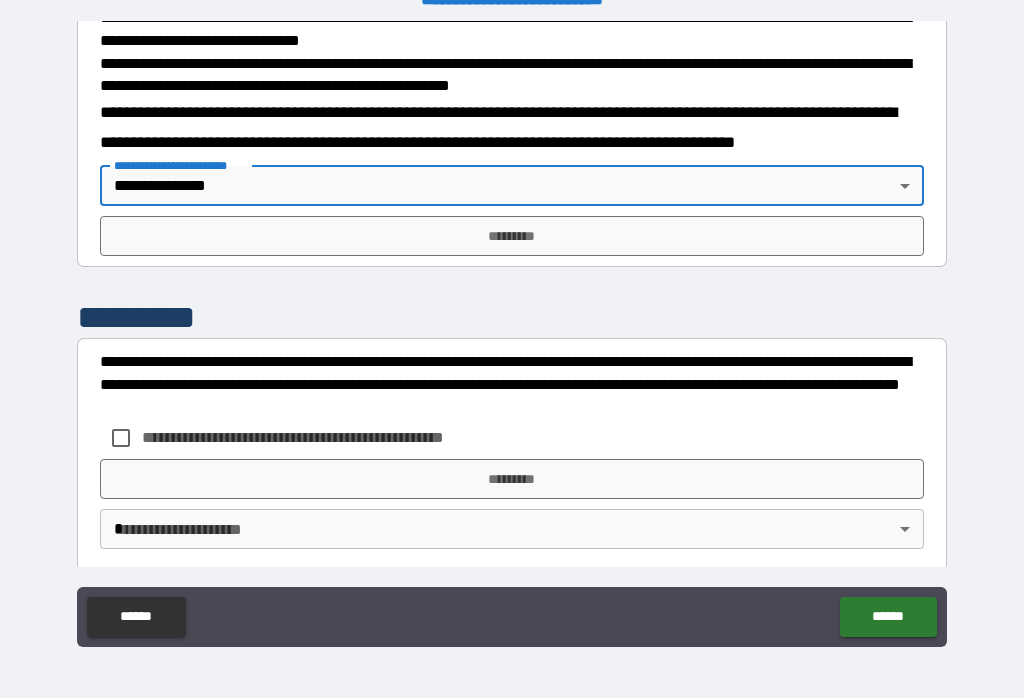 type on "**********" 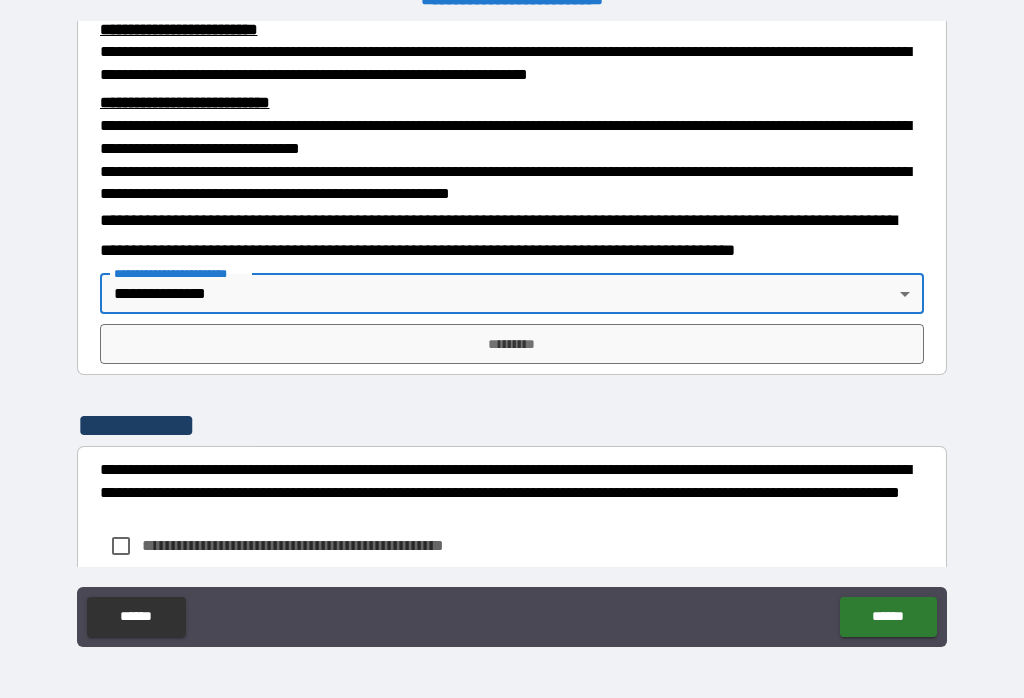 scroll, scrollTop: 628, scrollLeft: 0, axis: vertical 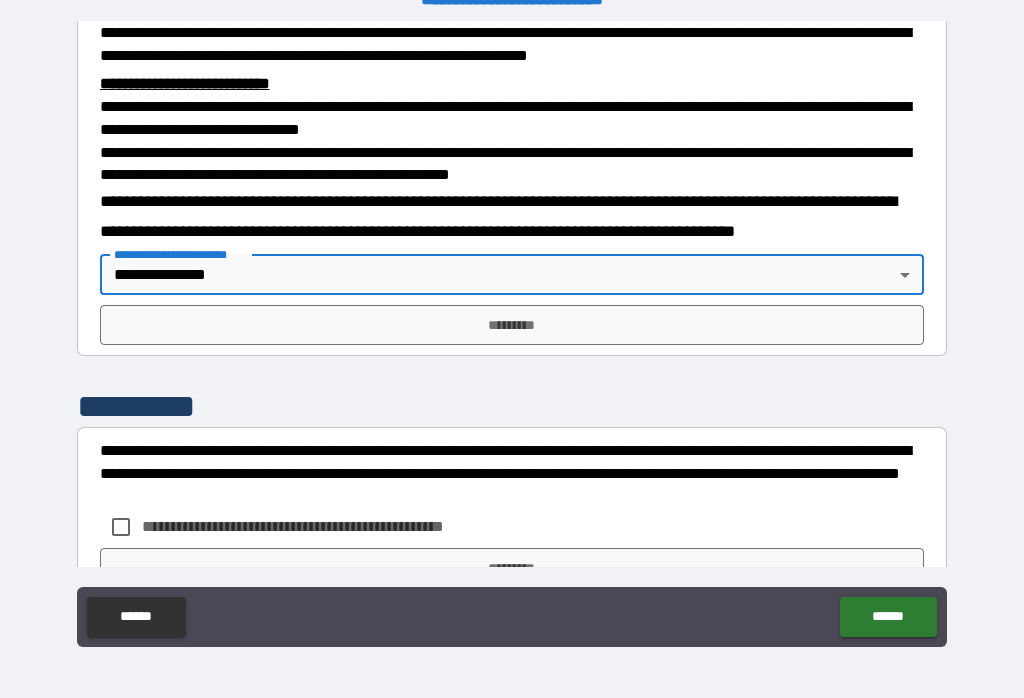 click on "*********" at bounding box center [512, 325] 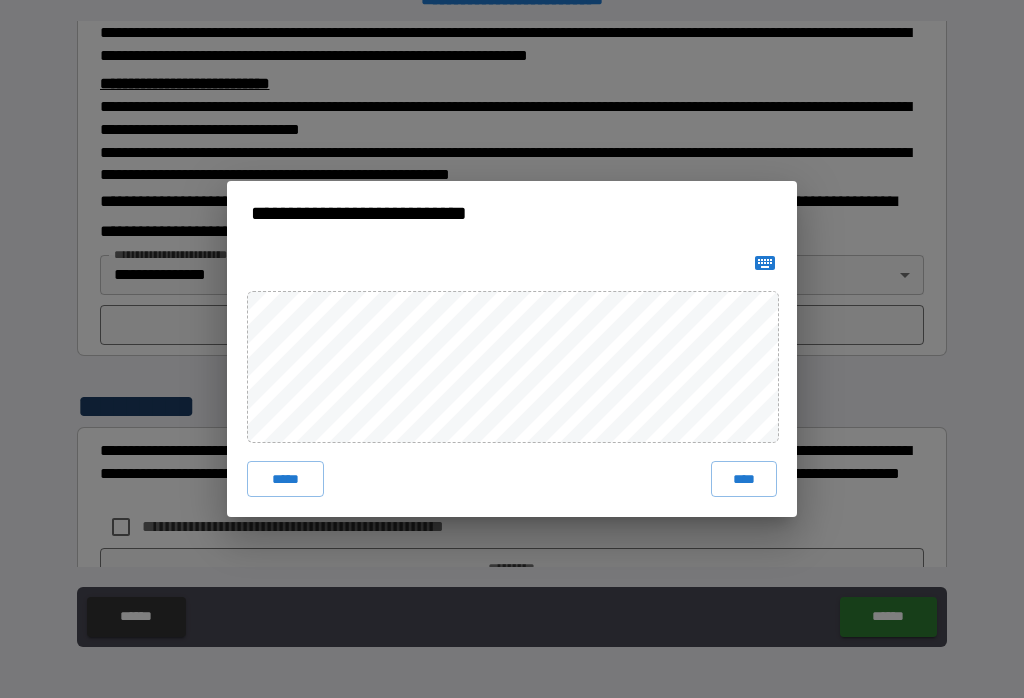 click on "****" at bounding box center (744, 479) 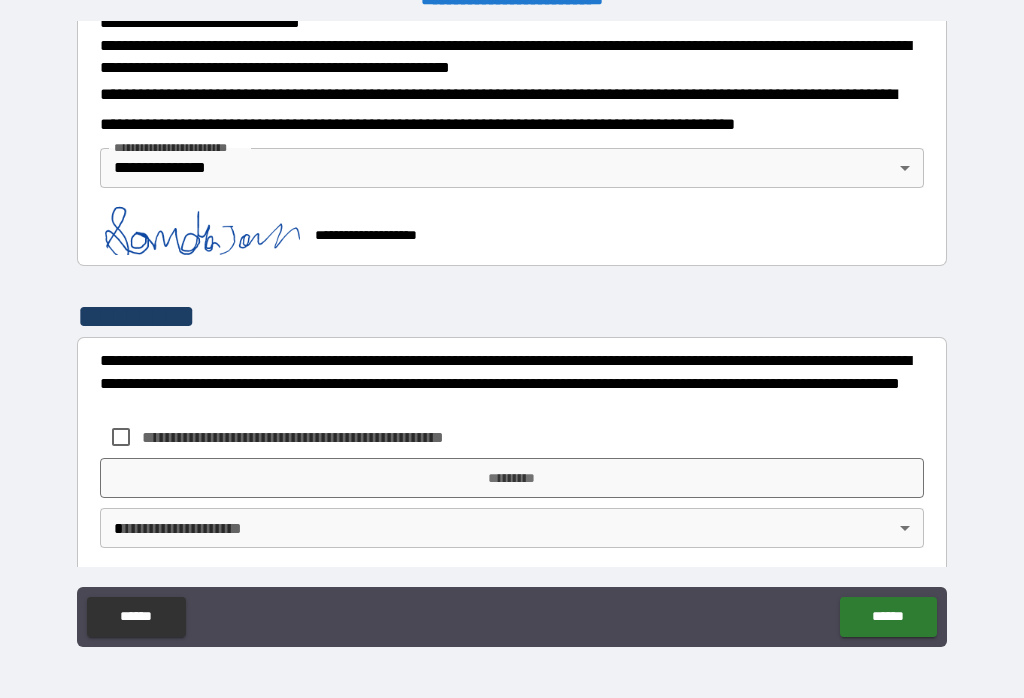 scroll, scrollTop: 734, scrollLeft: 0, axis: vertical 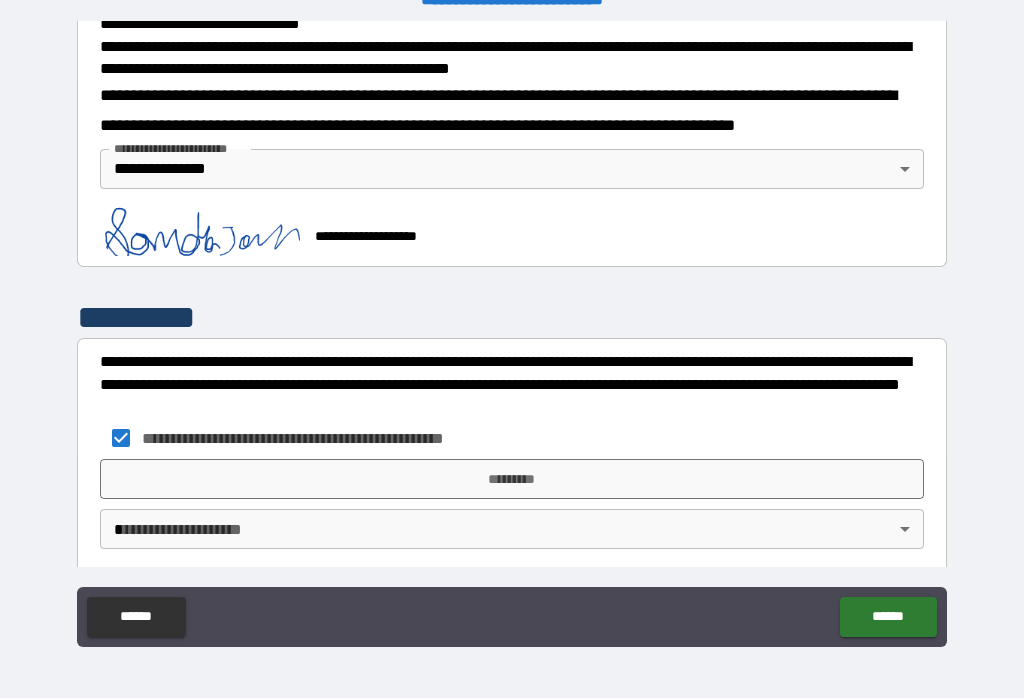 click on "**********" at bounding box center [512, 333] 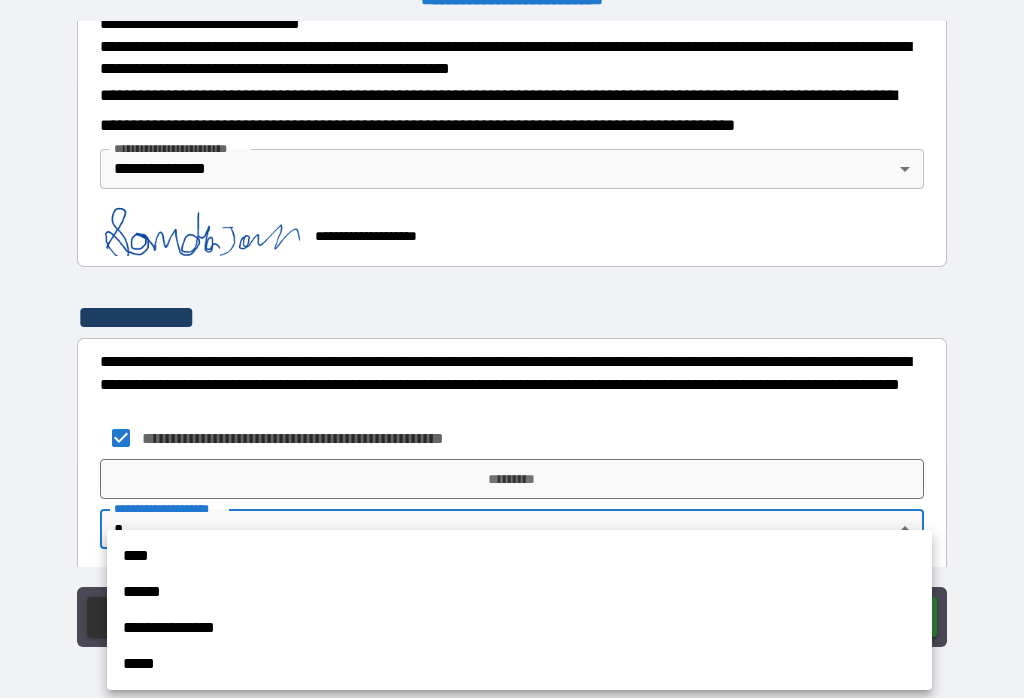 click on "****" at bounding box center [519, 556] 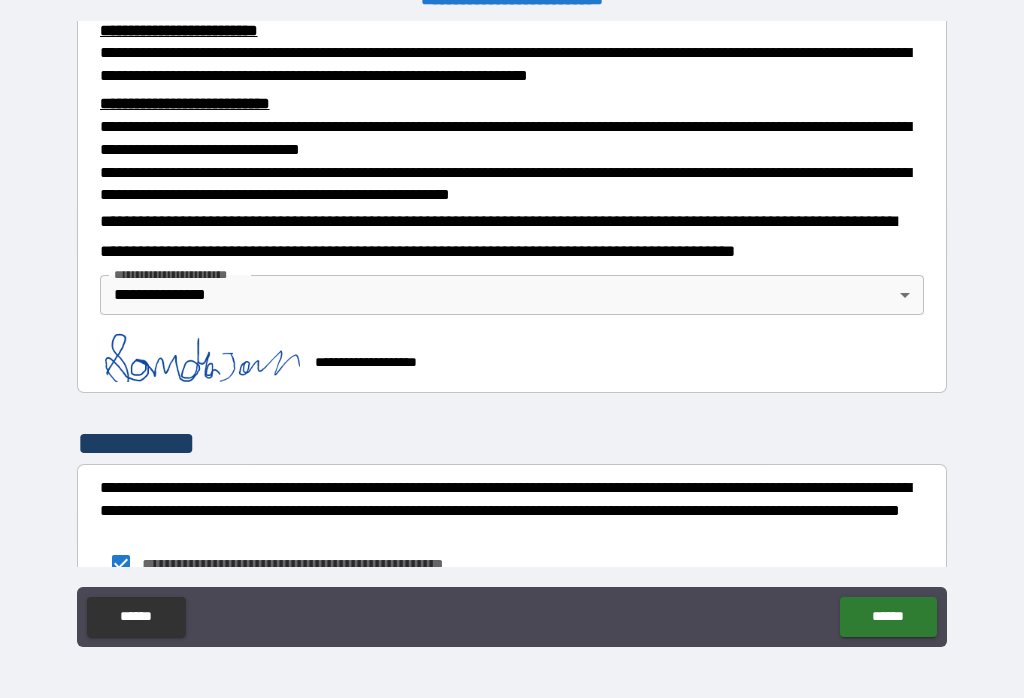 scroll, scrollTop: 603, scrollLeft: 0, axis: vertical 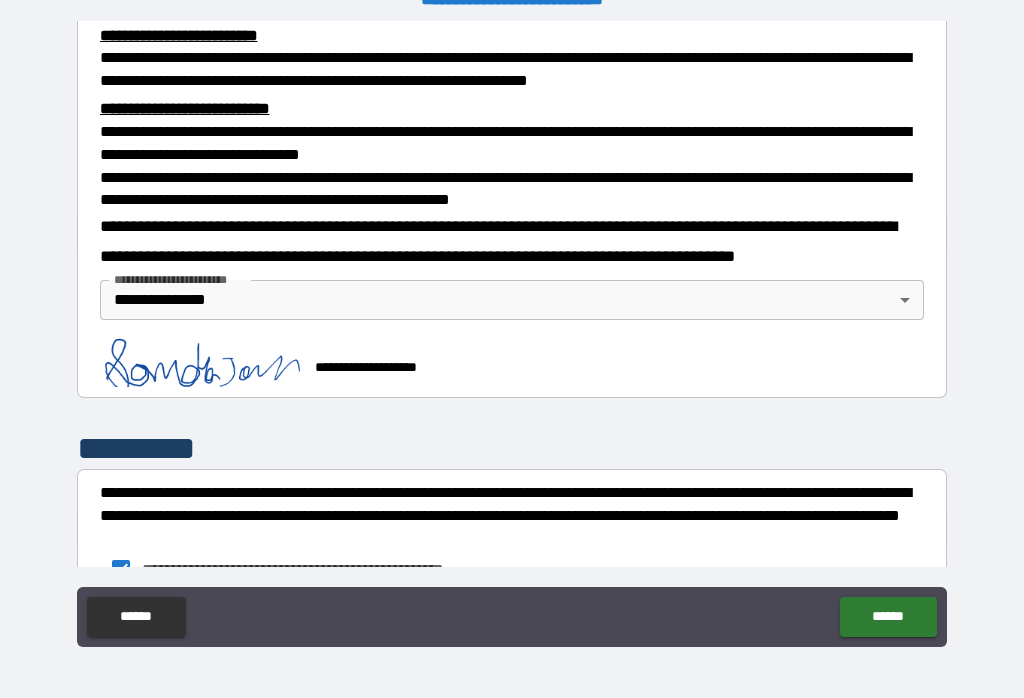 click on "**********" at bounding box center (512, 333) 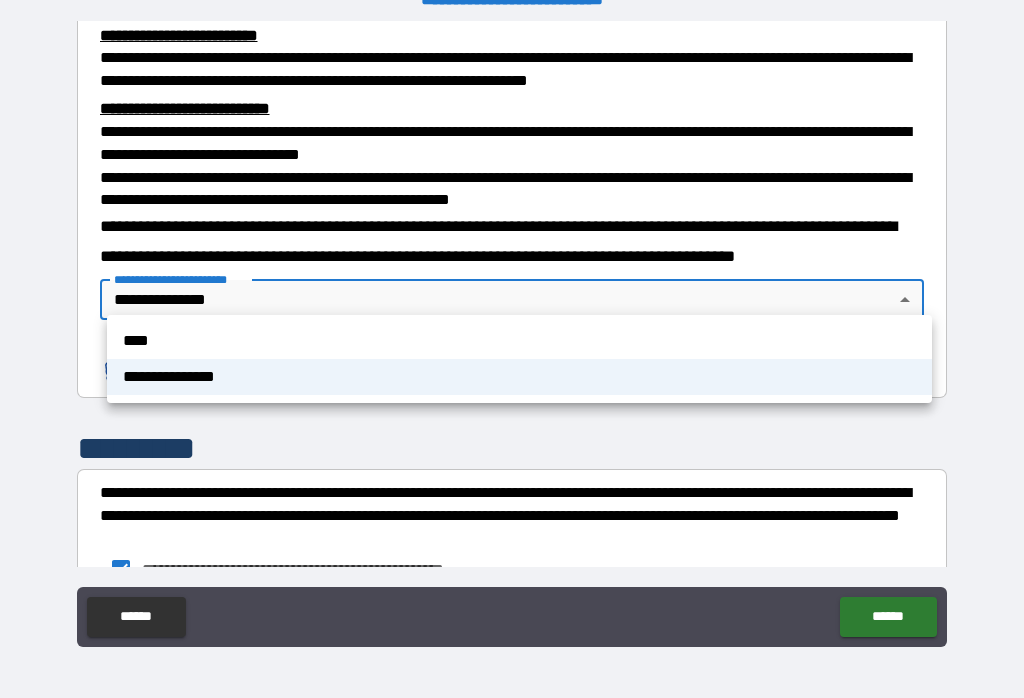 click on "****" at bounding box center (519, 341) 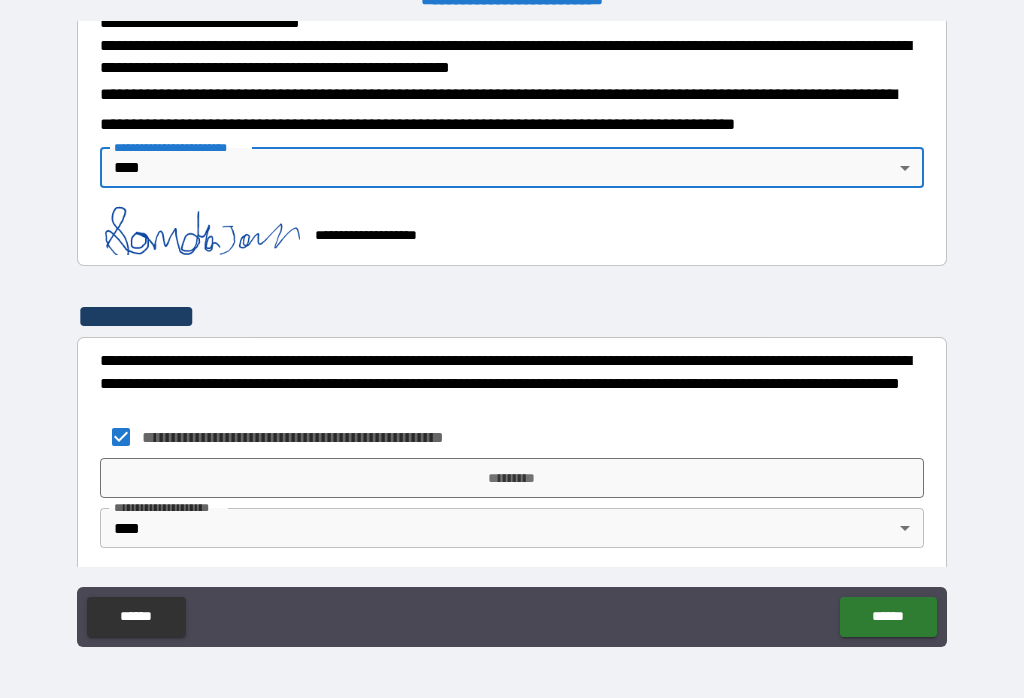 scroll, scrollTop: 734, scrollLeft: 0, axis: vertical 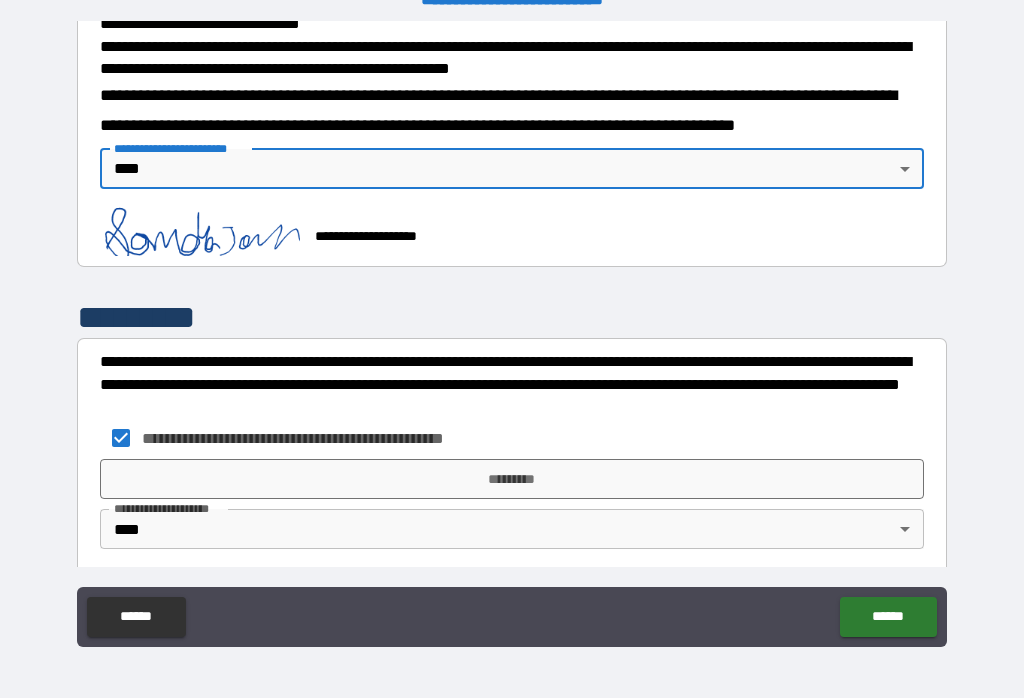 click on "*********" at bounding box center (512, 479) 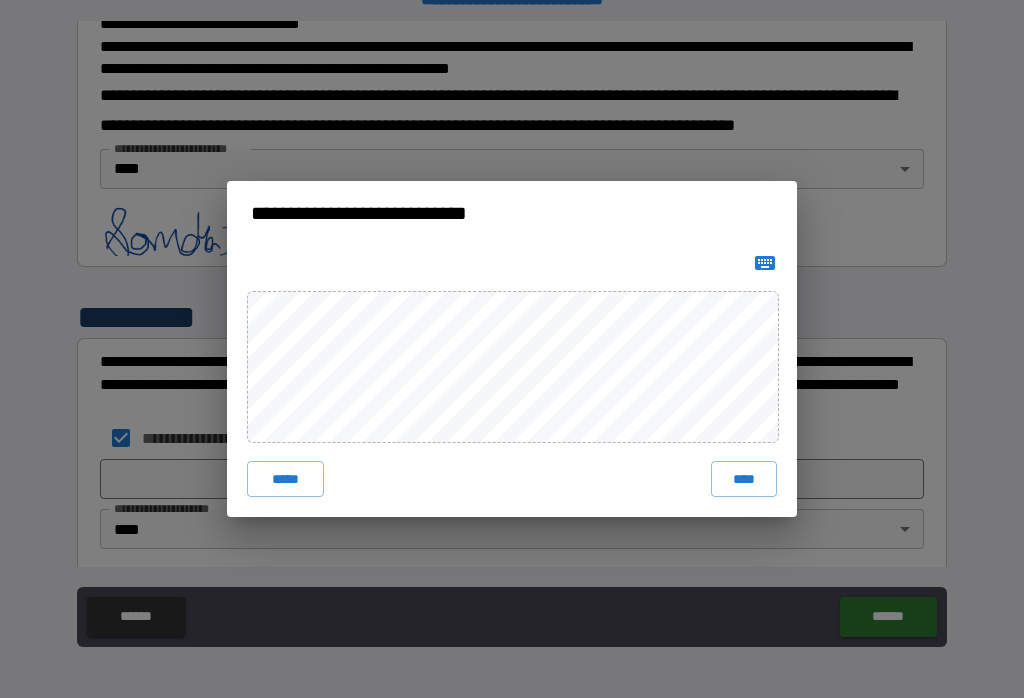 click on "****" at bounding box center [744, 479] 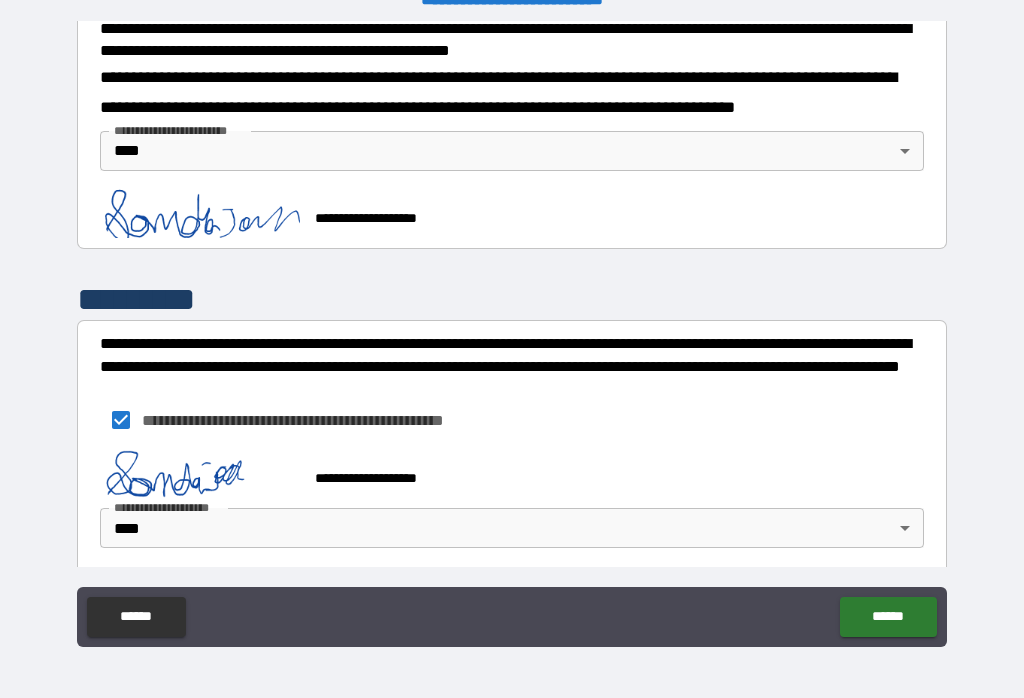 scroll, scrollTop: 751, scrollLeft: 0, axis: vertical 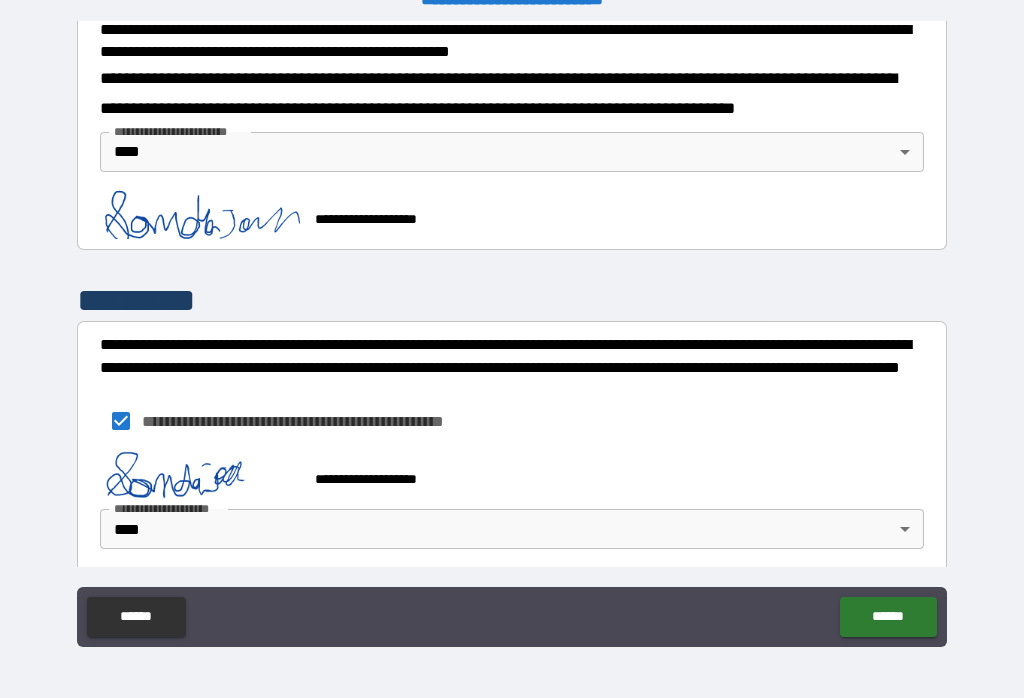 click on "******" at bounding box center (888, 617) 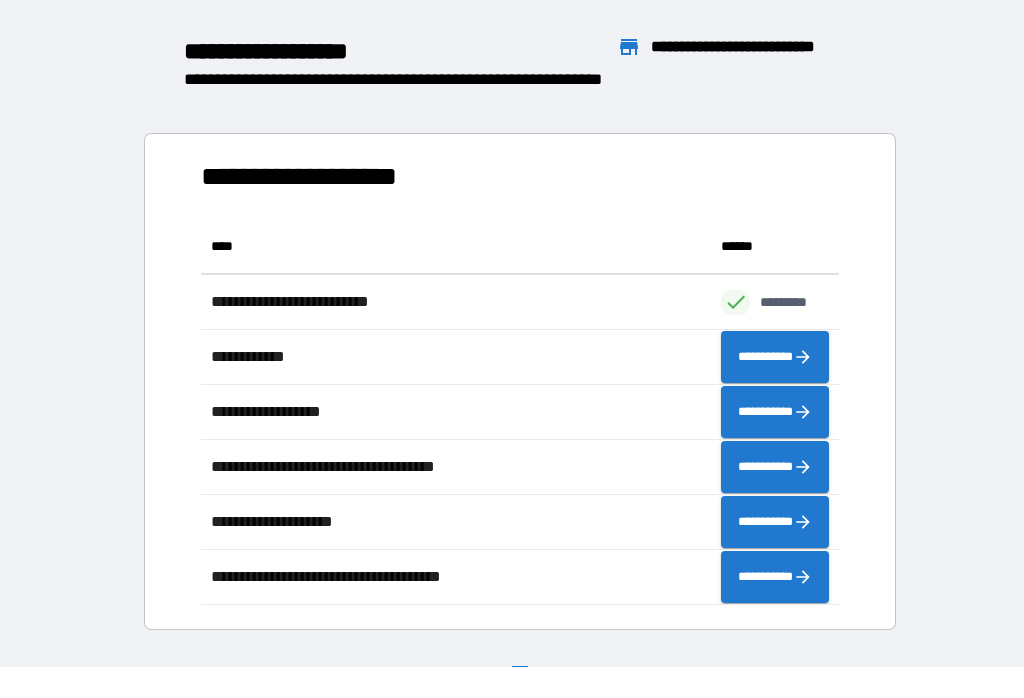 scroll, scrollTop: 1, scrollLeft: 1, axis: both 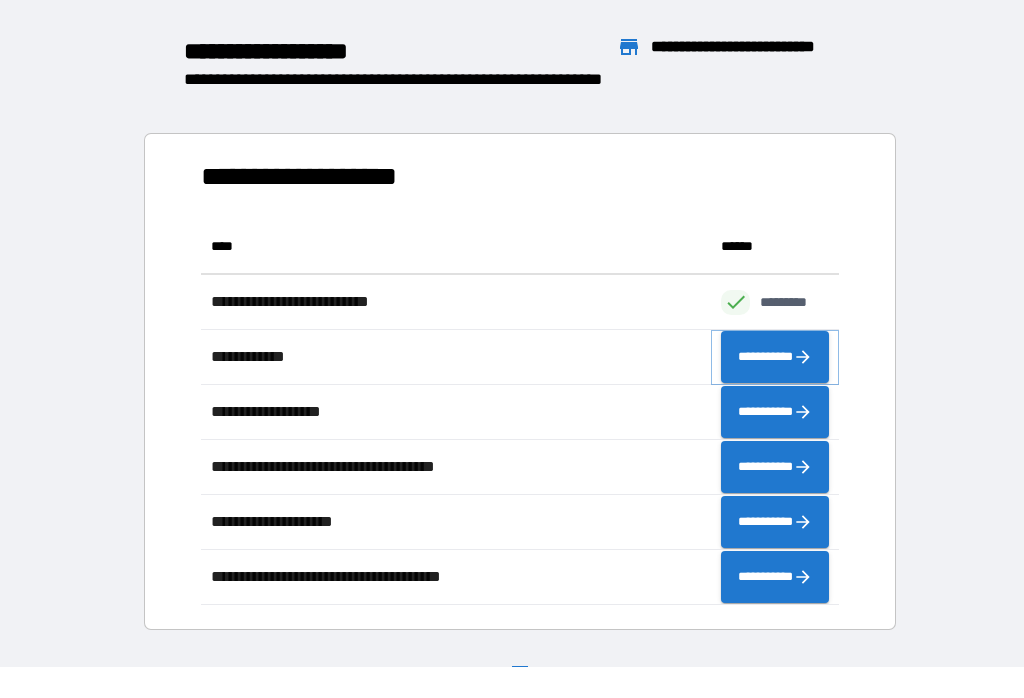 click on "**********" at bounding box center (775, 357) 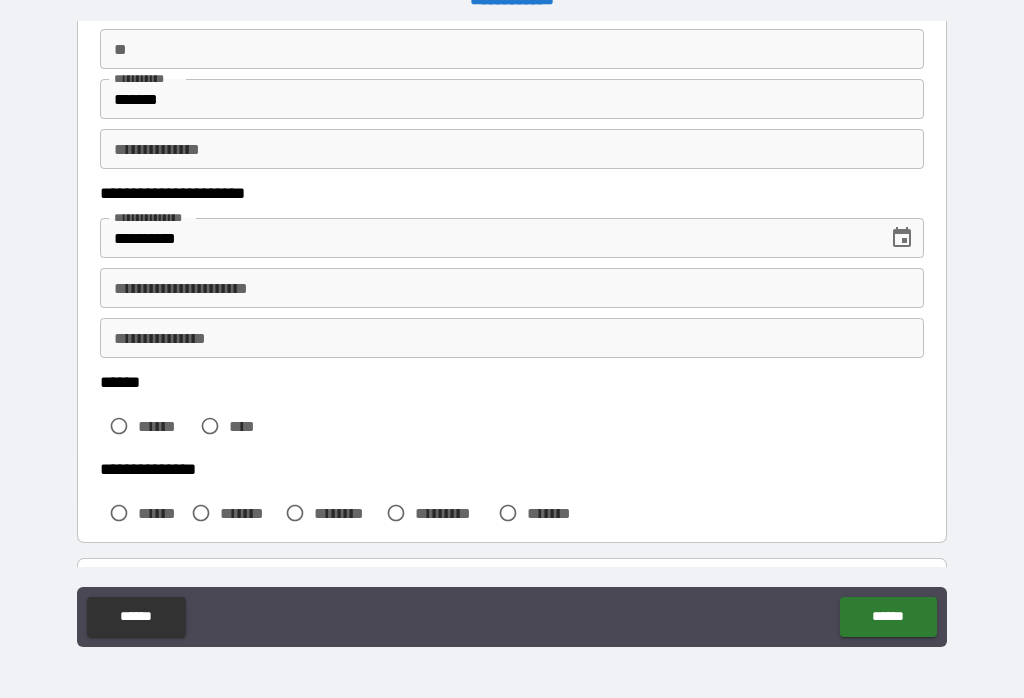 scroll, scrollTop: 193, scrollLeft: 0, axis: vertical 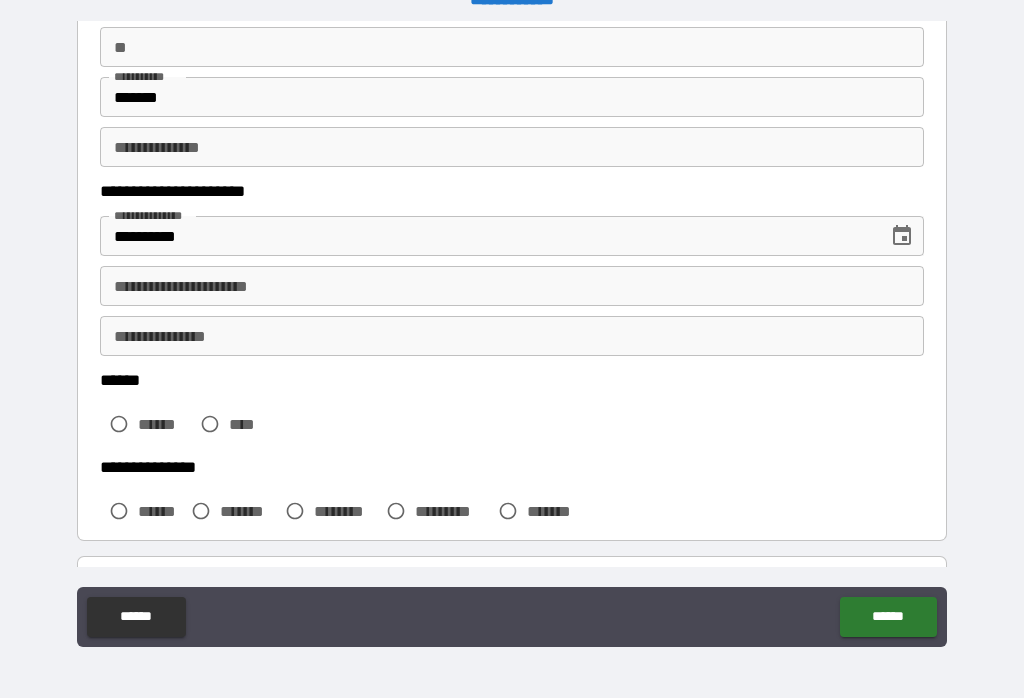 click on "**********" at bounding box center [512, 286] 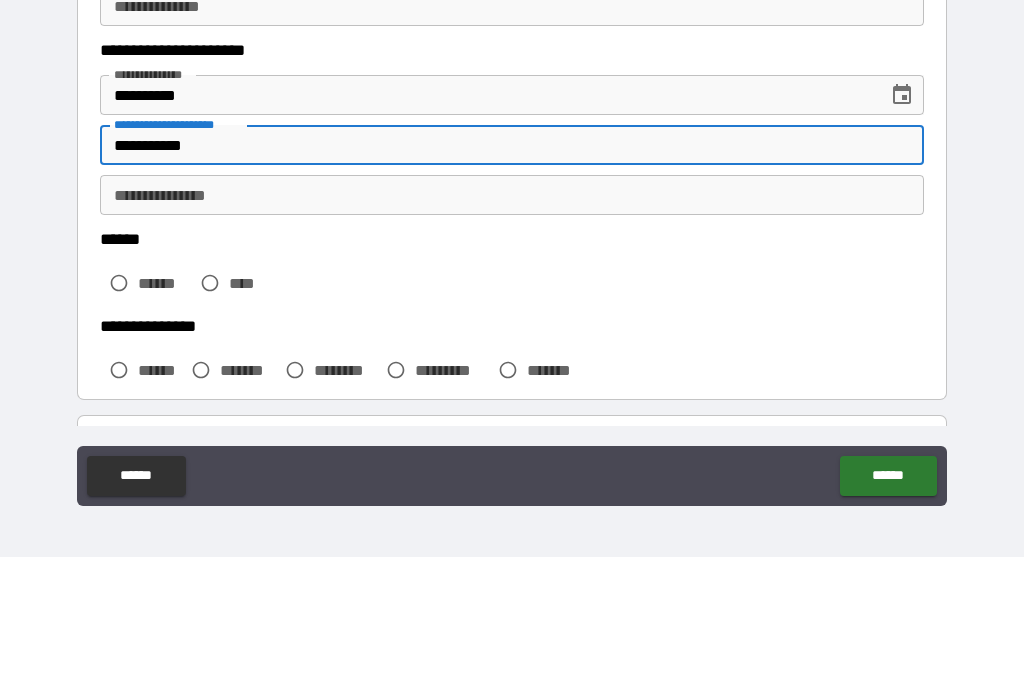 type on "**********" 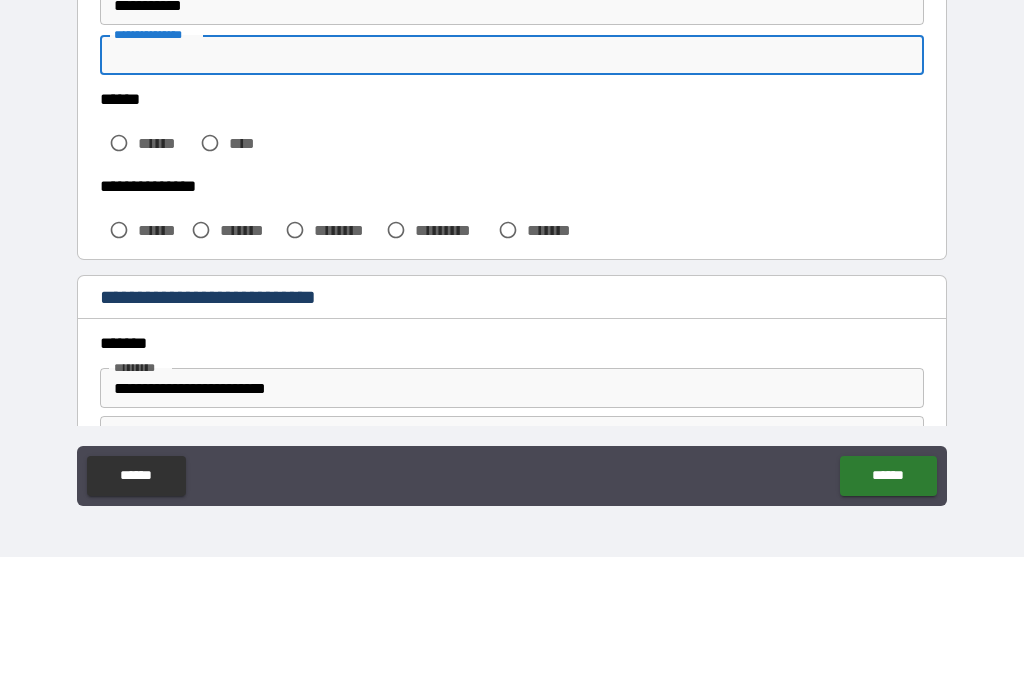 scroll, scrollTop: 327, scrollLeft: 0, axis: vertical 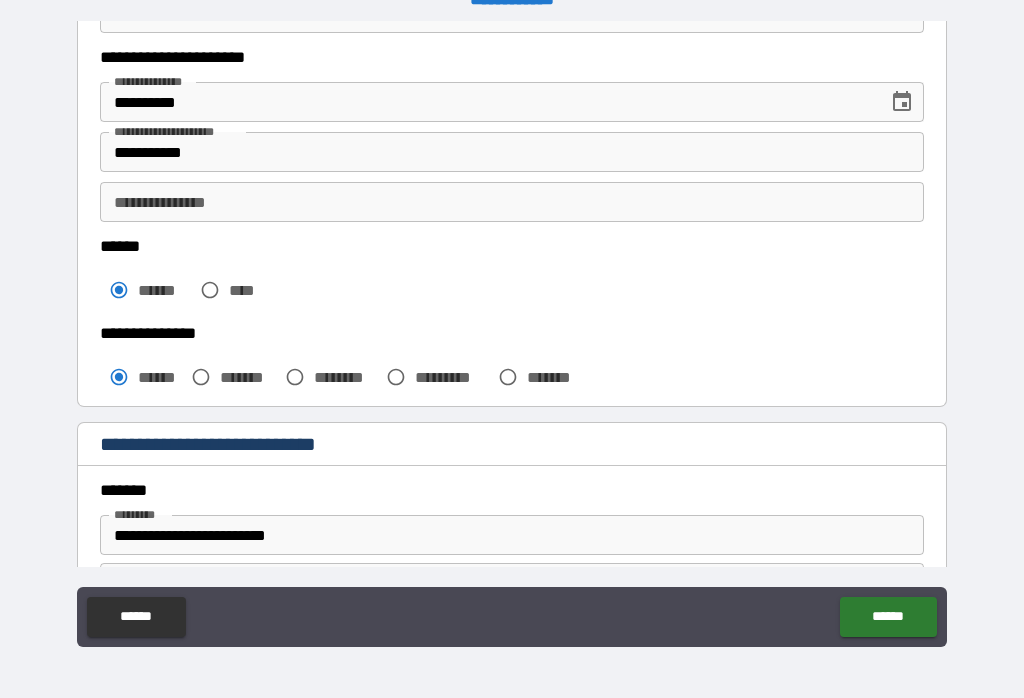 click on "**********" at bounding box center (512, 202) 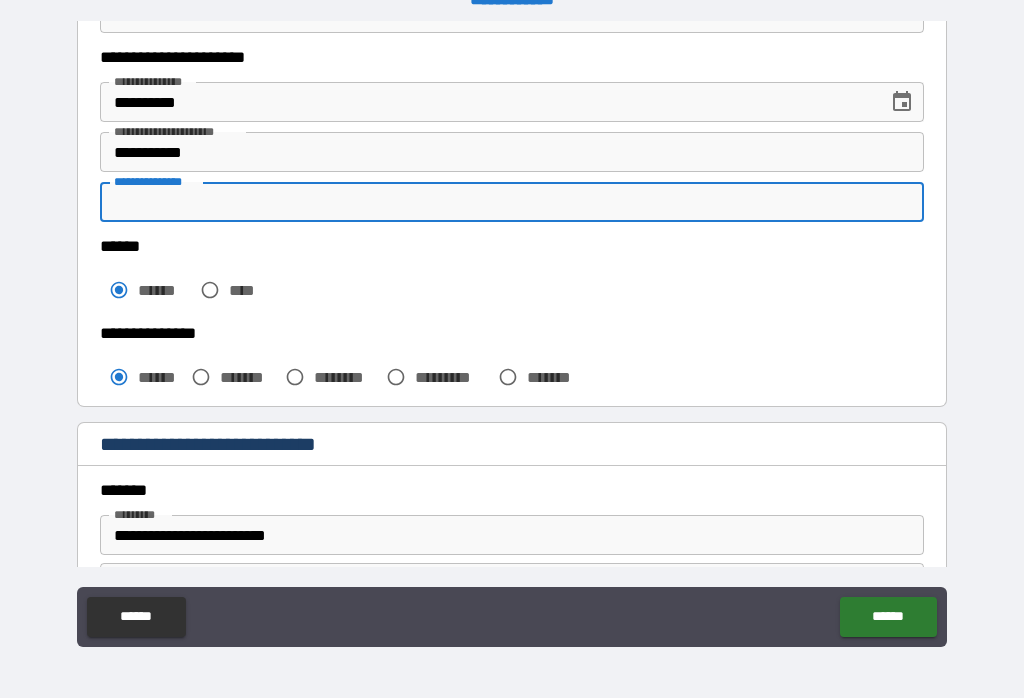 click on "**********" at bounding box center [512, 336] 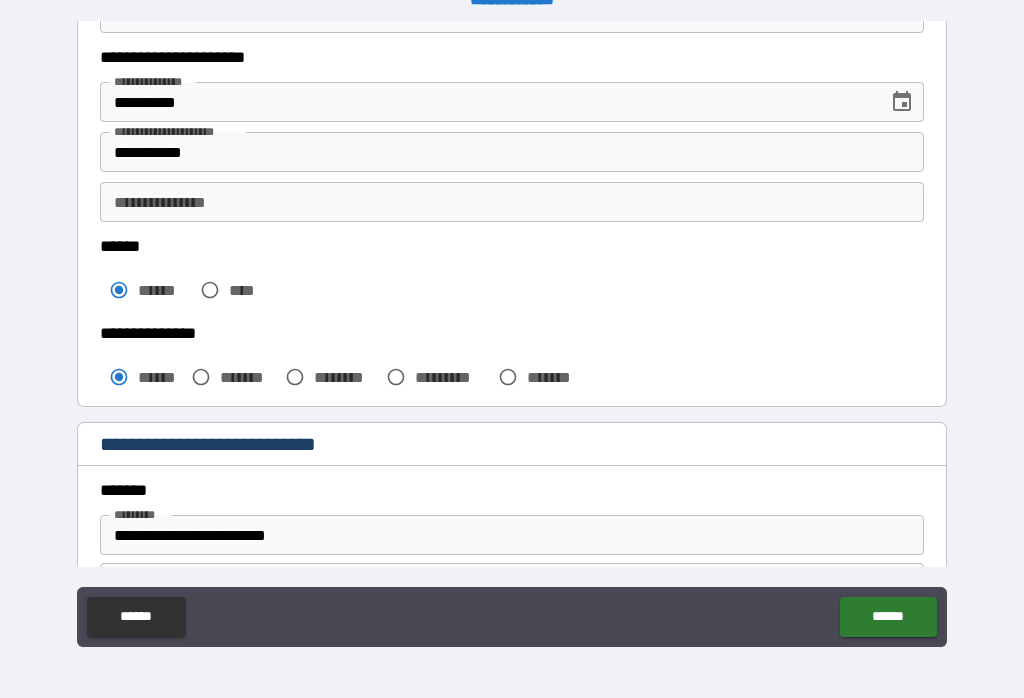 click on "**********" at bounding box center (512, 202) 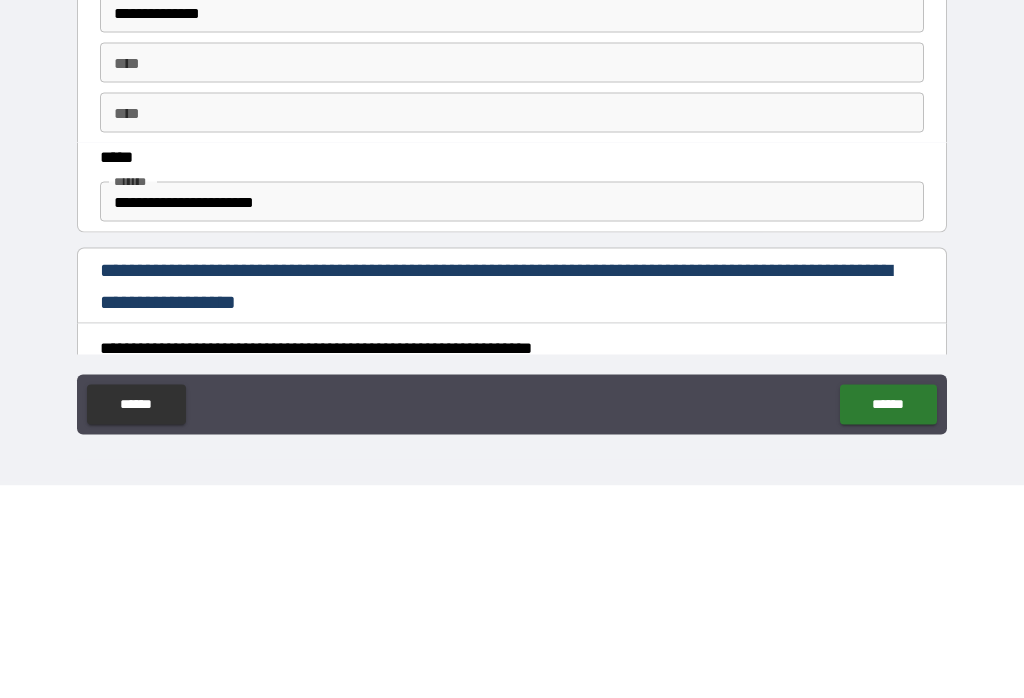 scroll, scrollTop: 947, scrollLeft: 0, axis: vertical 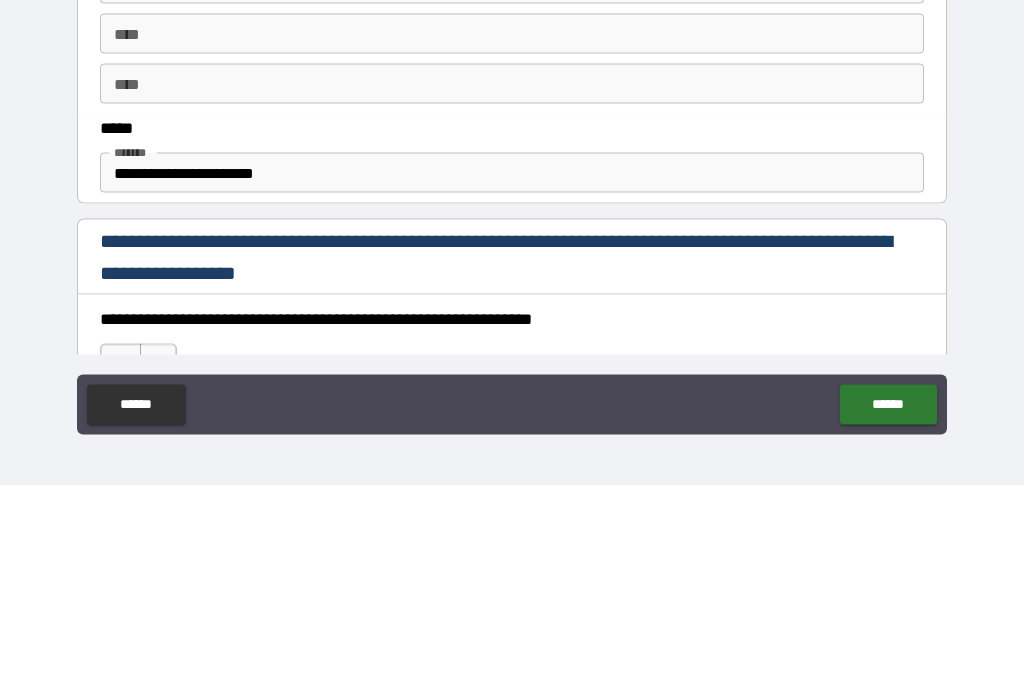 type on "**********" 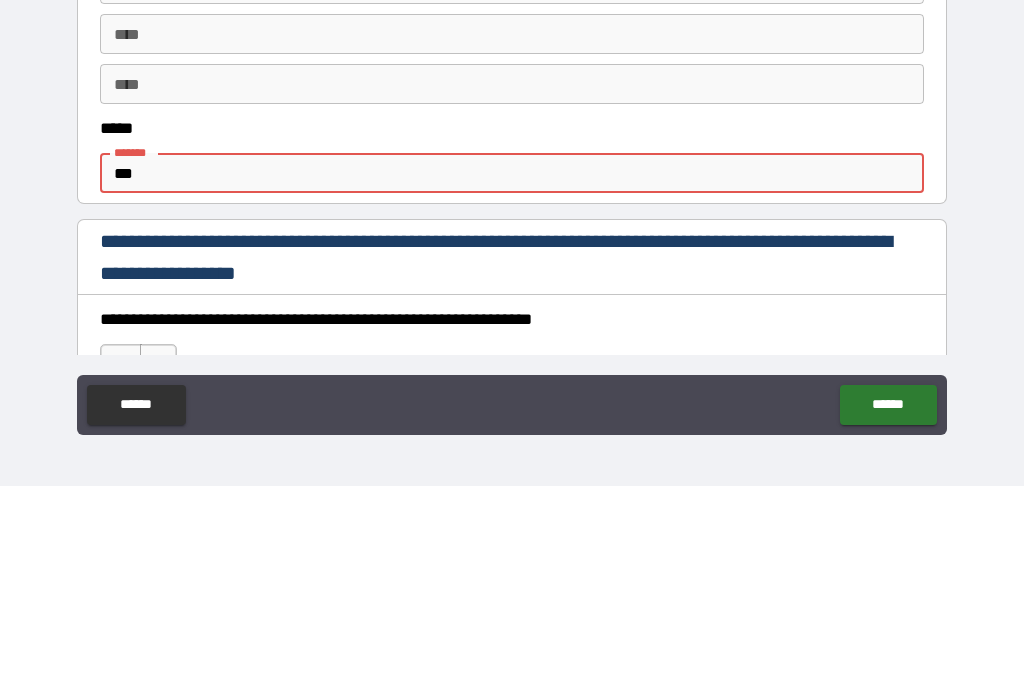 type on "**" 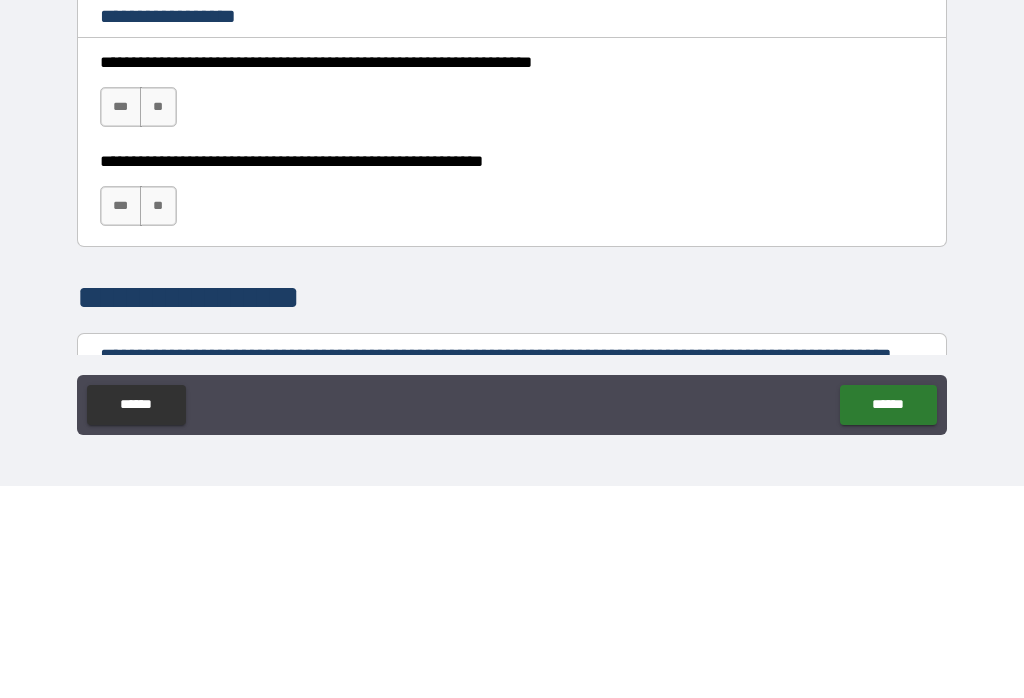 scroll, scrollTop: 1203, scrollLeft: 0, axis: vertical 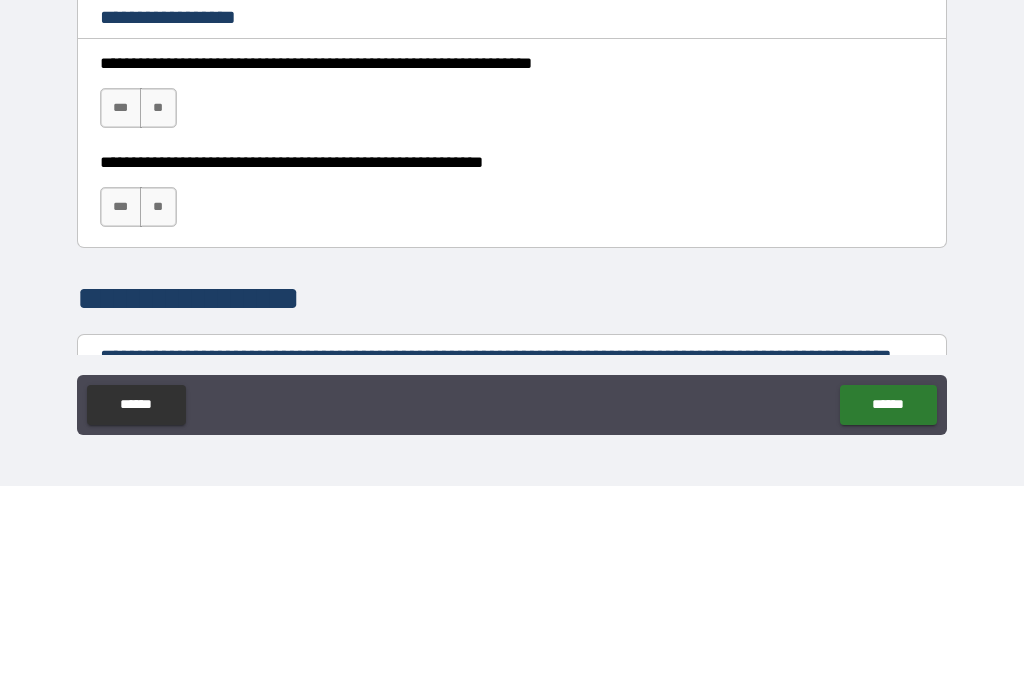 type on "**********" 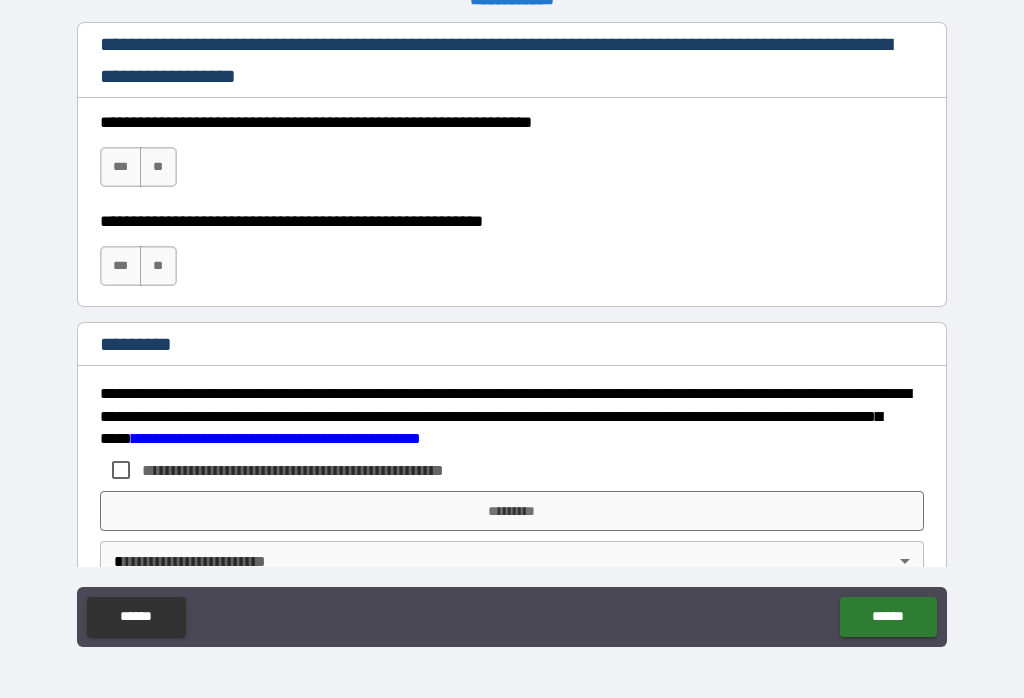 scroll, scrollTop: 2993, scrollLeft: 0, axis: vertical 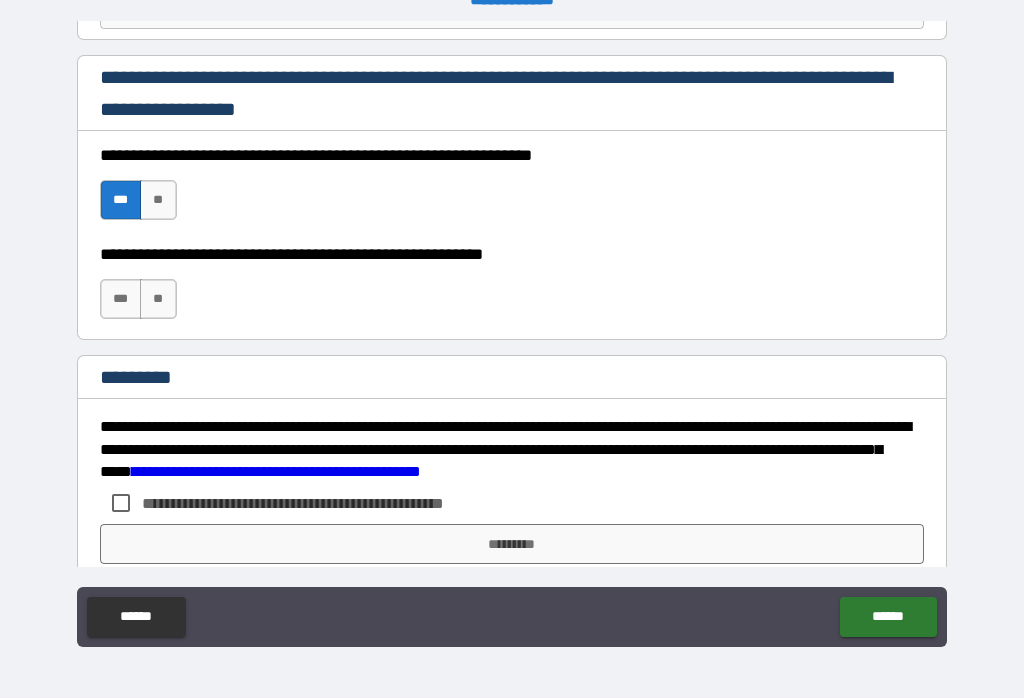 click on "***" at bounding box center (121, 299) 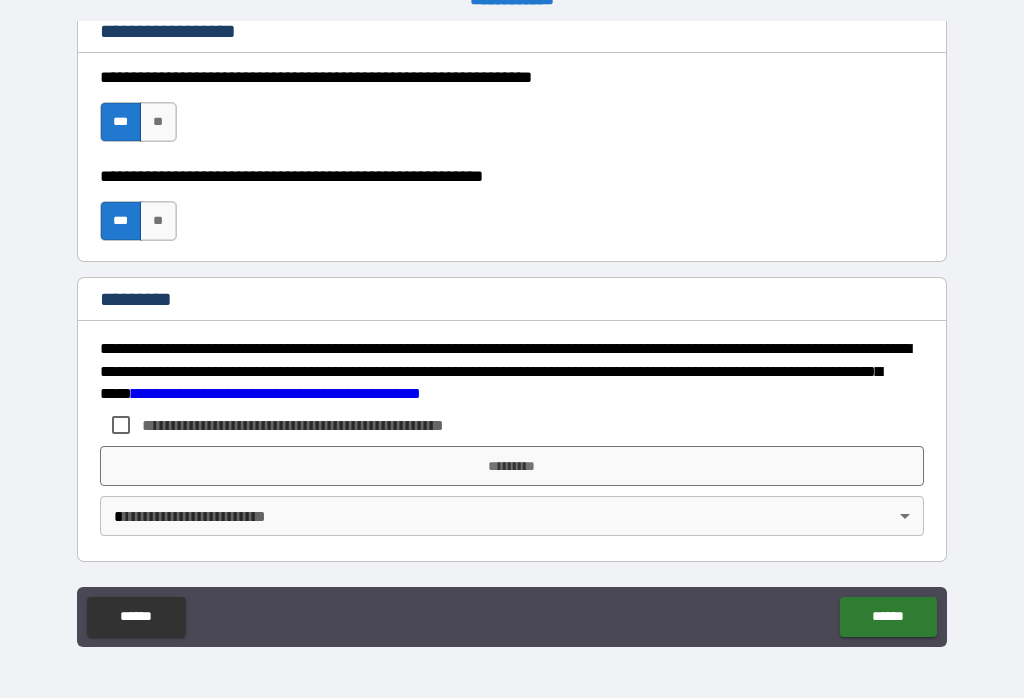 scroll, scrollTop: 3038, scrollLeft: 0, axis: vertical 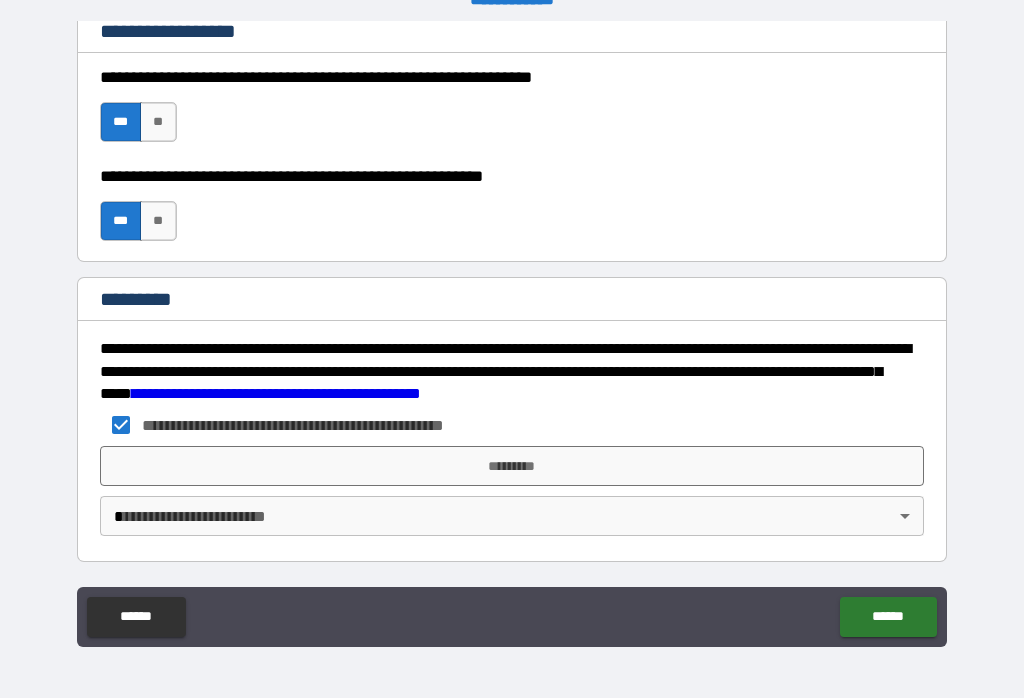 click on "*********" at bounding box center [512, 466] 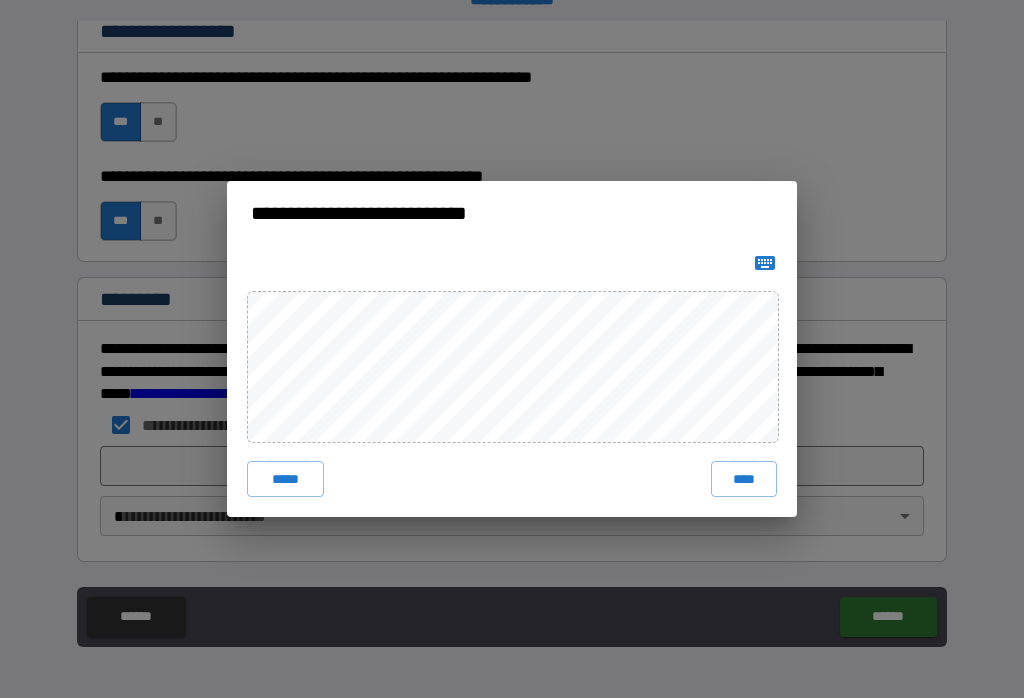 click on "****" at bounding box center (744, 479) 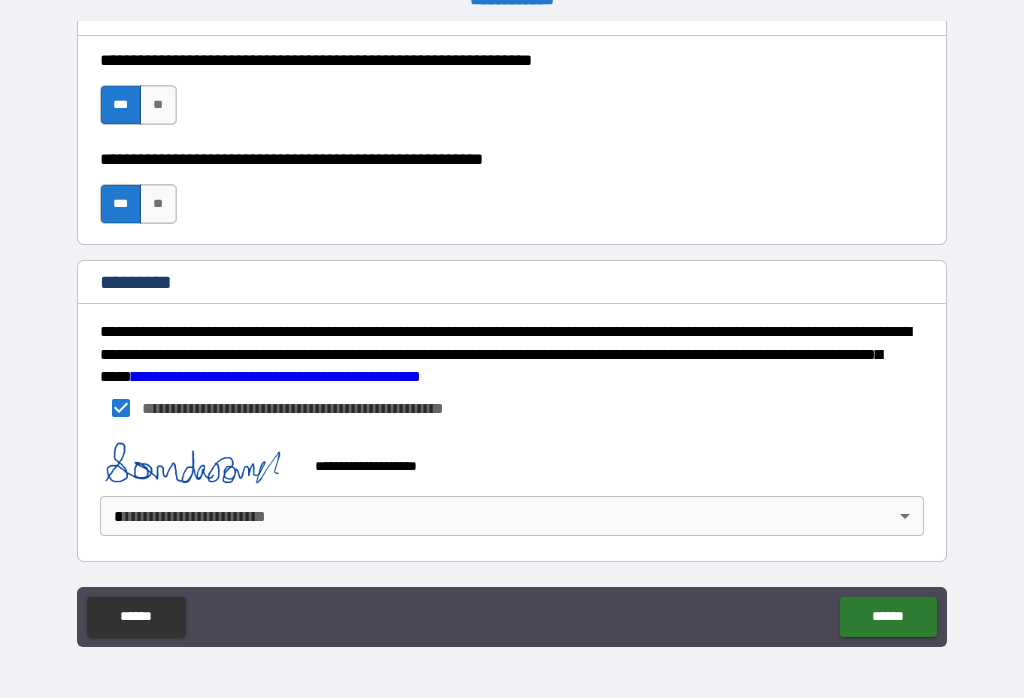 scroll, scrollTop: 3055, scrollLeft: 0, axis: vertical 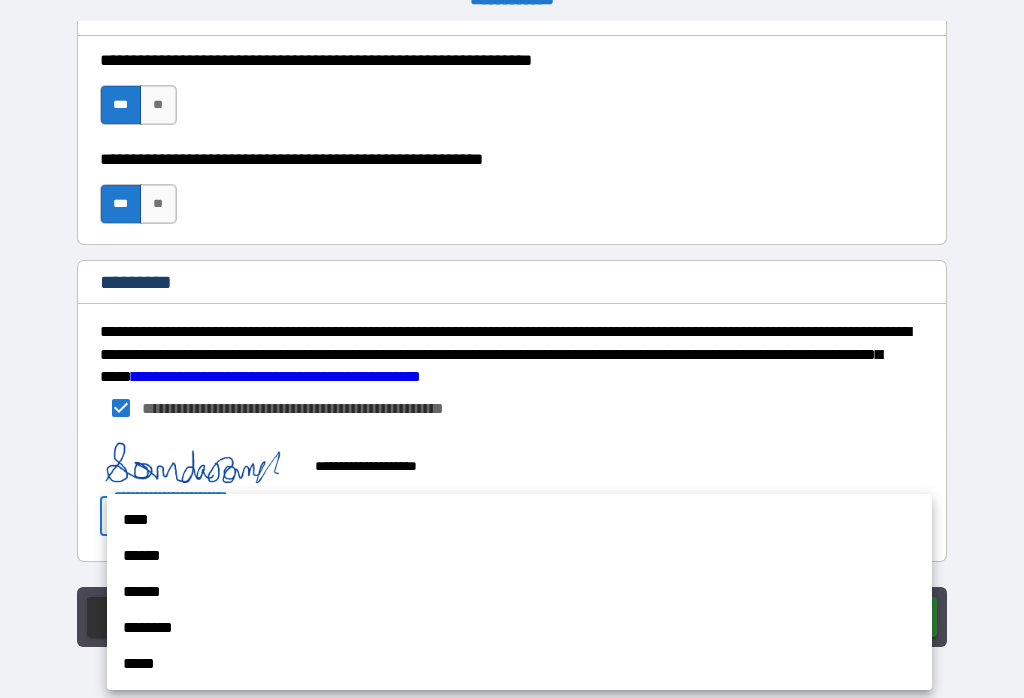 click on "****" at bounding box center (519, 520) 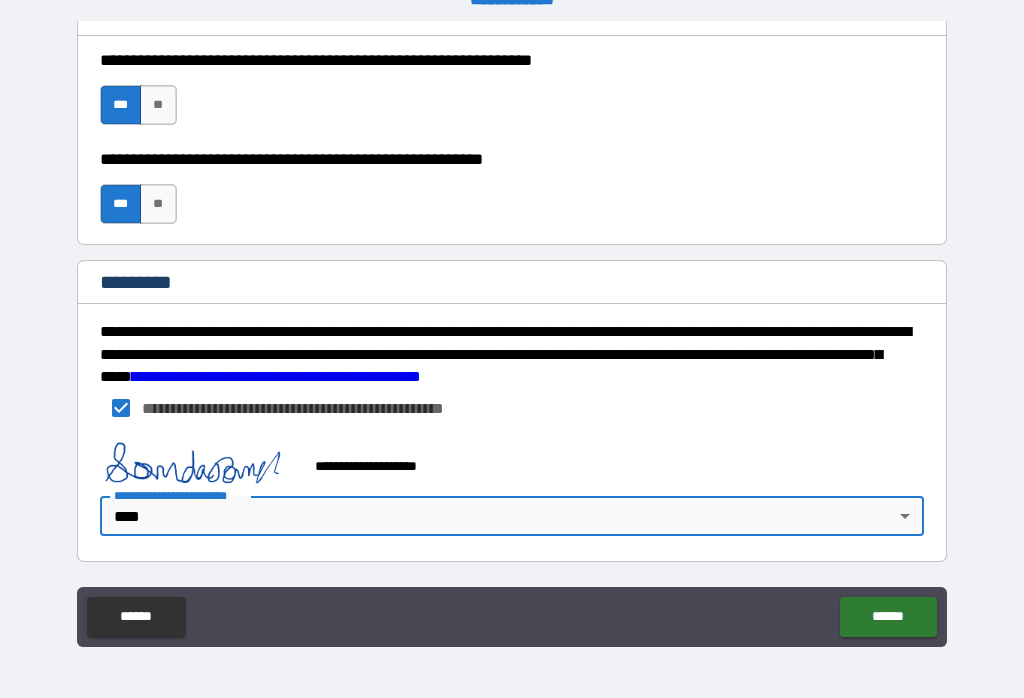 click on "******" at bounding box center [888, 617] 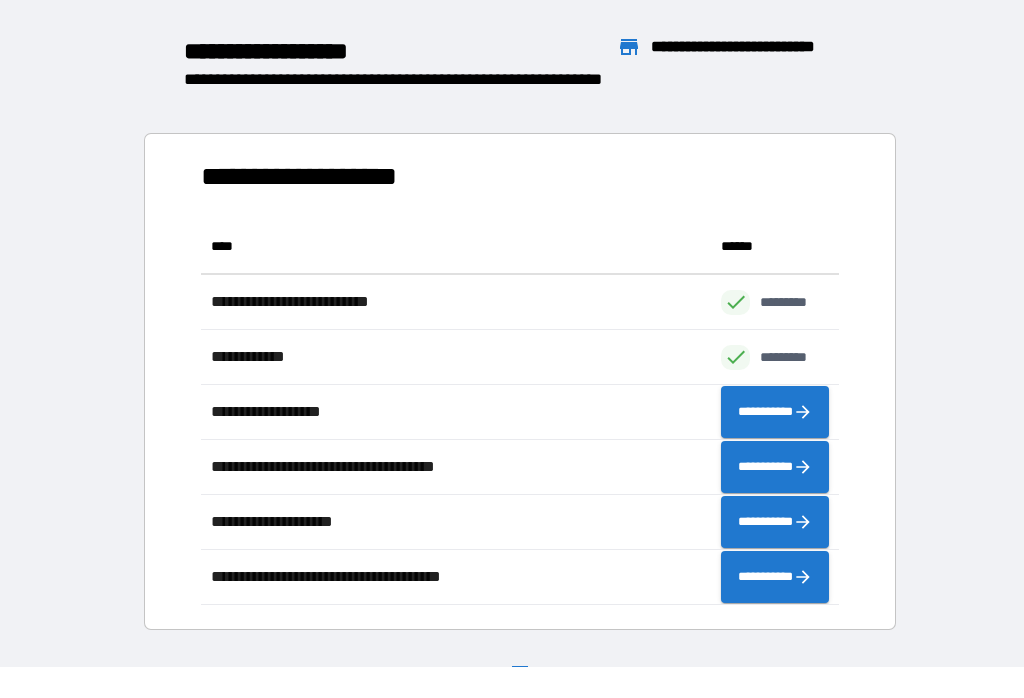 scroll, scrollTop: 1, scrollLeft: 1, axis: both 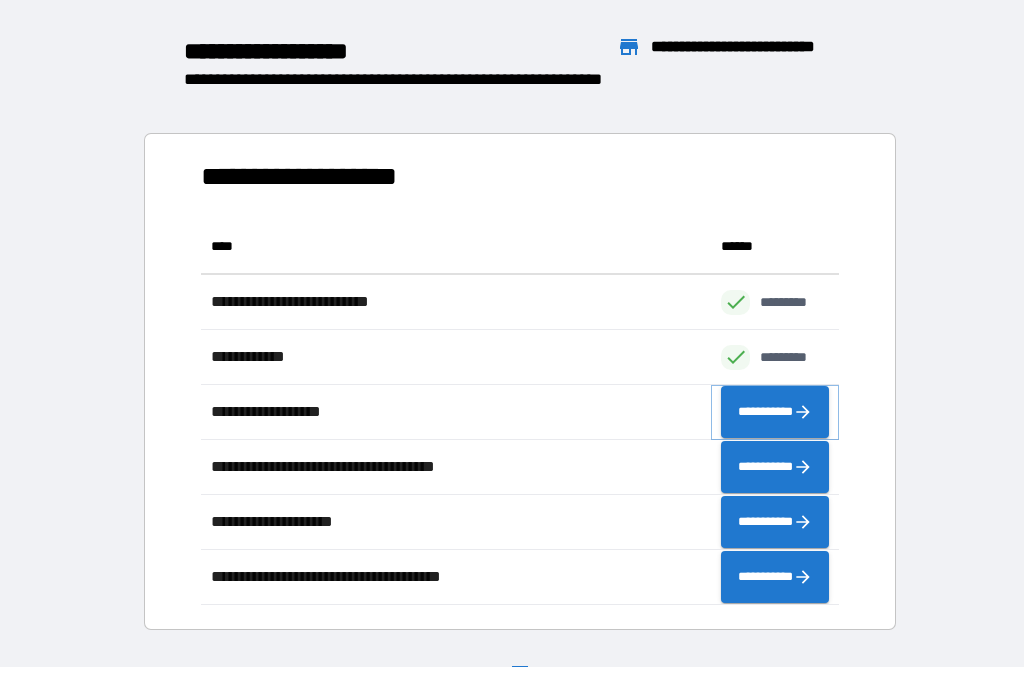 click 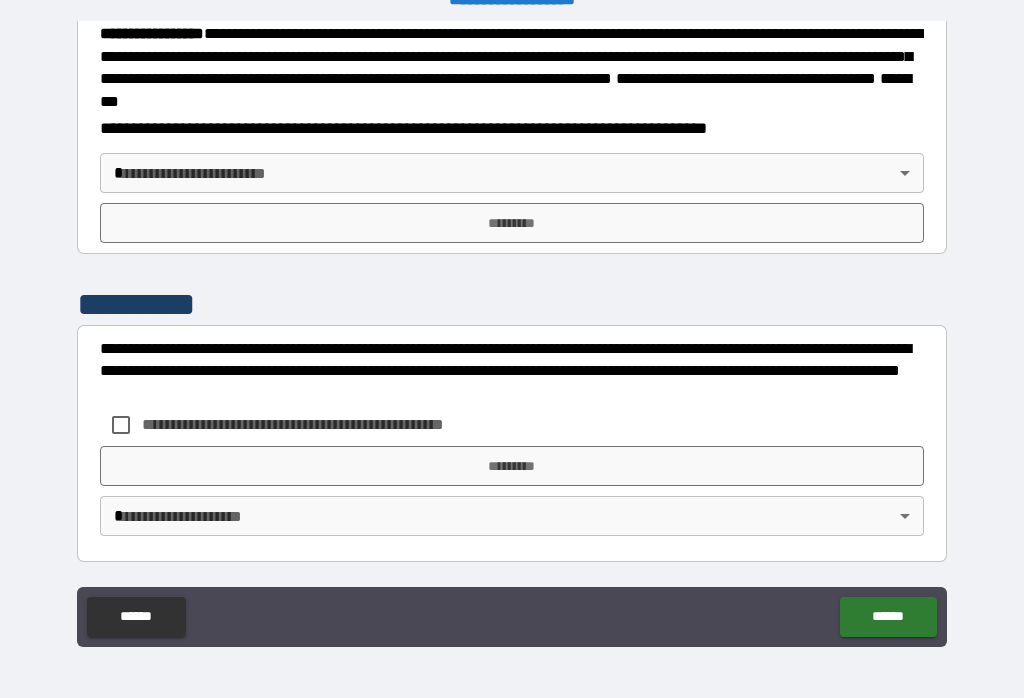 scroll, scrollTop: 2299, scrollLeft: 0, axis: vertical 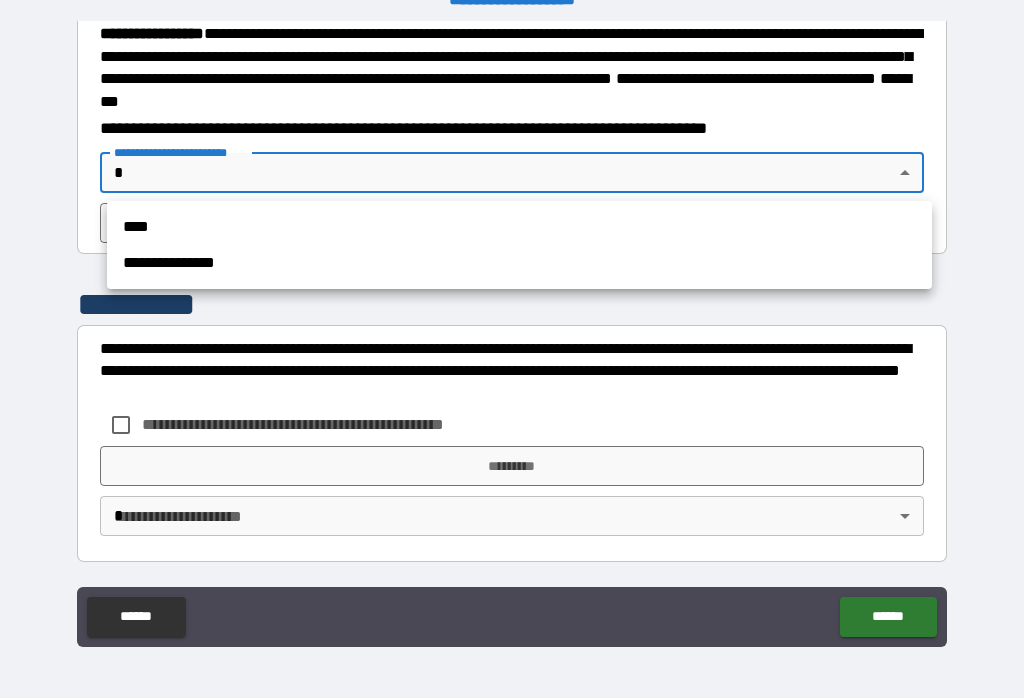 click on "****" at bounding box center [519, 227] 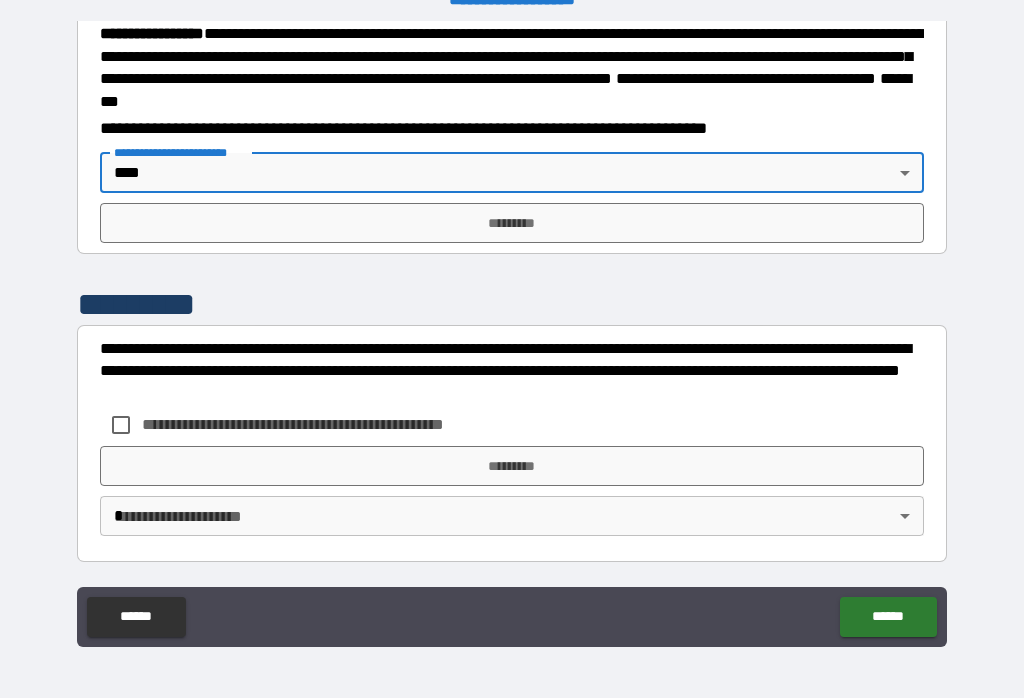 click on "*********" at bounding box center [512, 223] 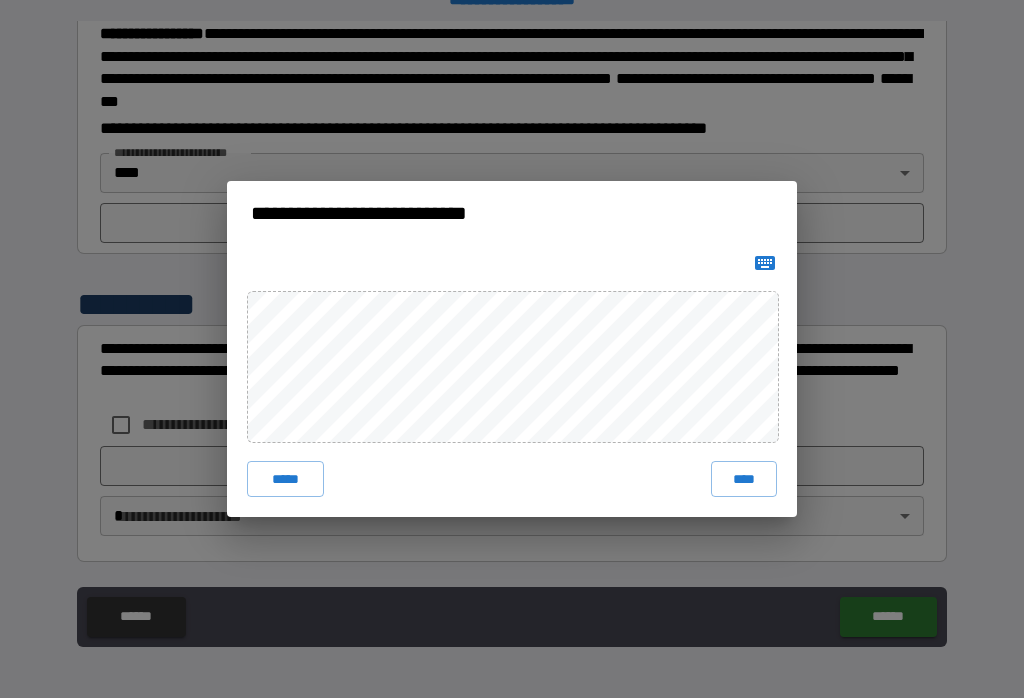 click on "****" at bounding box center (744, 479) 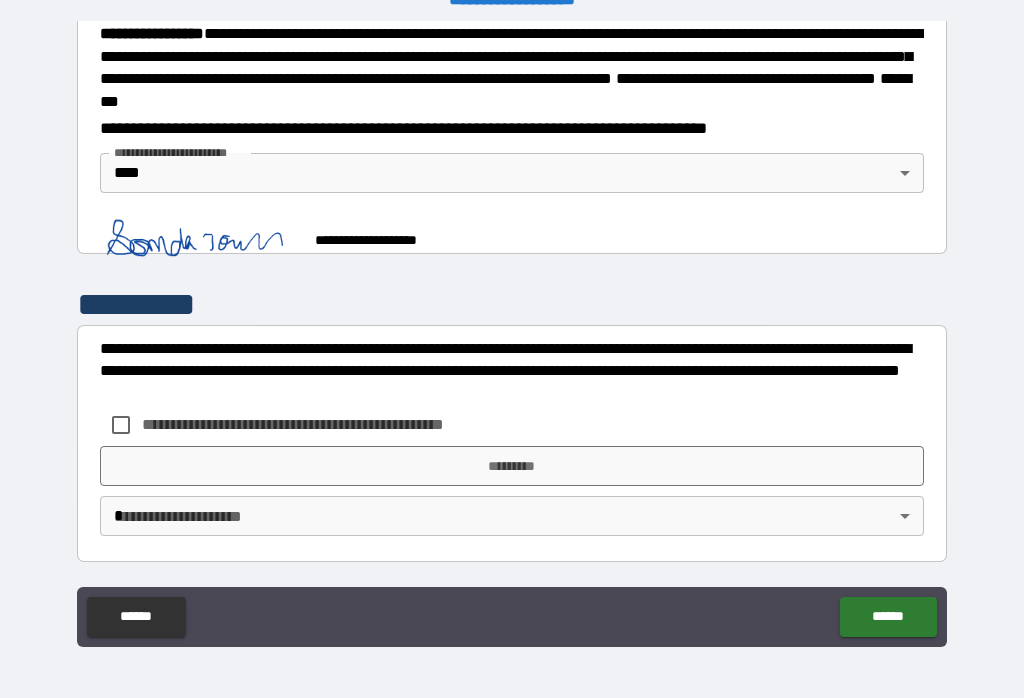 scroll, scrollTop: 2289, scrollLeft: 0, axis: vertical 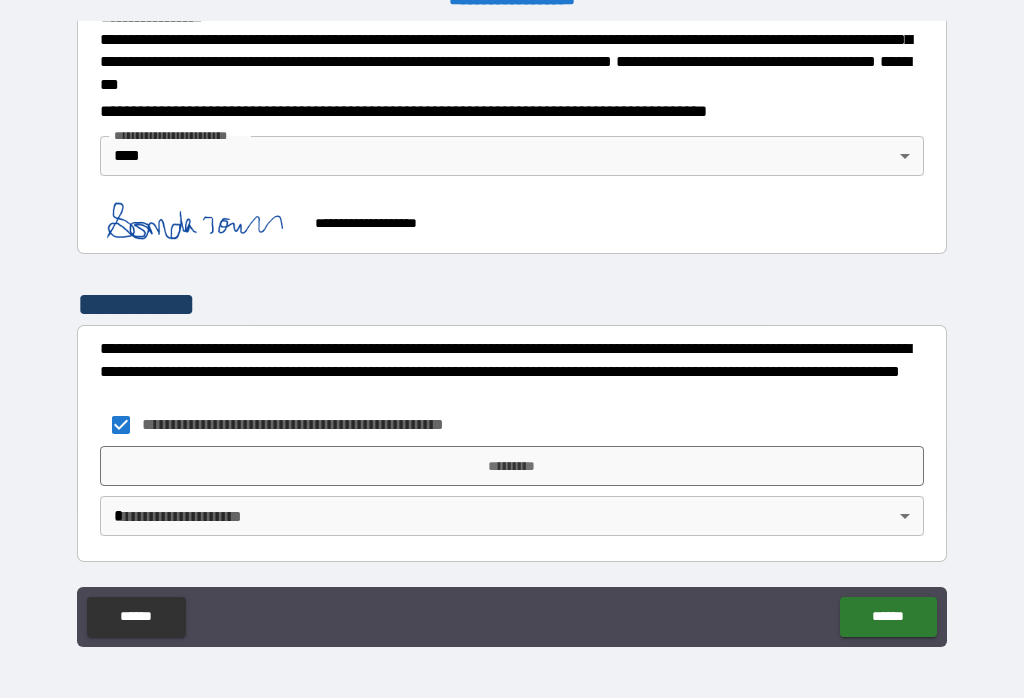 click on "*********" at bounding box center [512, 466] 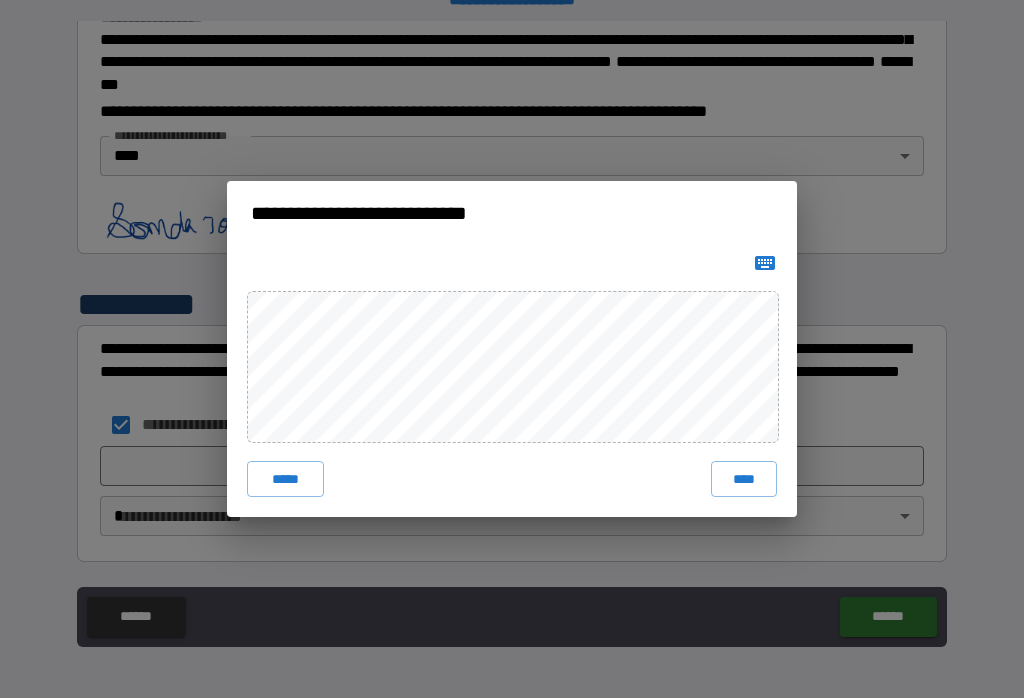 click on "****" at bounding box center [744, 479] 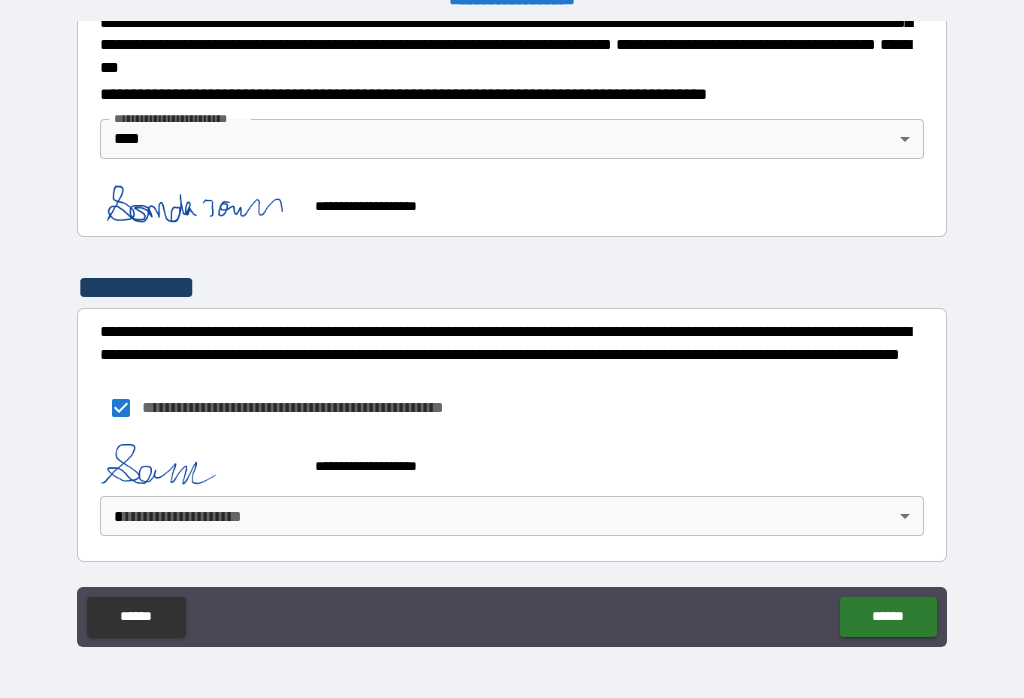 scroll, scrollTop: 2333, scrollLeft: 0, axis: vertical 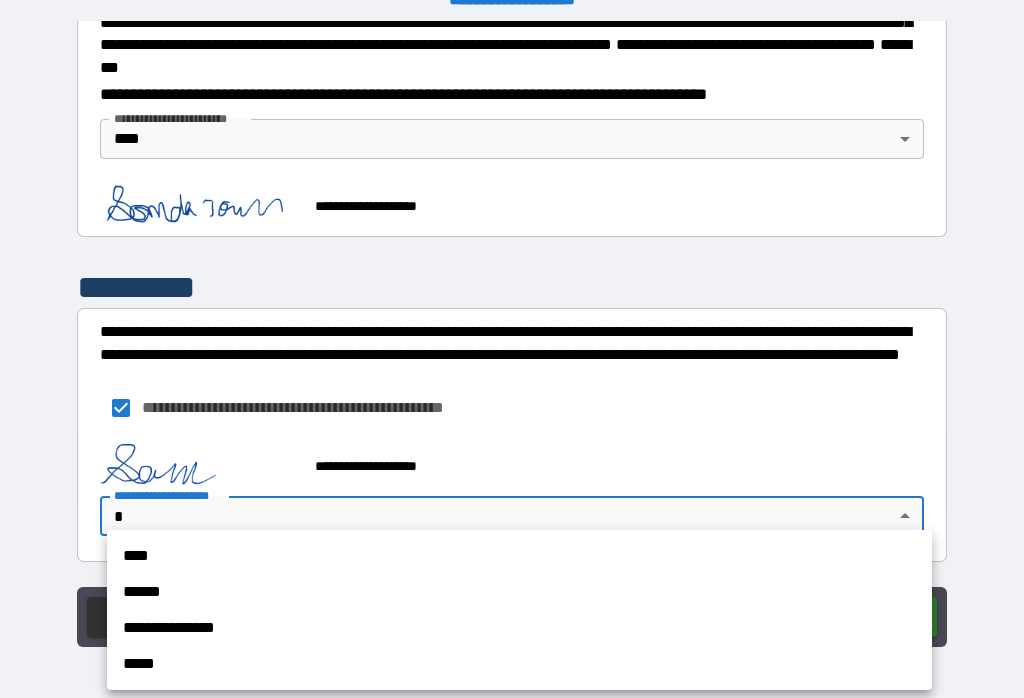 click on "****" at bounding box center [519, 556] 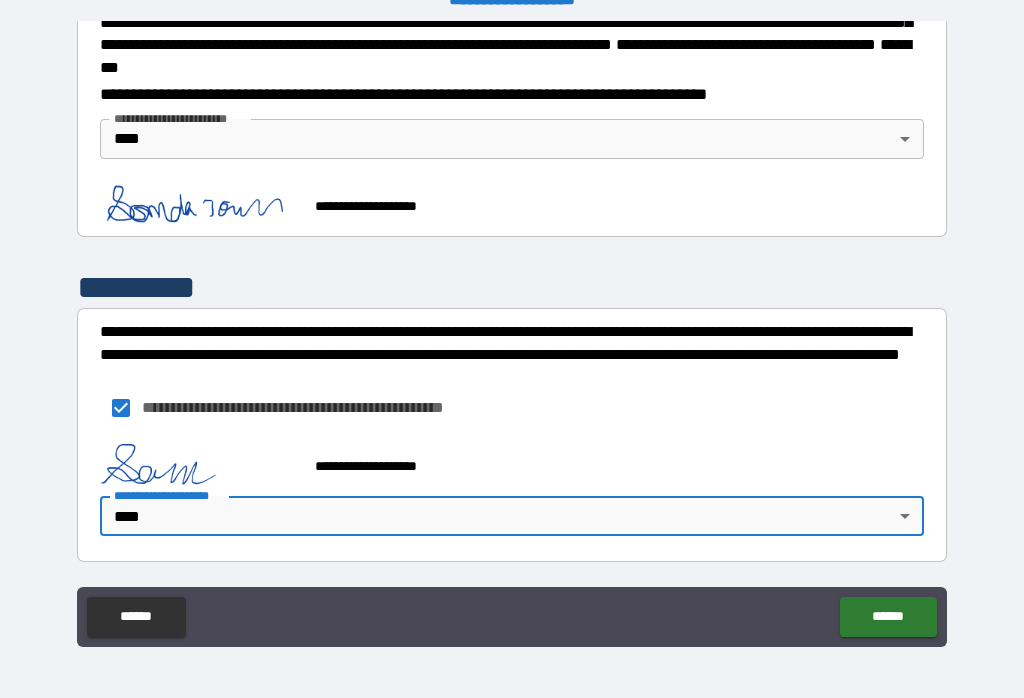 click on "******" at bounding box center (888, 617) 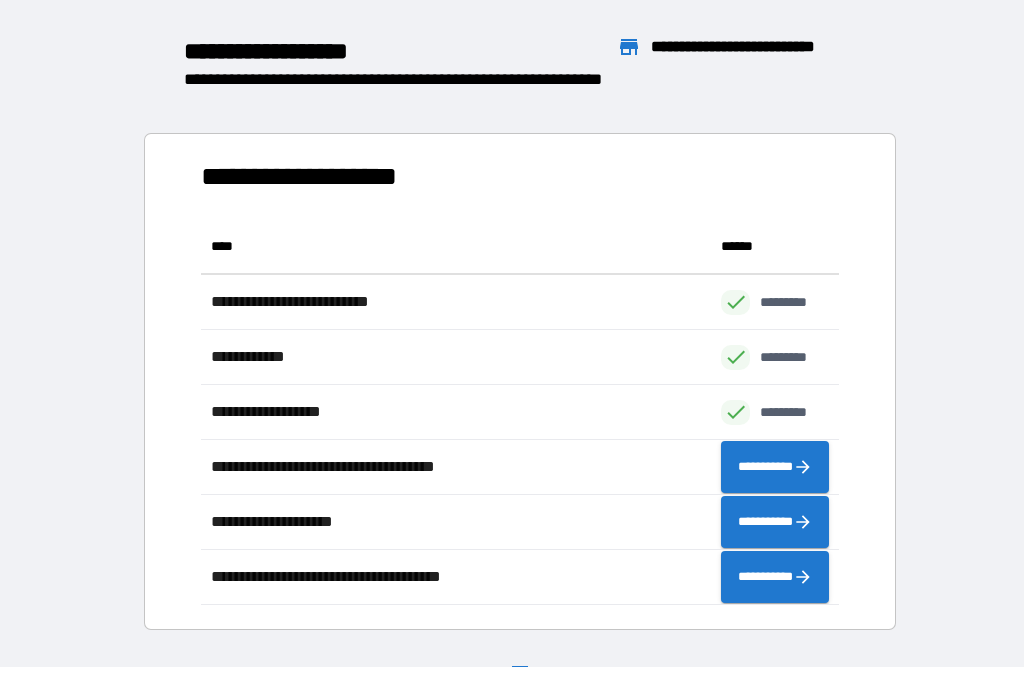 scroll, scrollTop: 1, scrollLeft: 1, axis: both 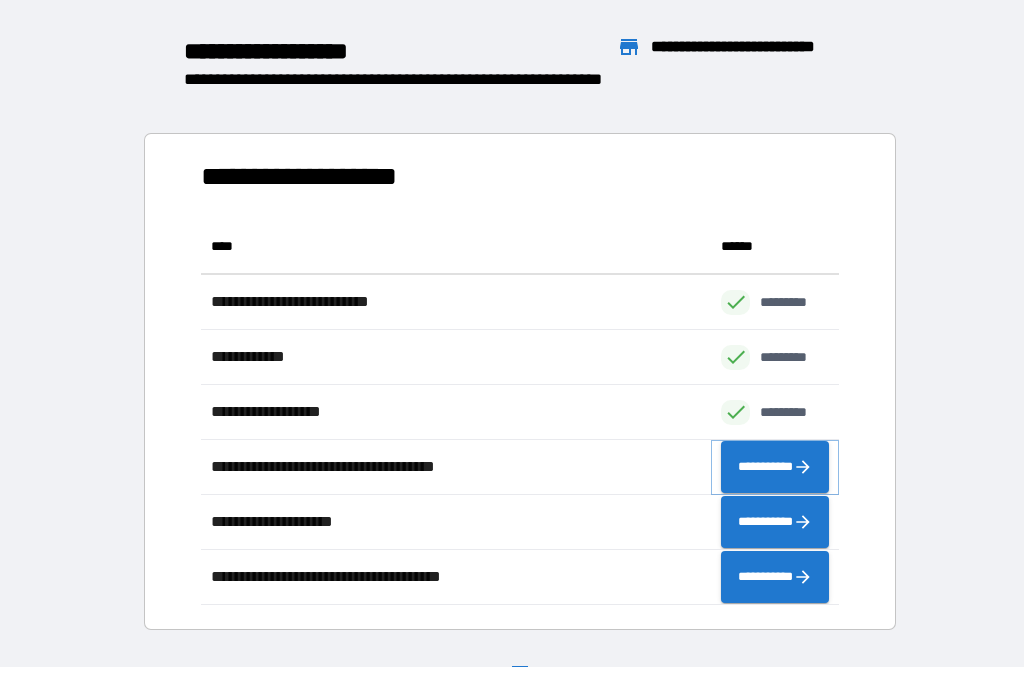 click 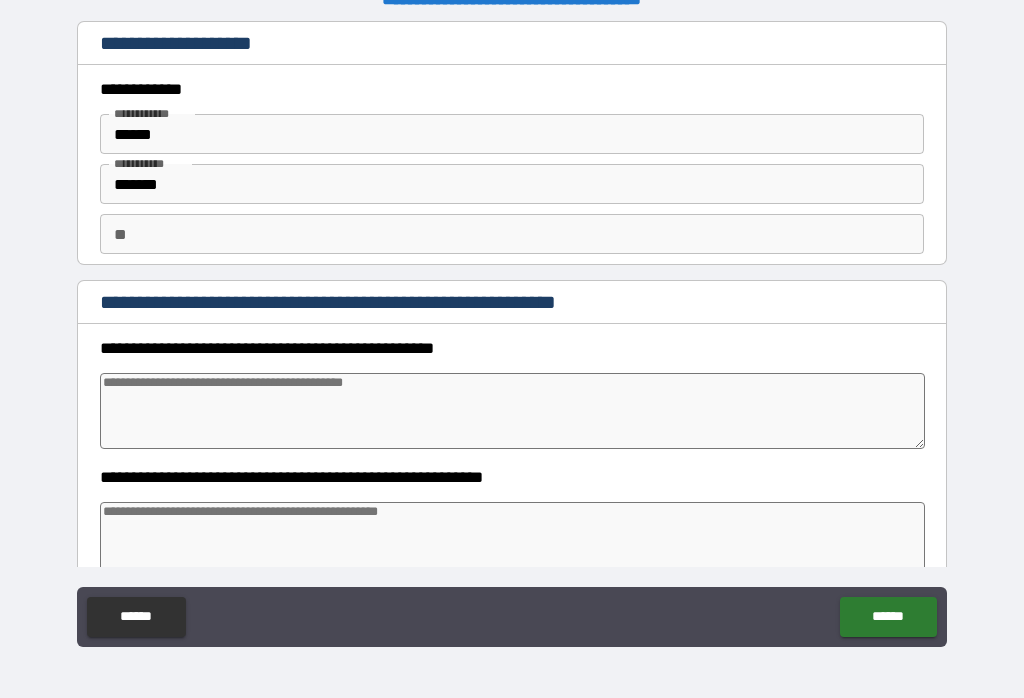 type on "*" 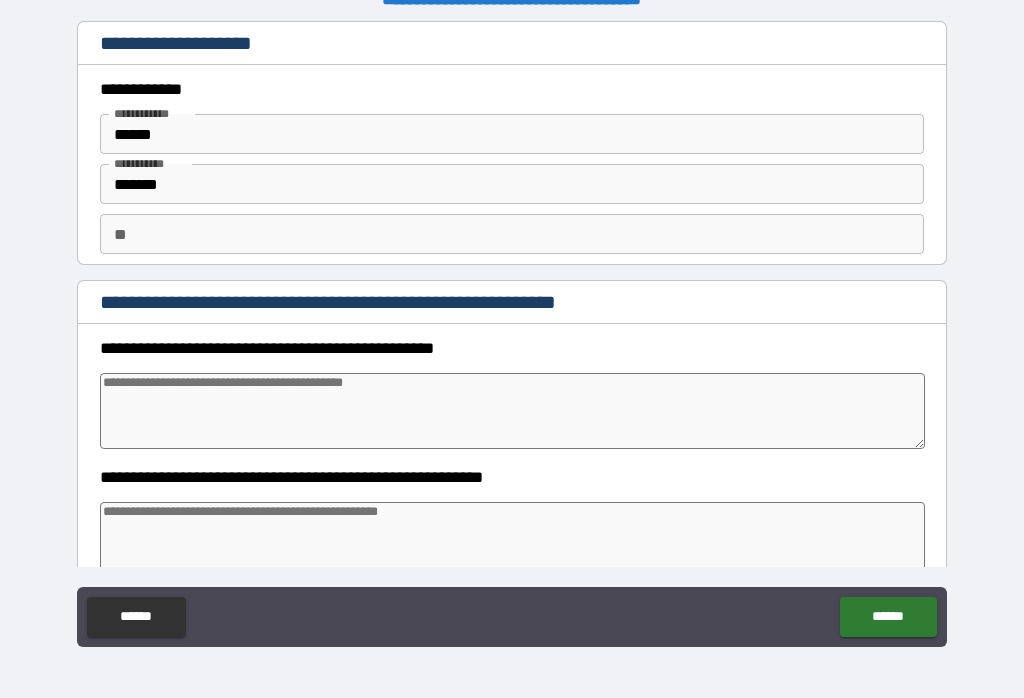 type on "*" 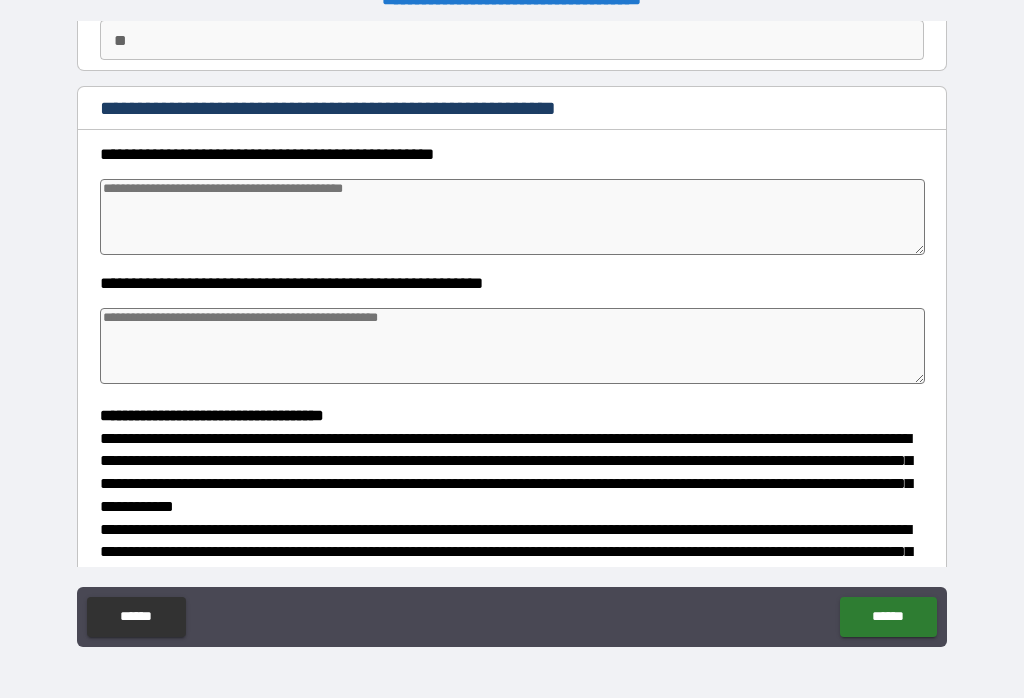 scroll, scrollTop: 196, scrollLeft: 0, axis: vertical 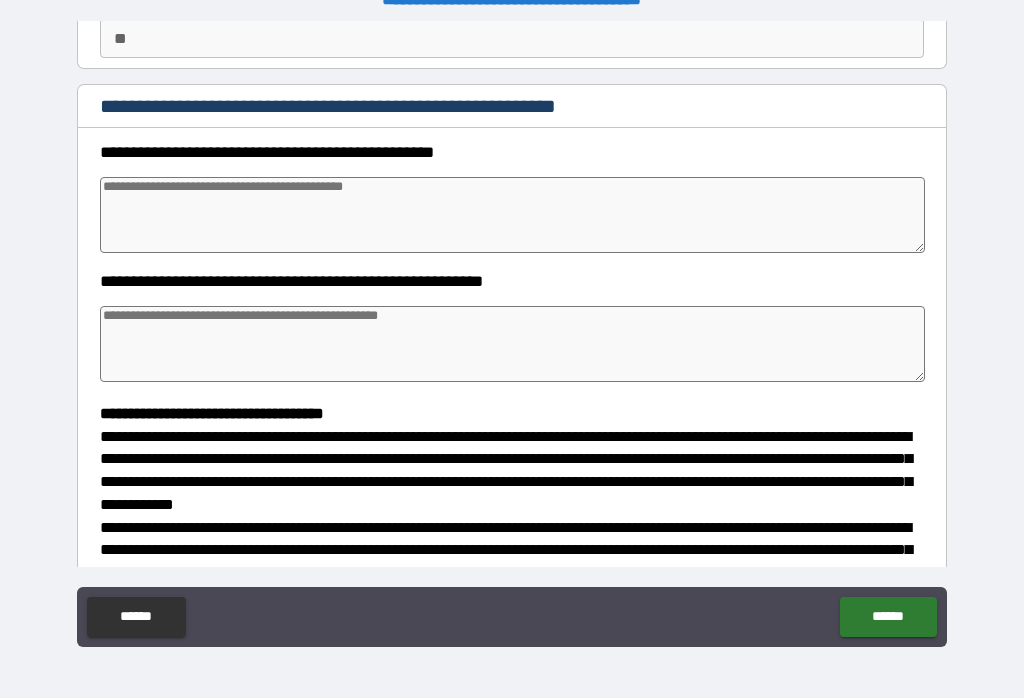 click at bounding box center (513, 215) 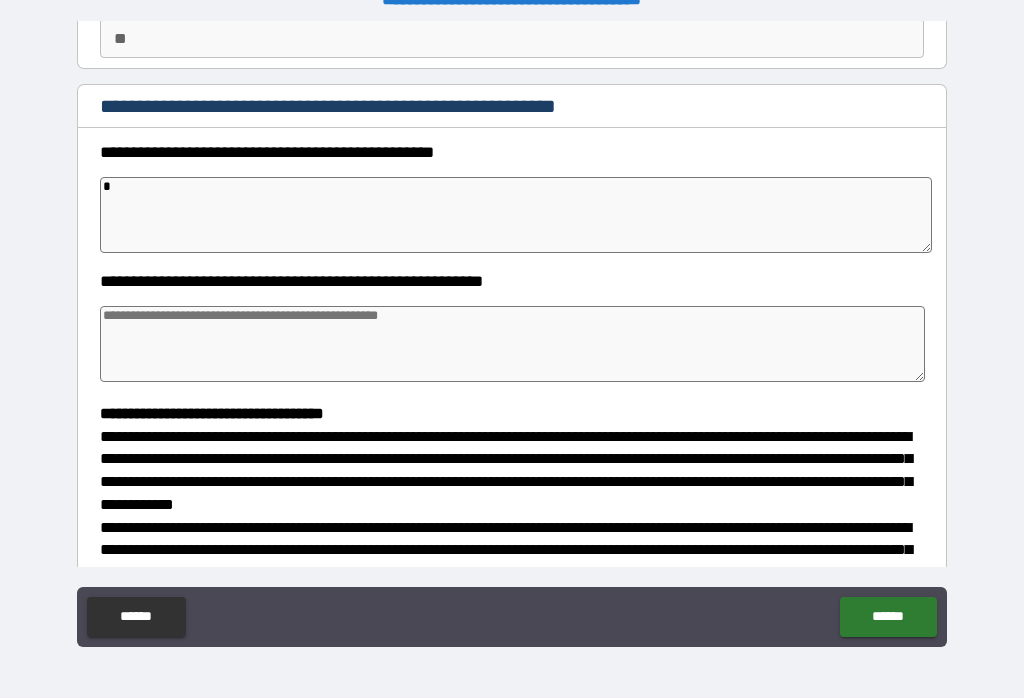 type on "*" 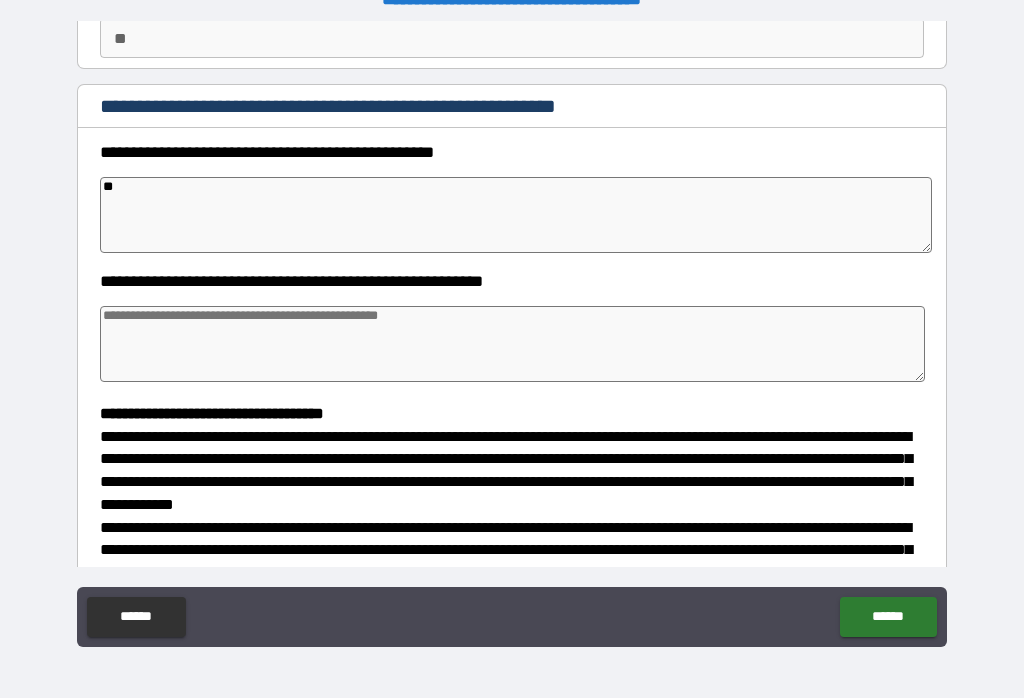 type on "*" 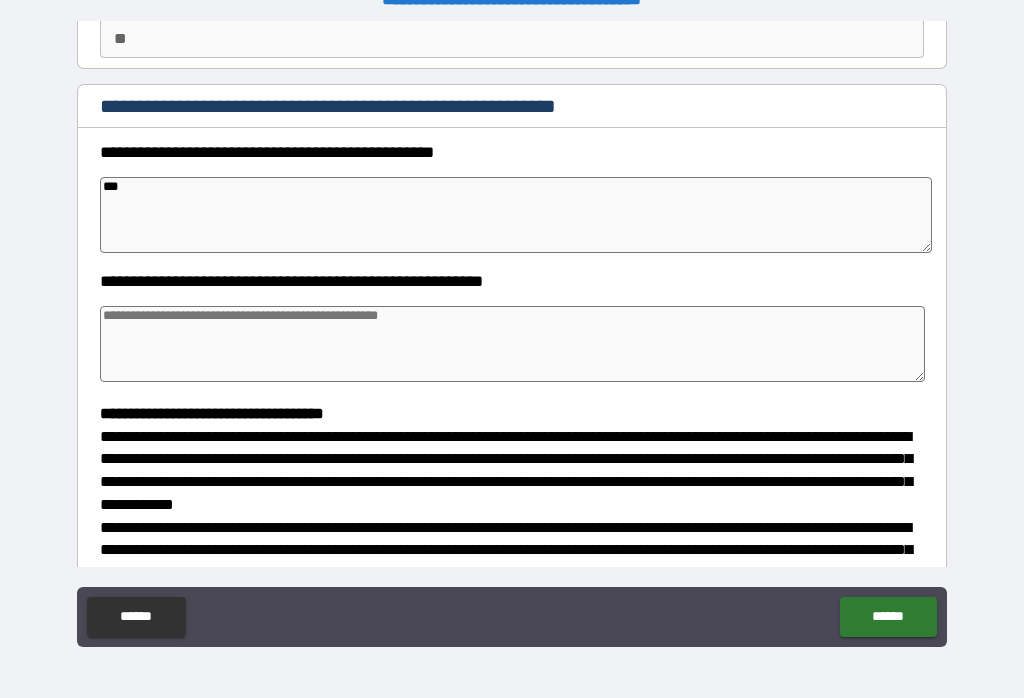 type on "*" 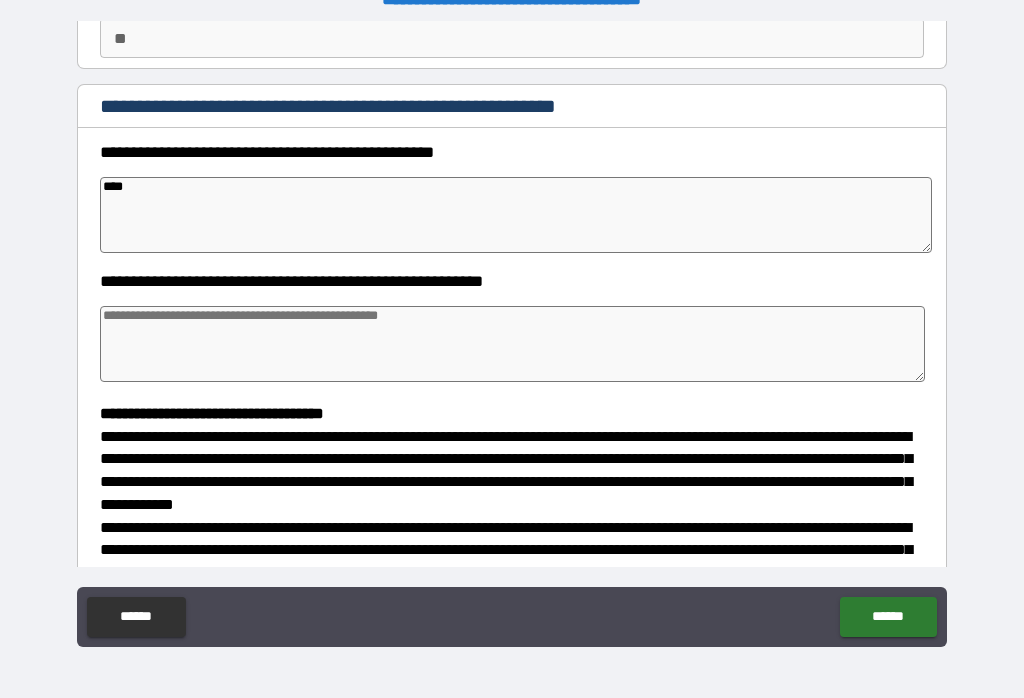 type on "*" 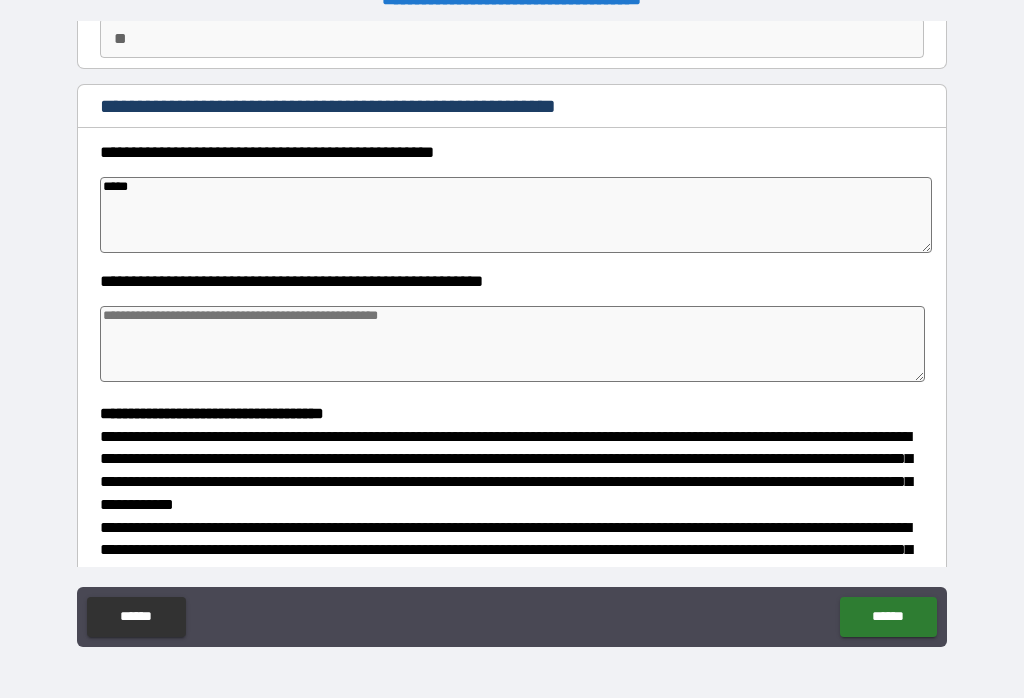 type on "*" 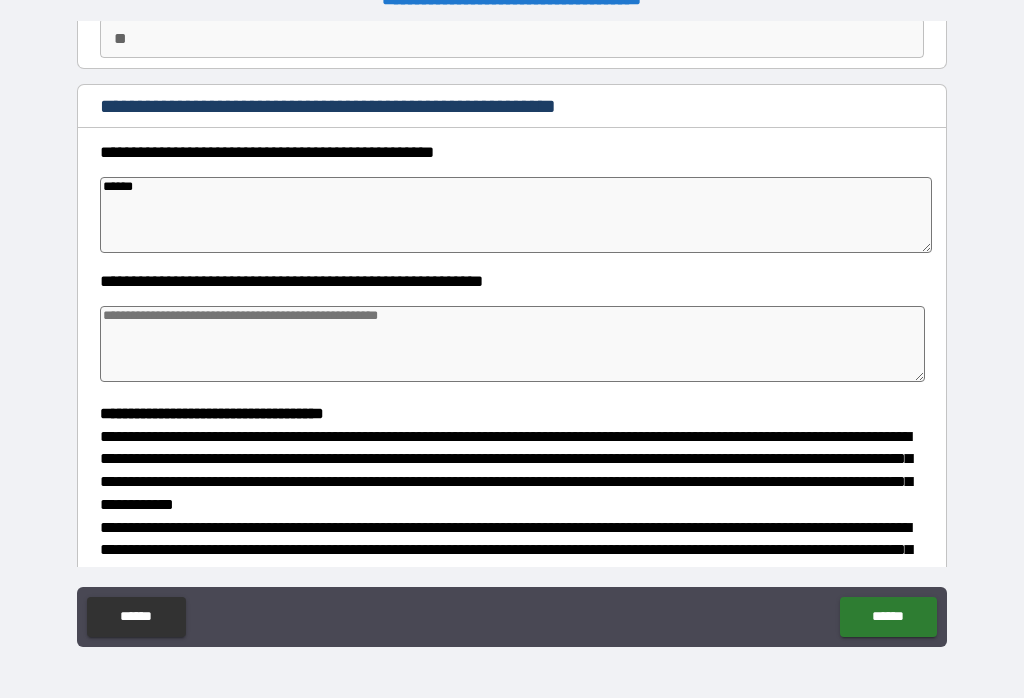type on "*" 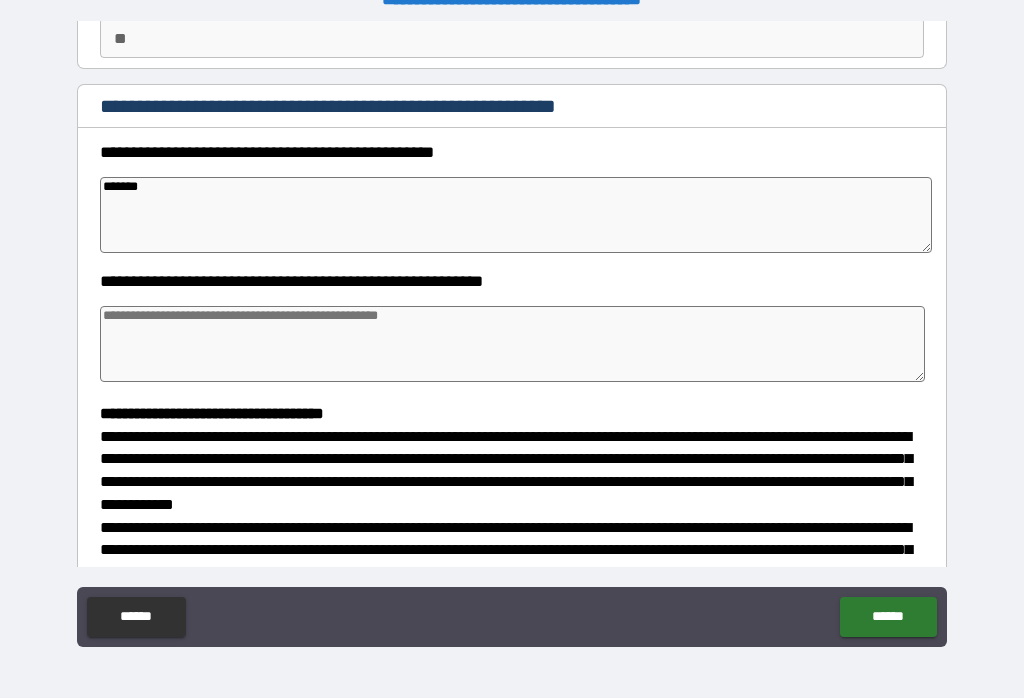type on "*" 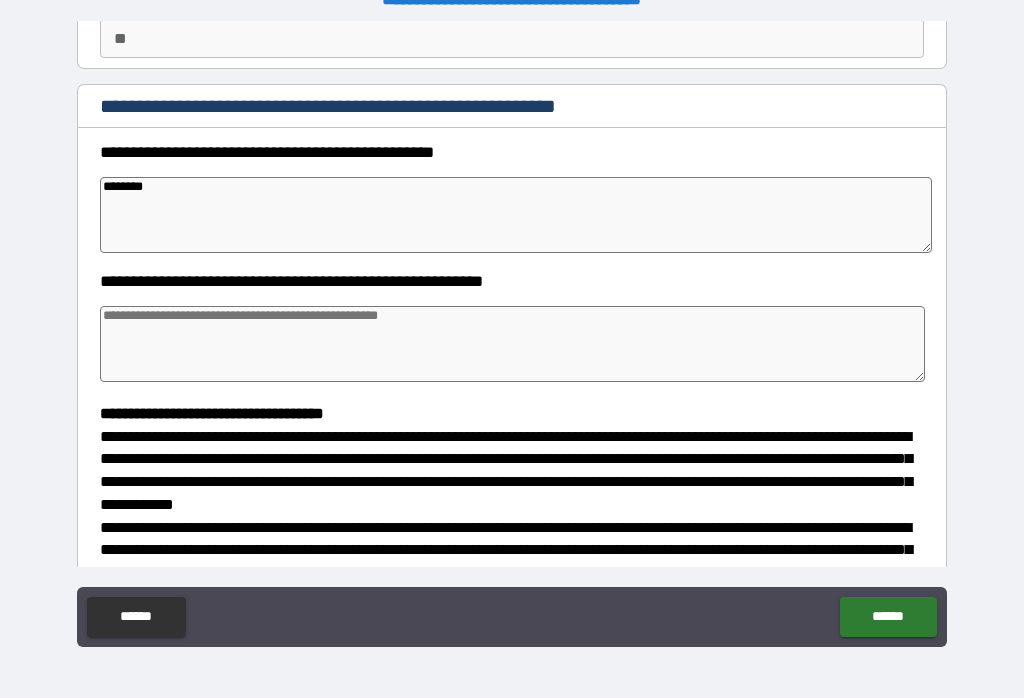 type on "*" 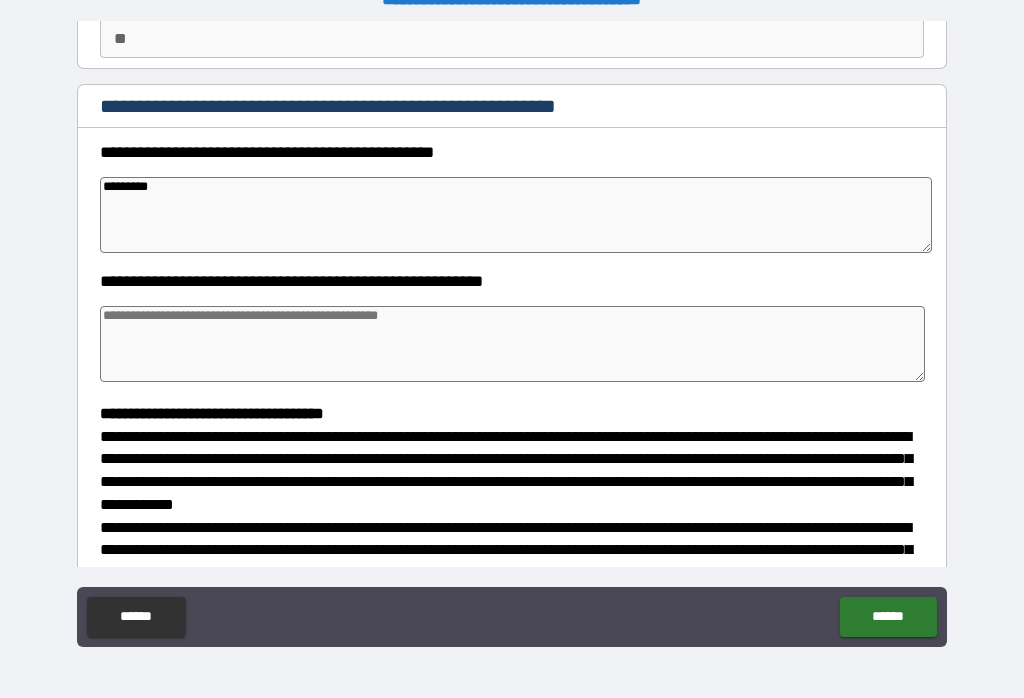 type on "*" 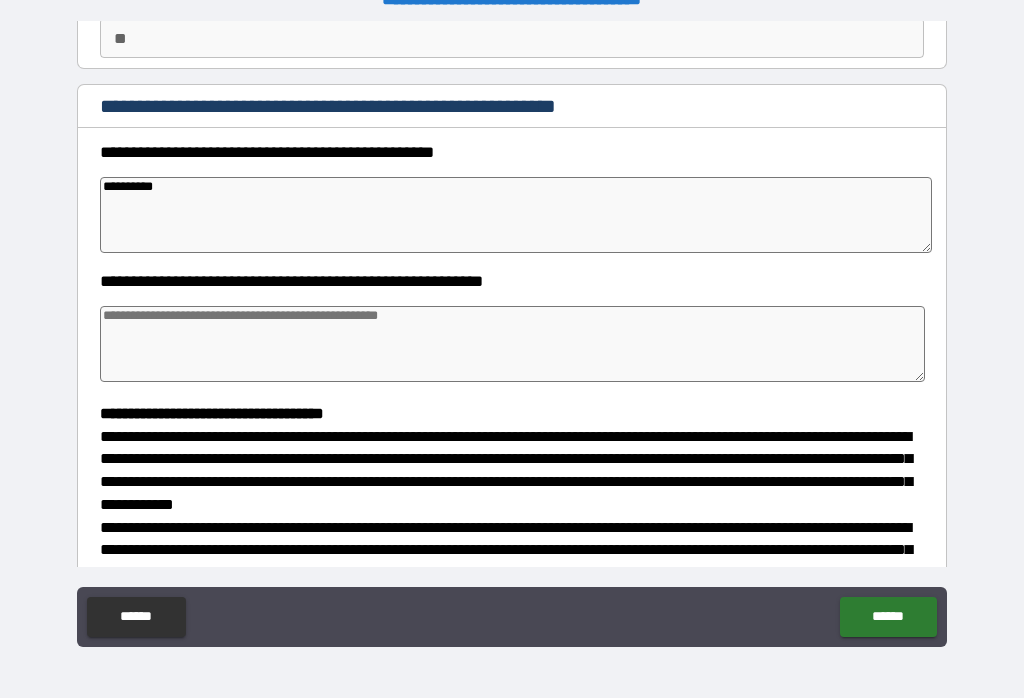 type on "*" 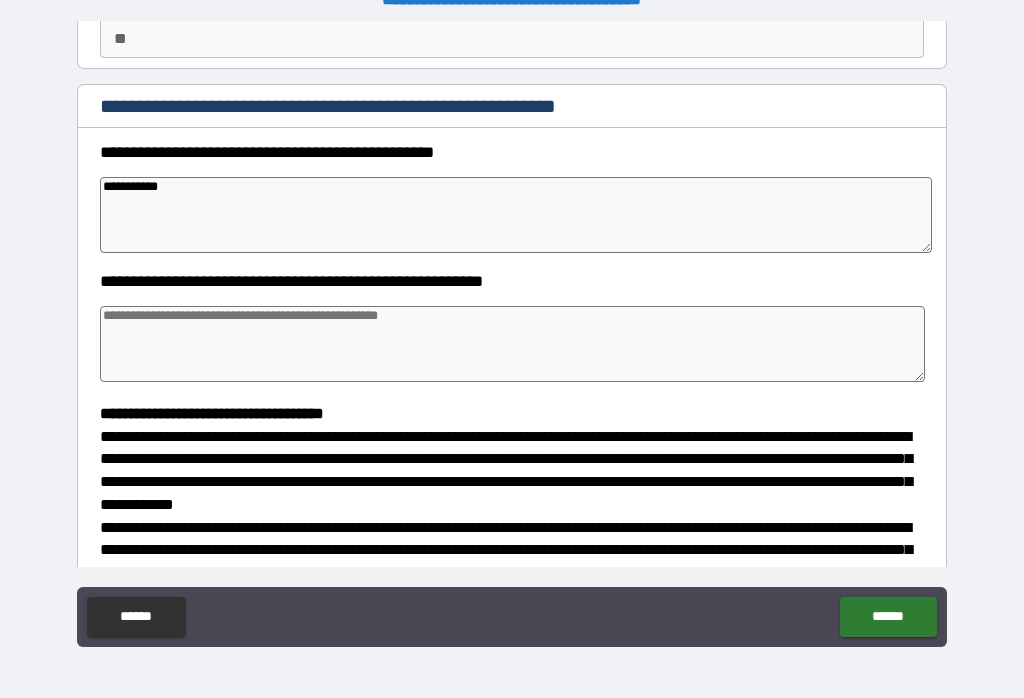 type on "*" 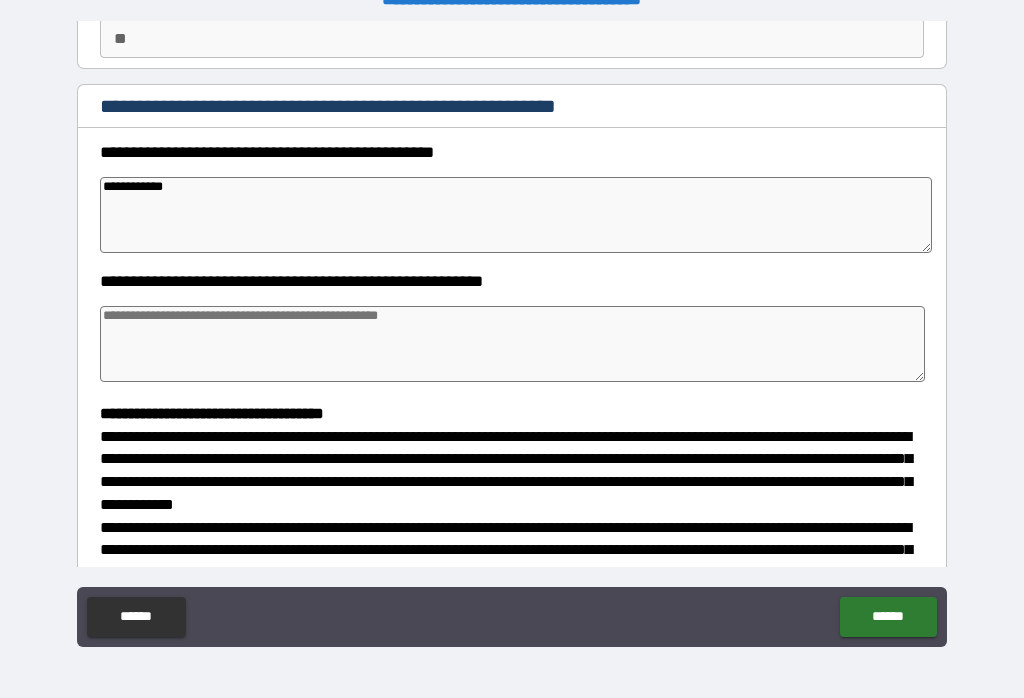 type on "*" 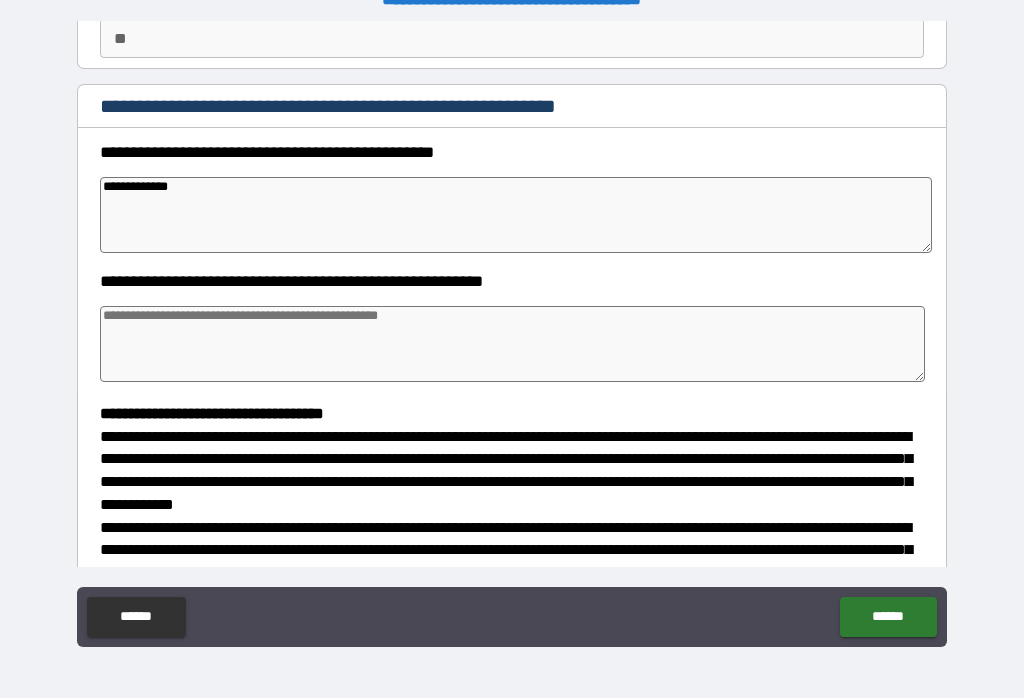 type on "*" 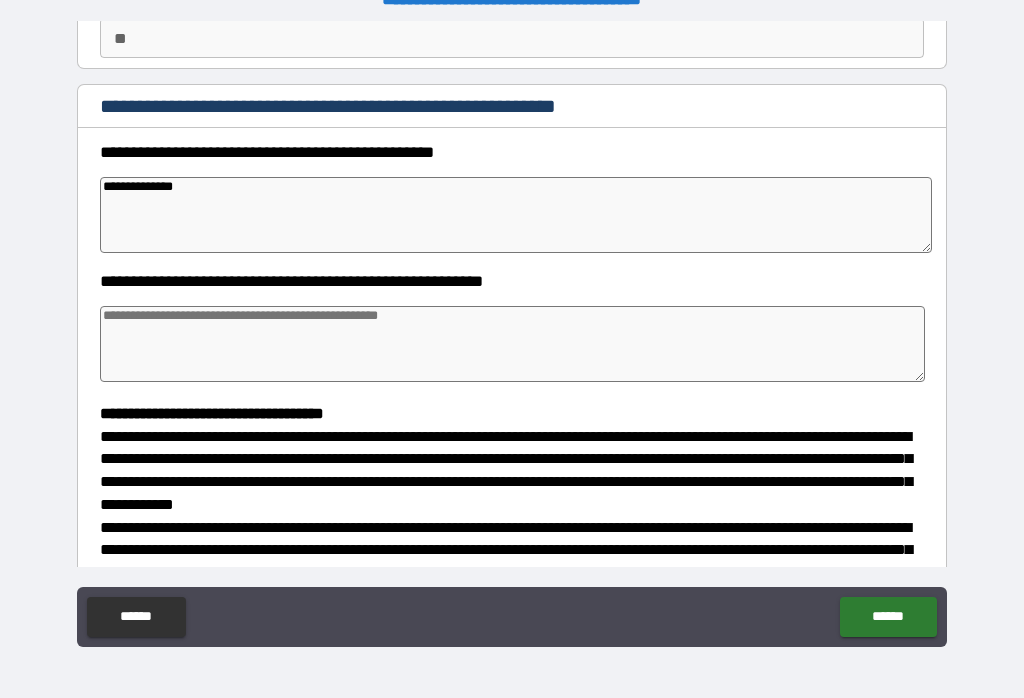 type on "*" 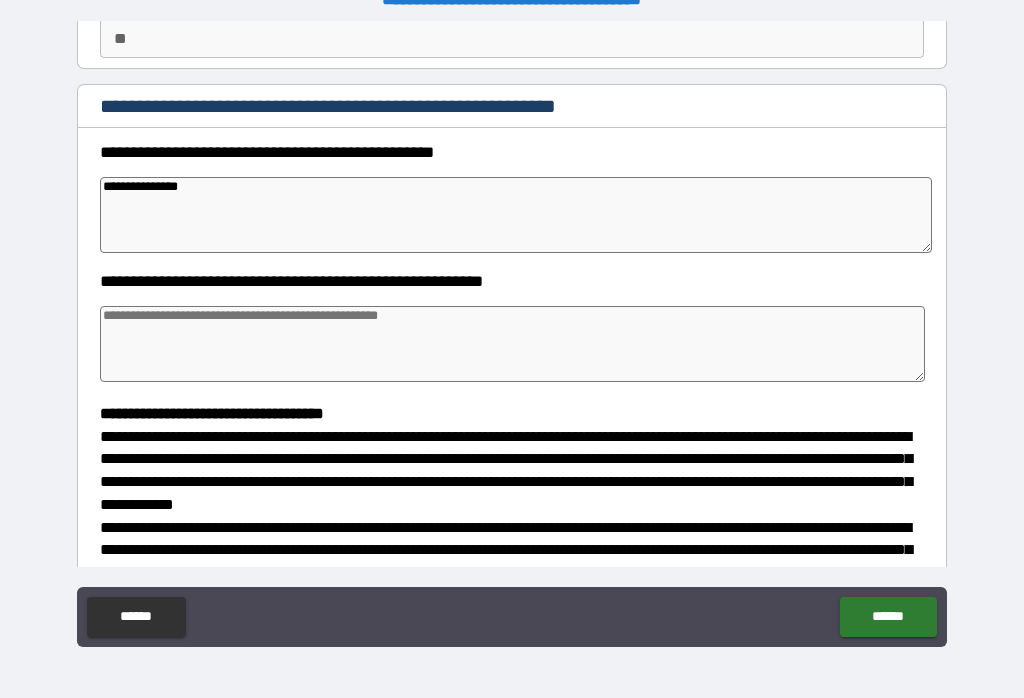 type on "*" 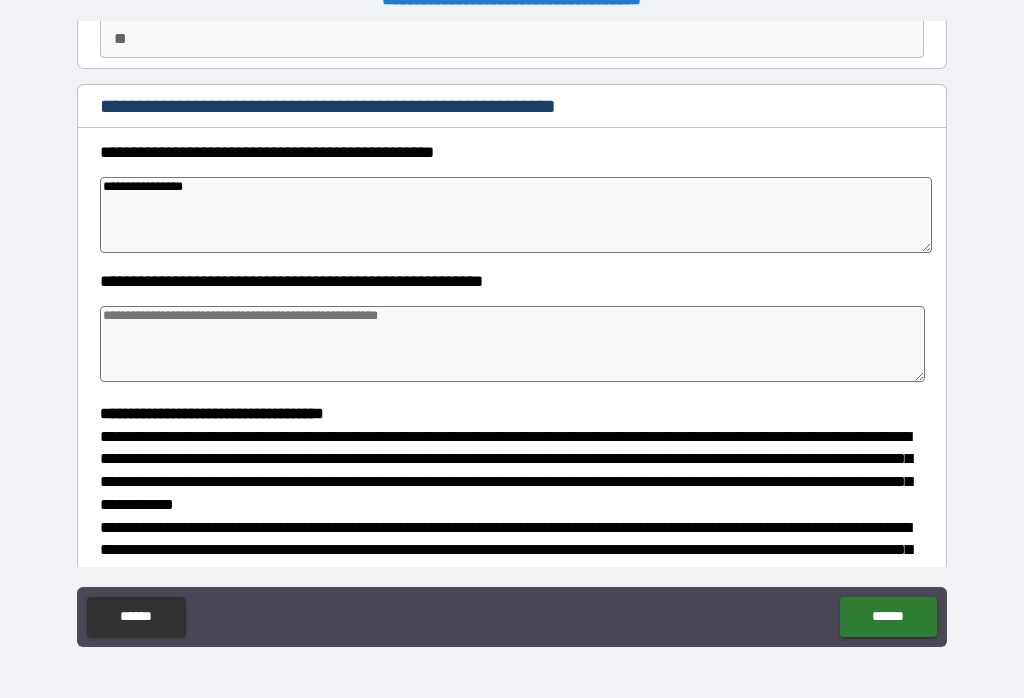type on "*" 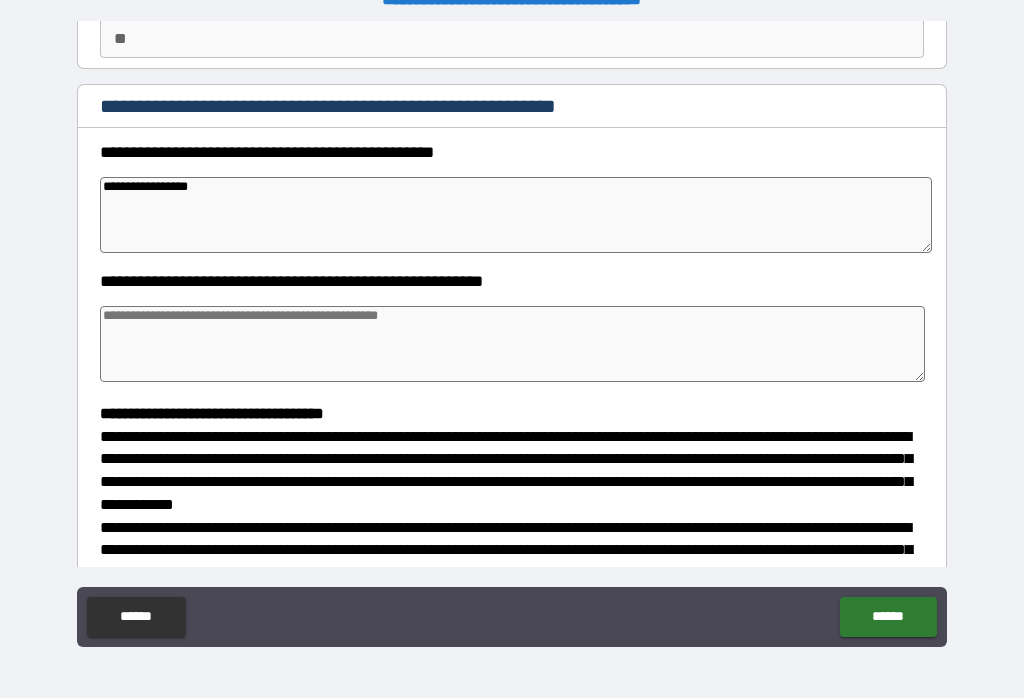 type on "*" 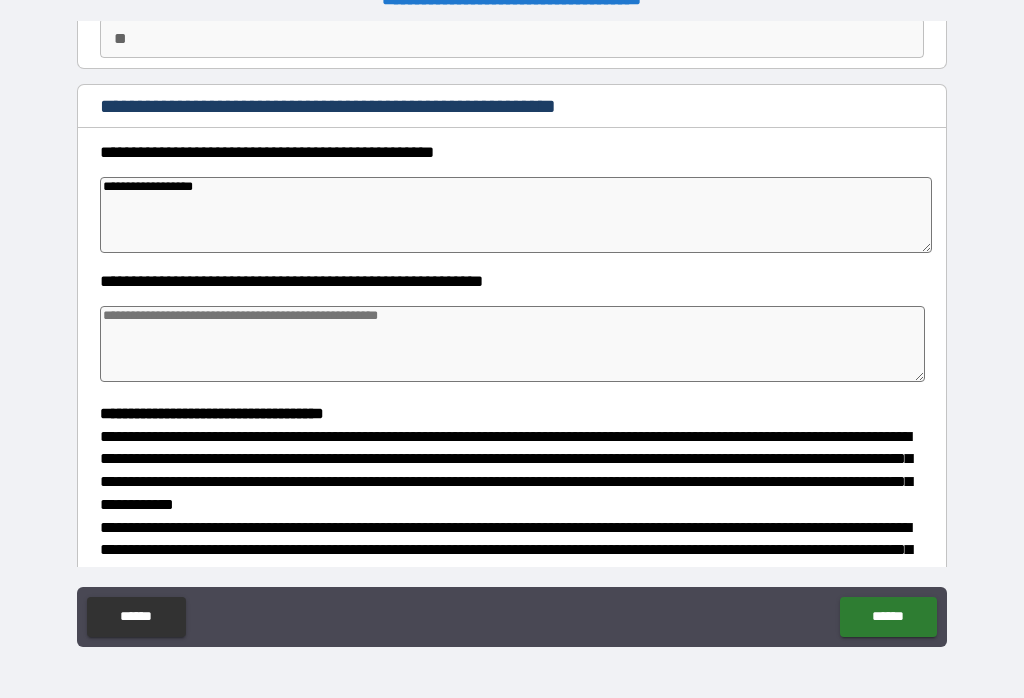 type on "*" 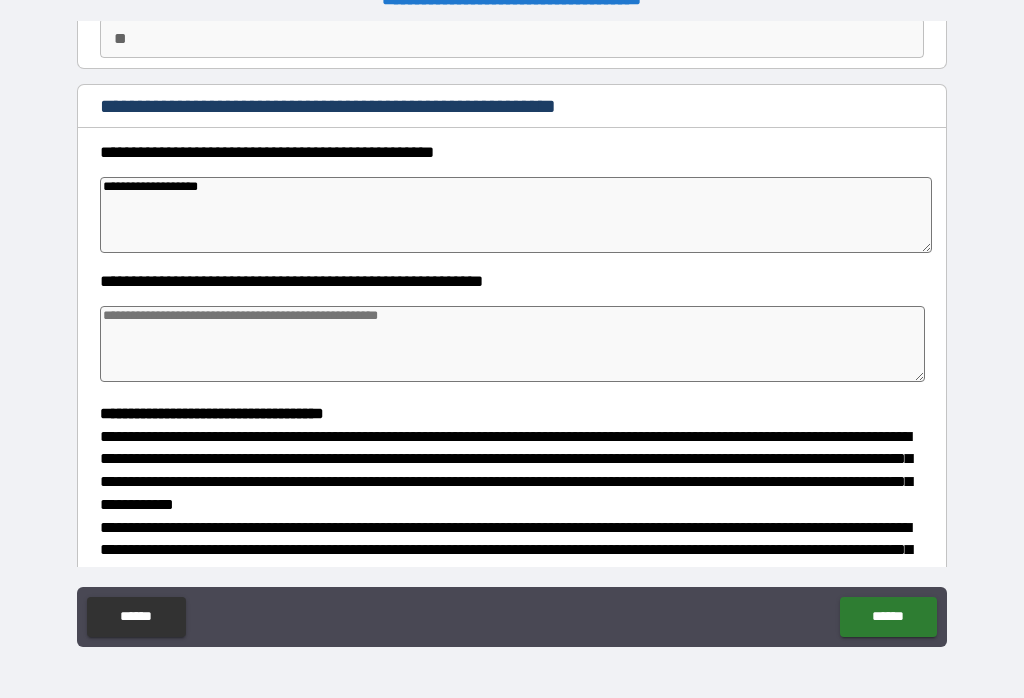 type on "*" 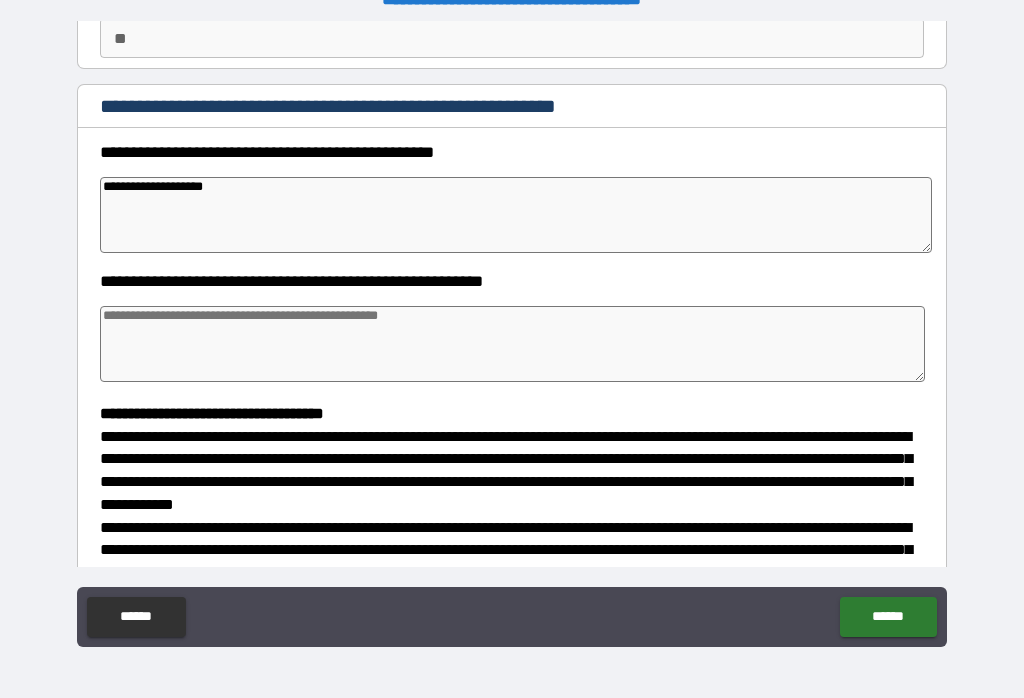type on "*" 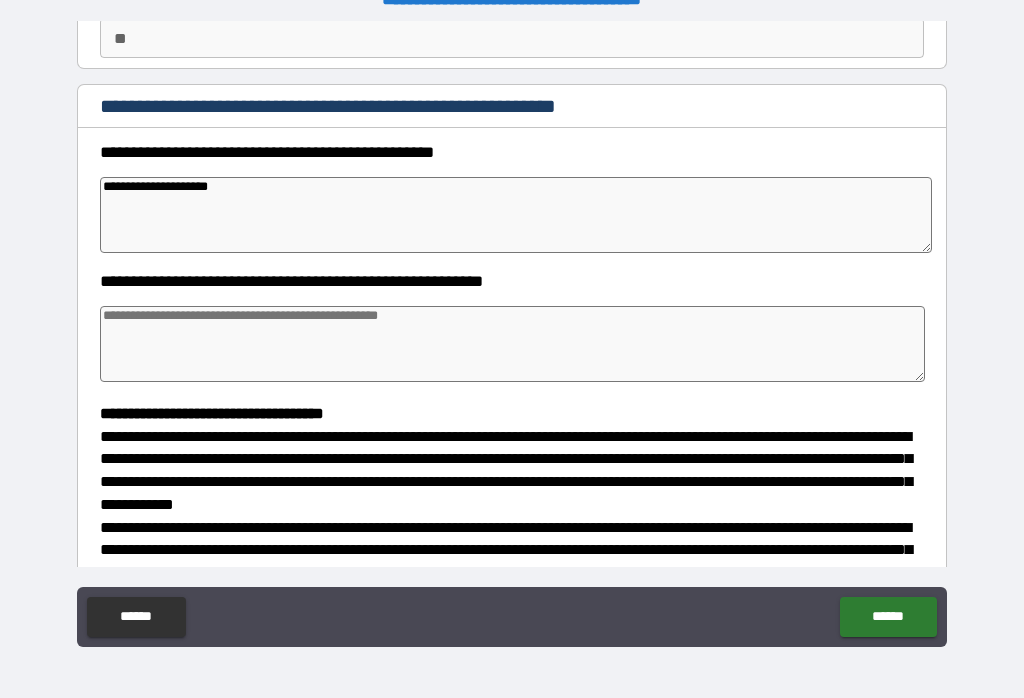 type on "*" 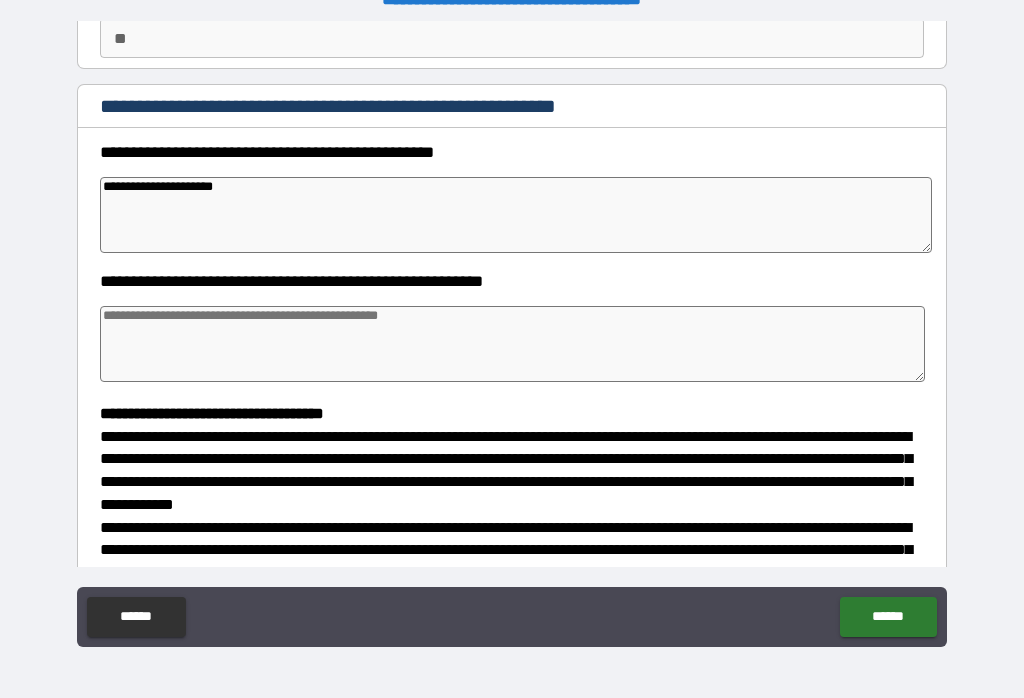 type on "*" 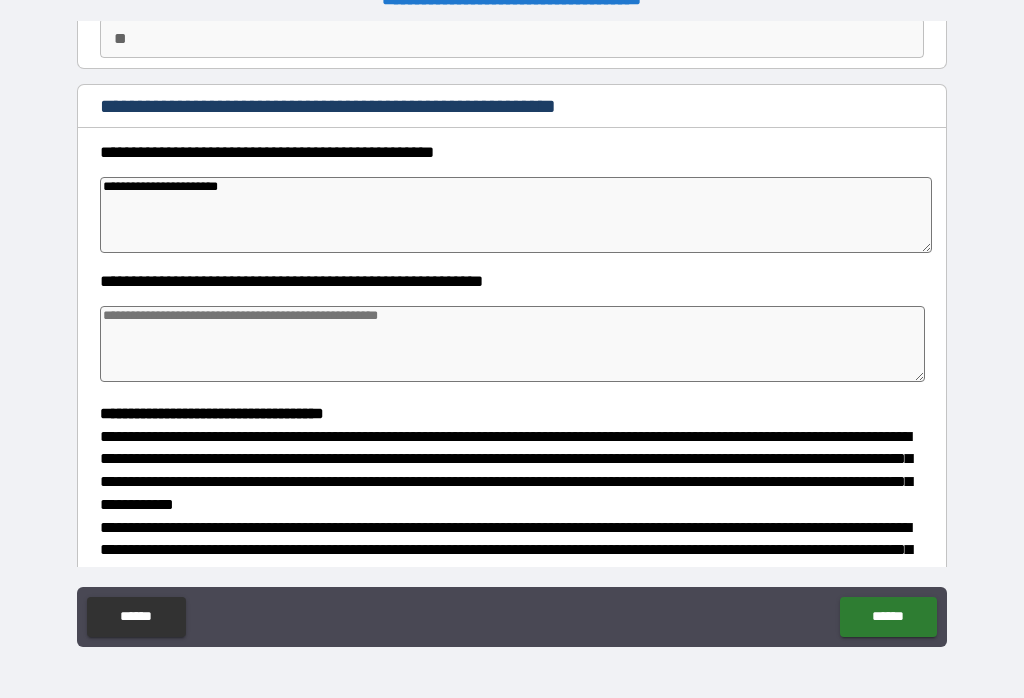 type on "*" 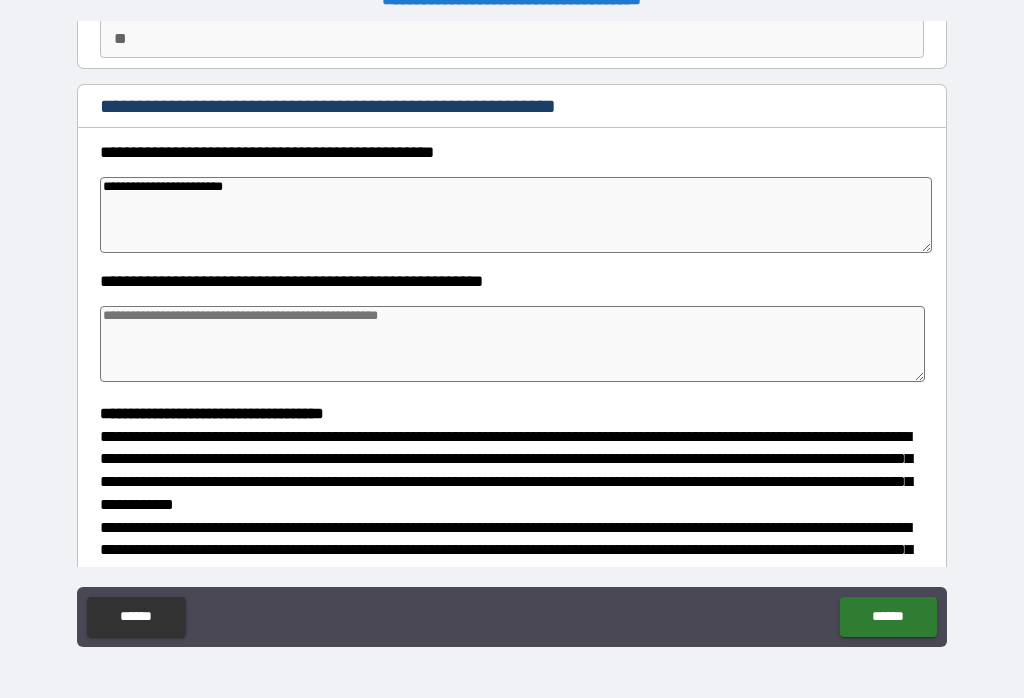 type on "*" 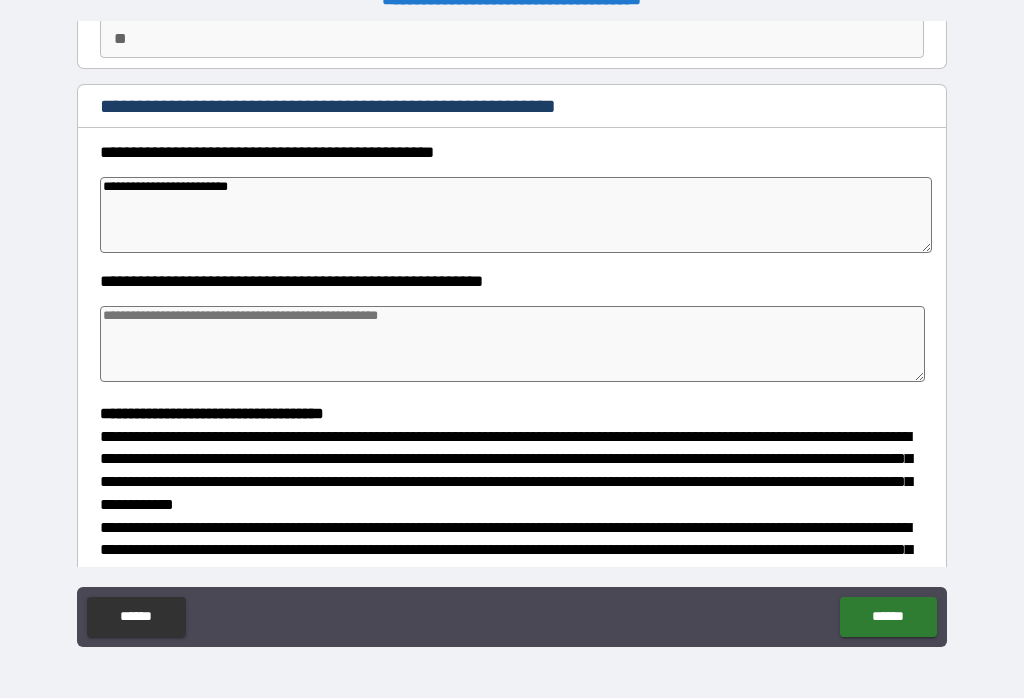 type on "*" 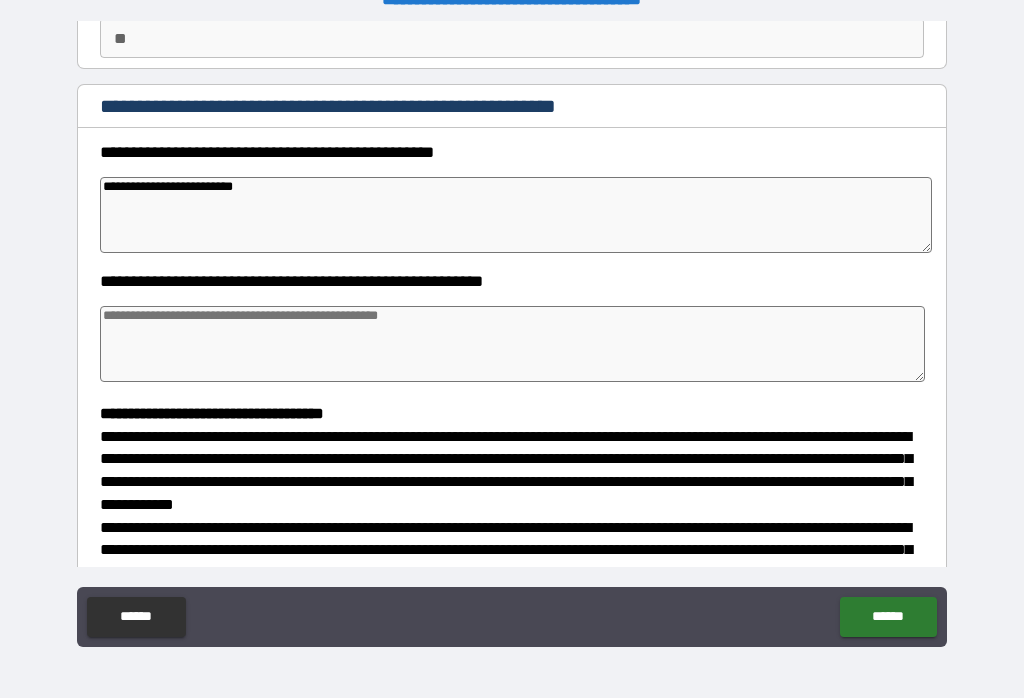 type on "*" 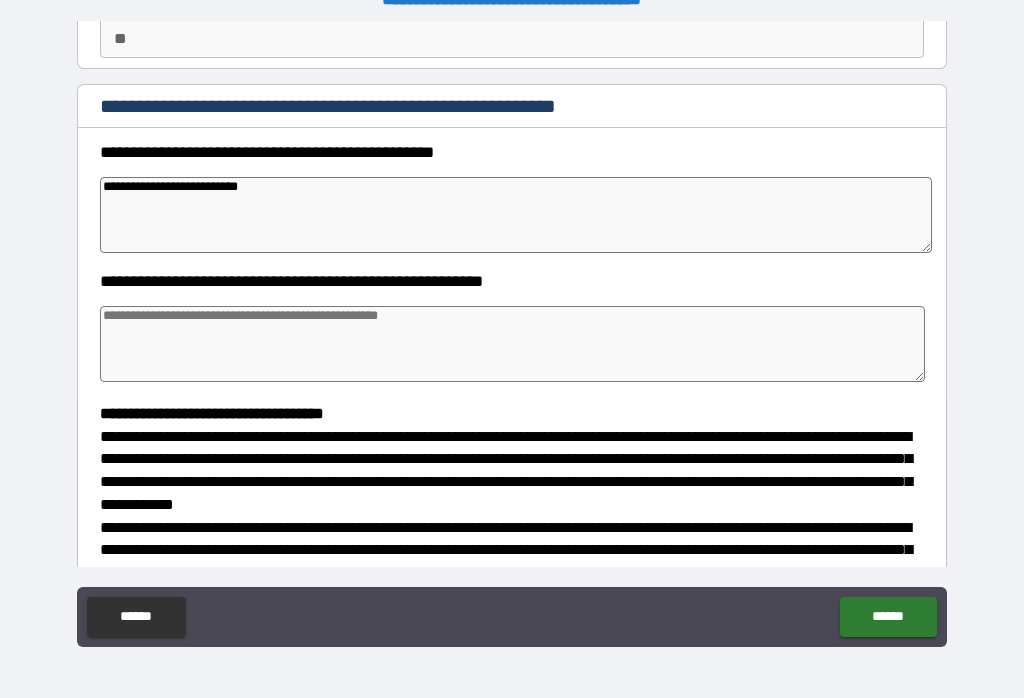 type on "*" 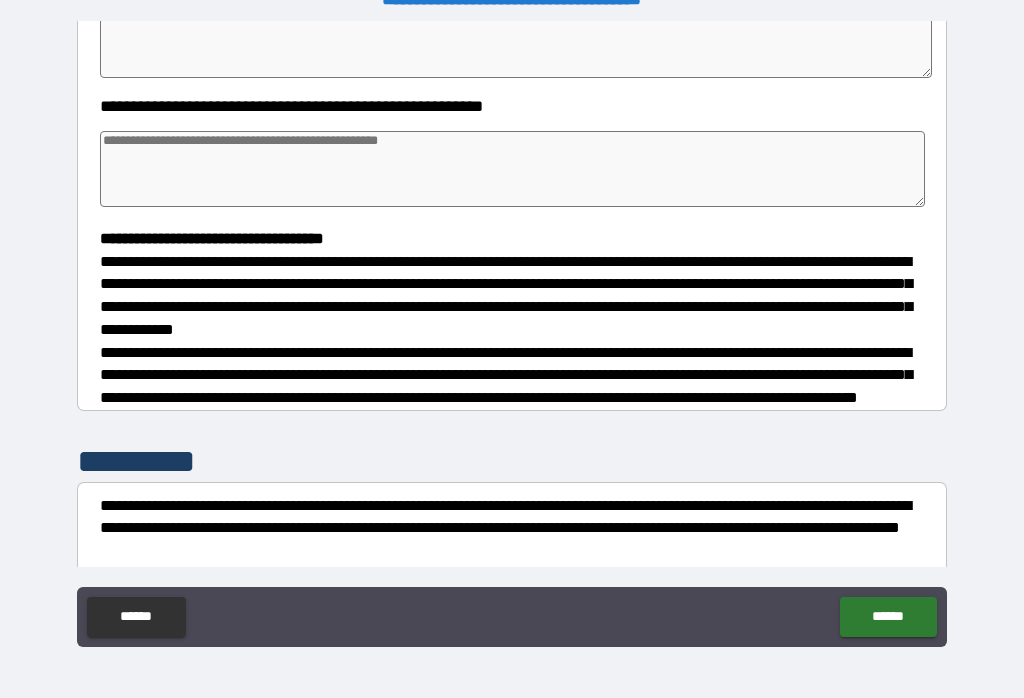 scroll, scrollTop: 384, scrollLeft: 0, axis: vertical 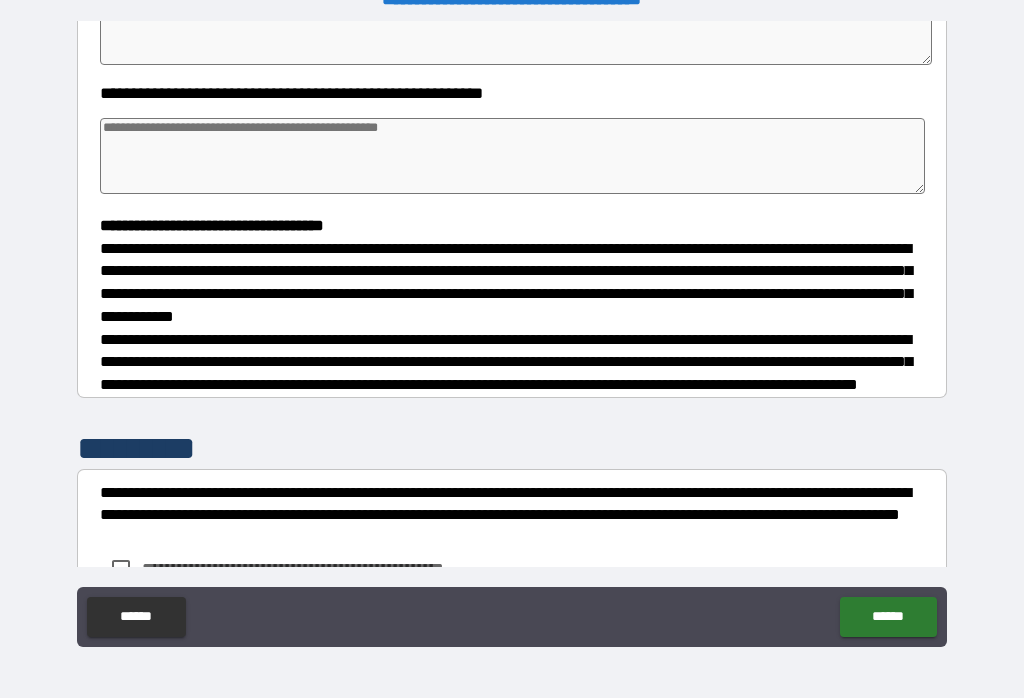 type on "**********" 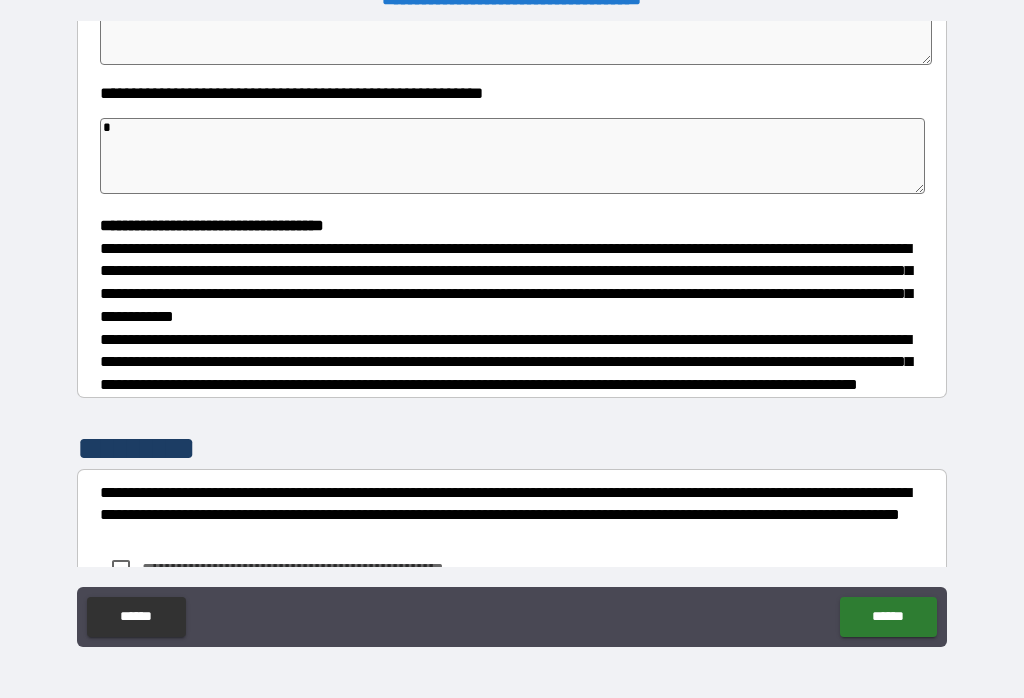 type on "*" 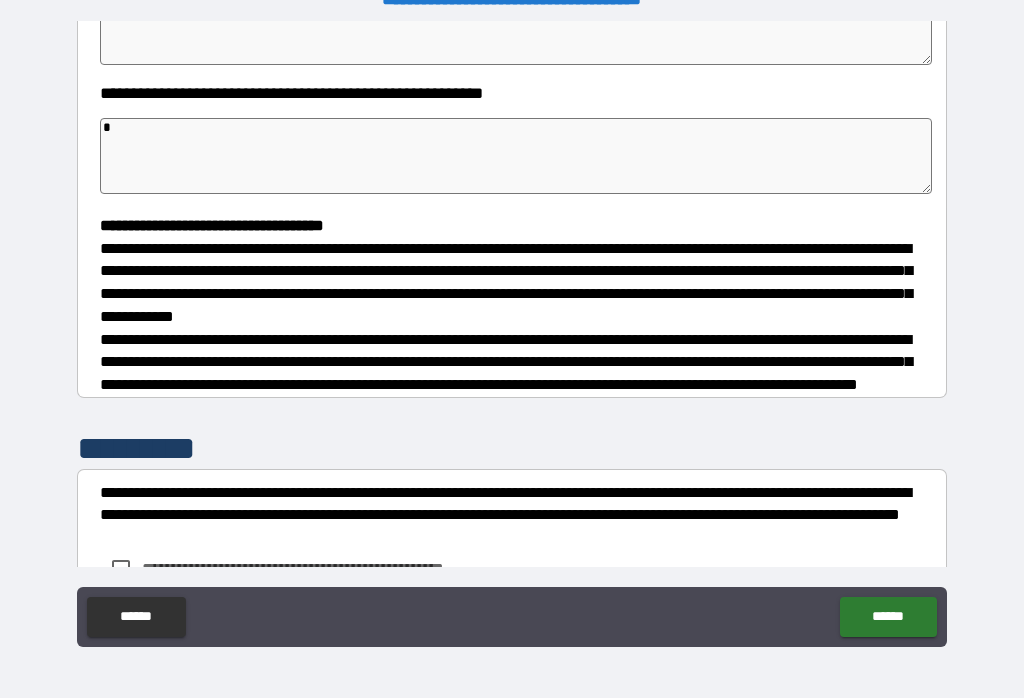 type on "*" 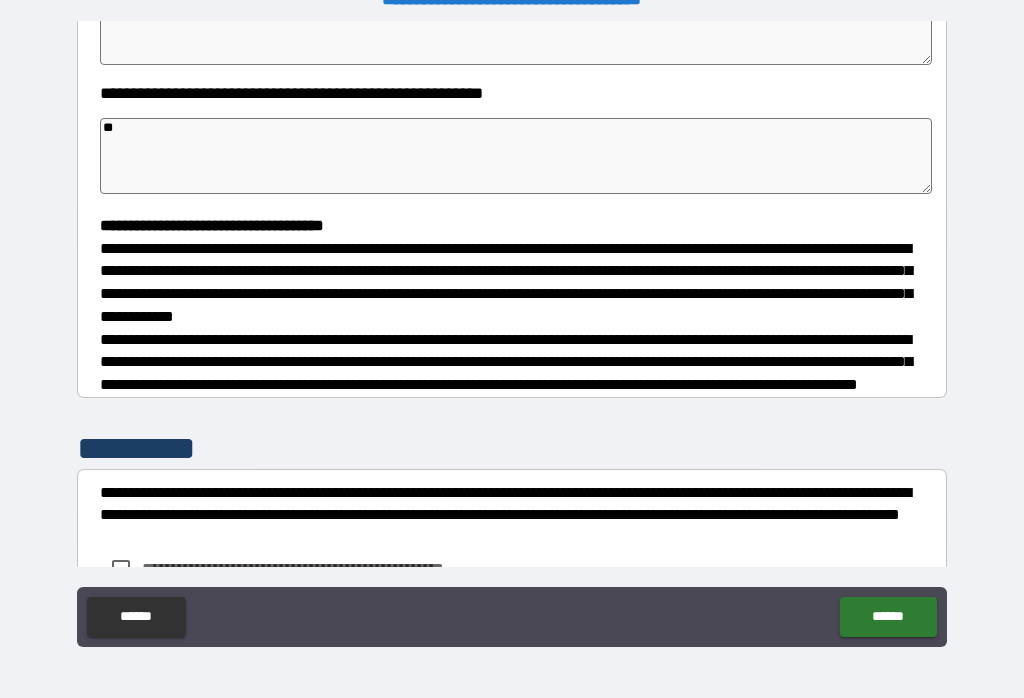 type on "*" 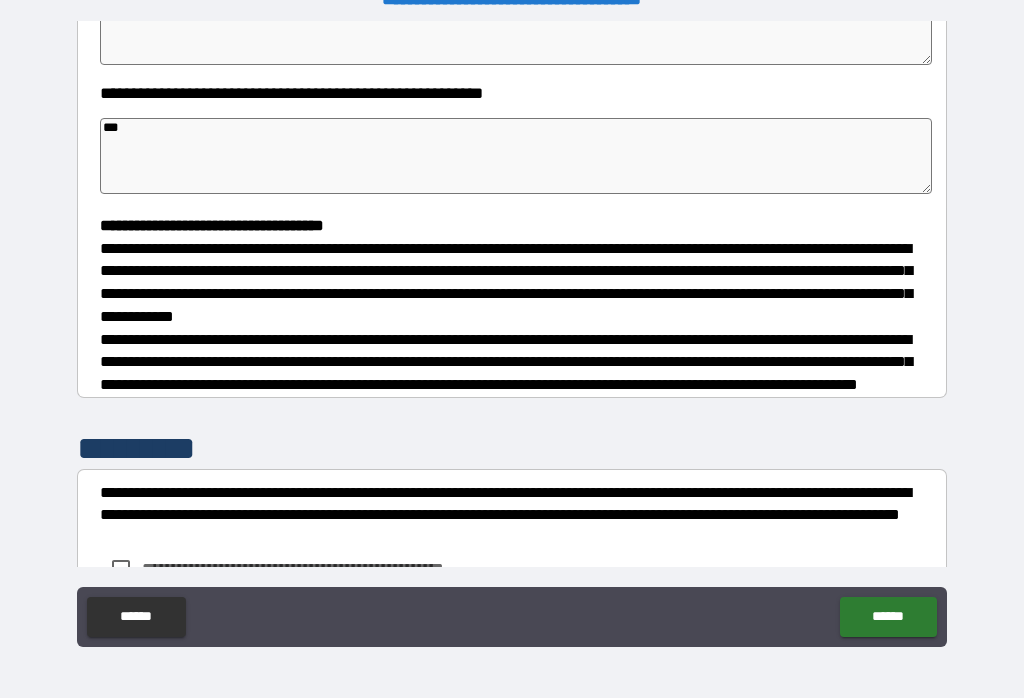 type on "*" 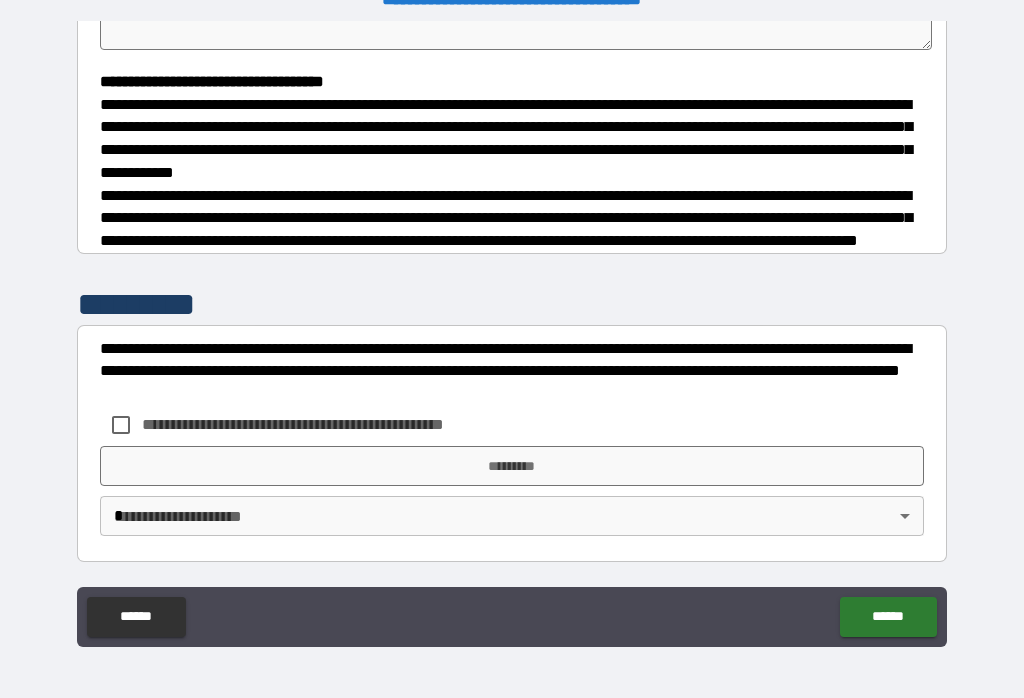 scroll, scrollTop: 544, scrollLeft: 0, axis: vertical 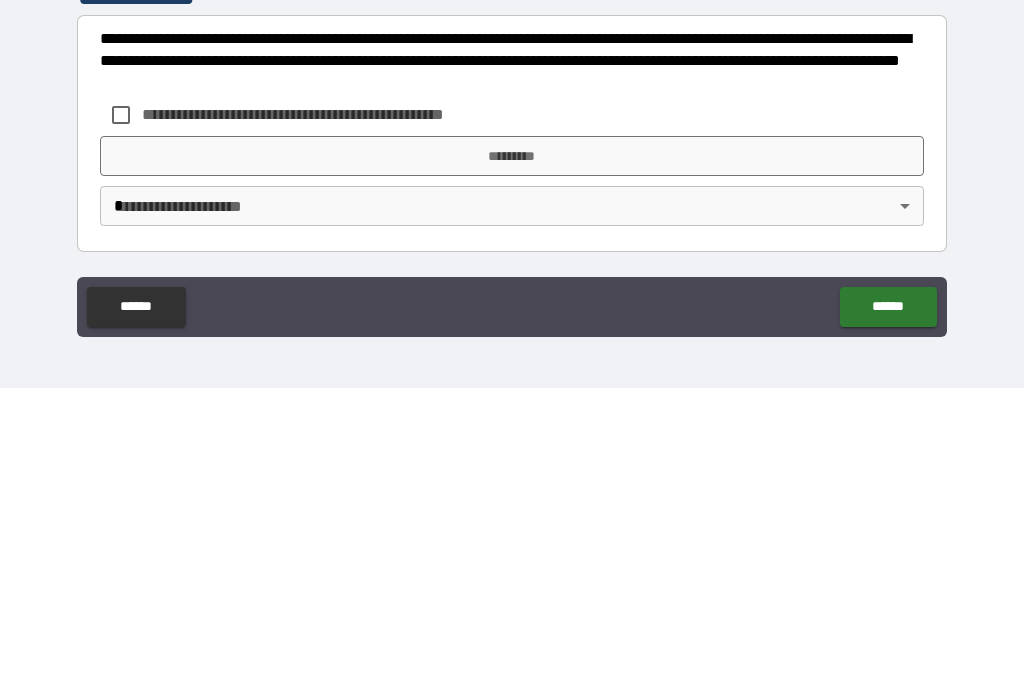 type on "***" 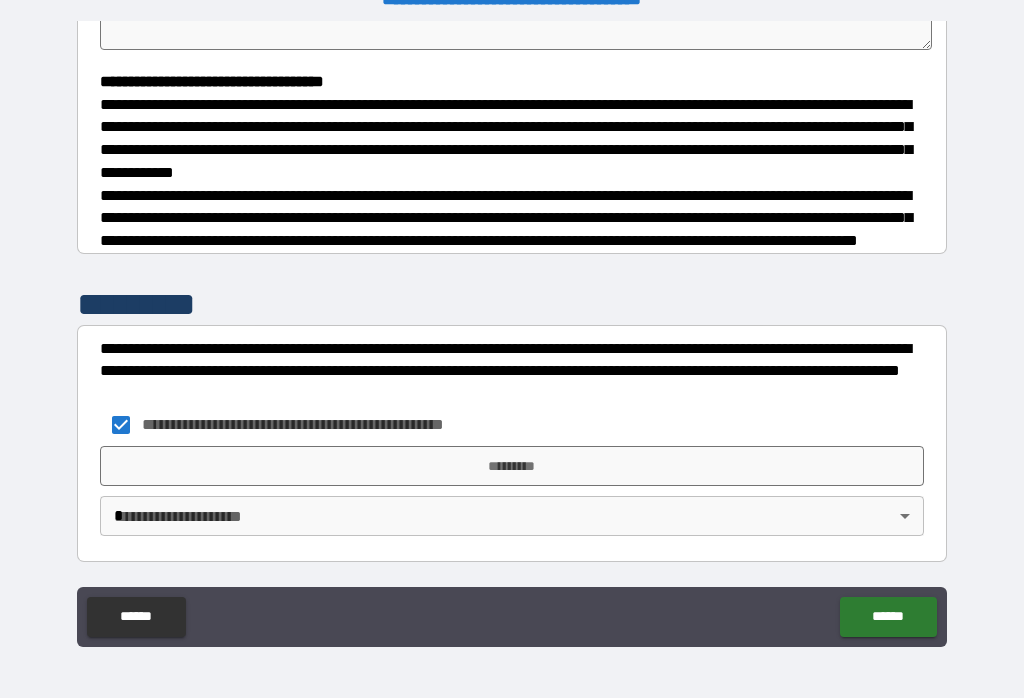 type on "*" 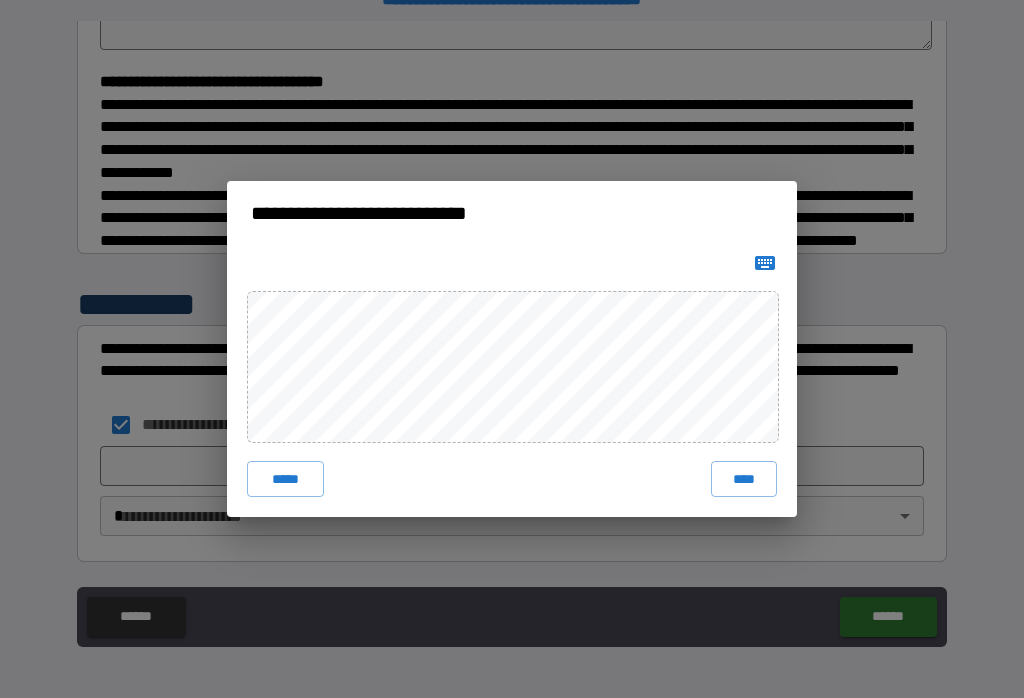 click on "****" at bounding box center [744, 479] 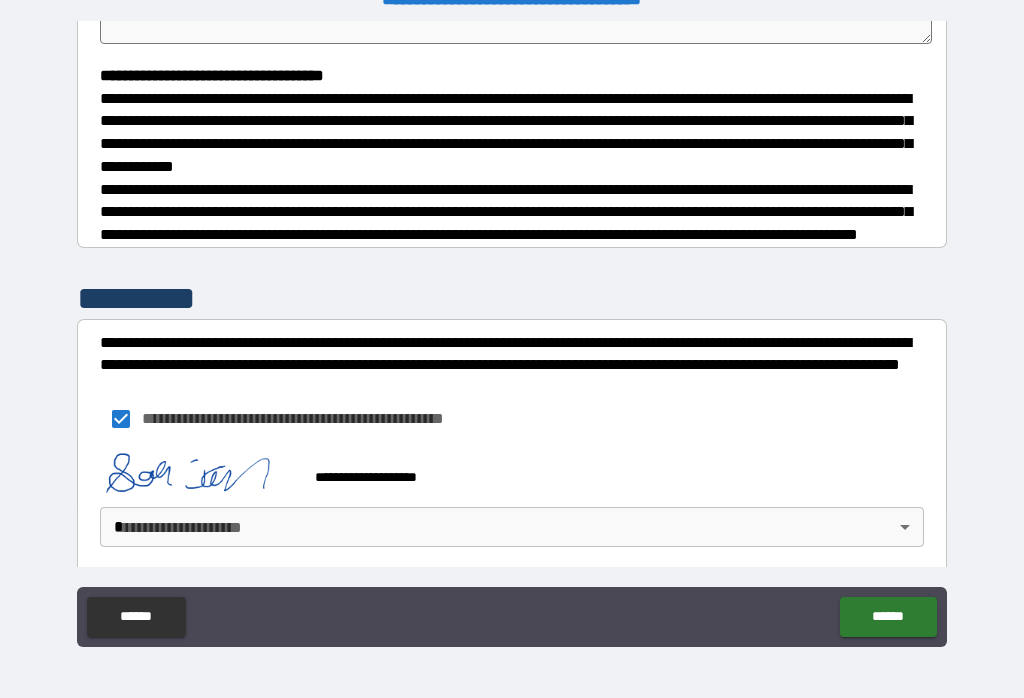type on "*" 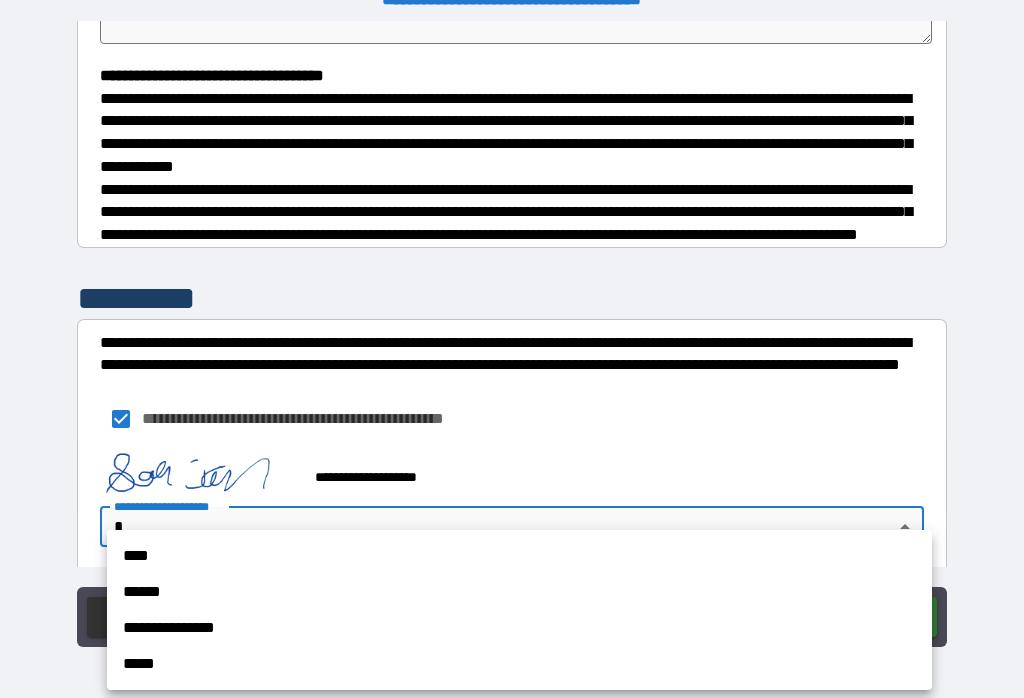 click on "****" at bounding box center (519, 556) 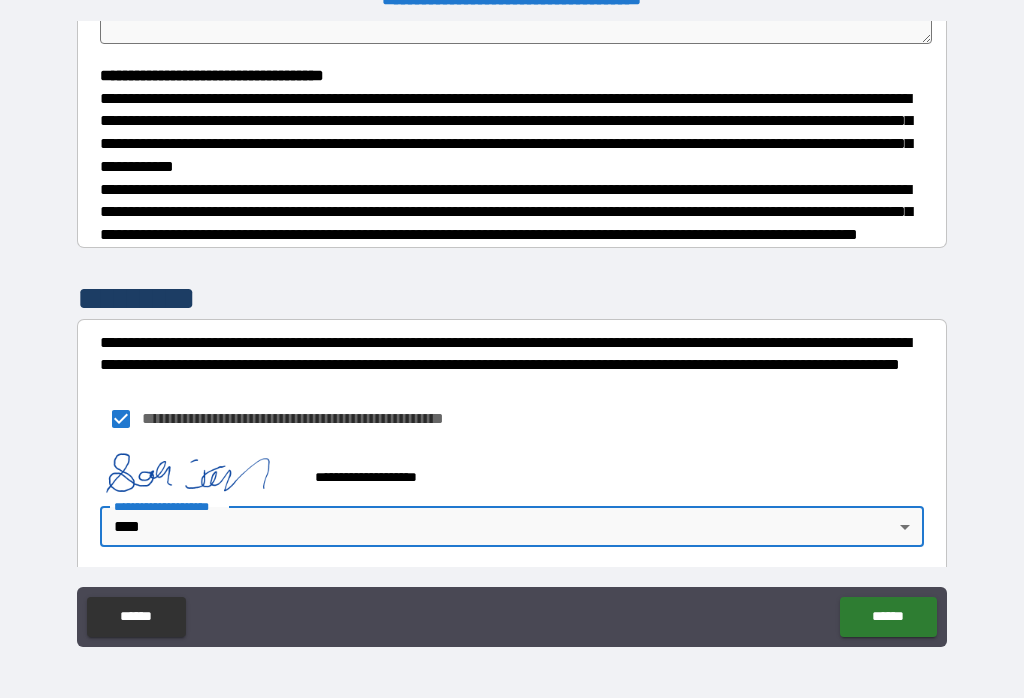 type on "*" 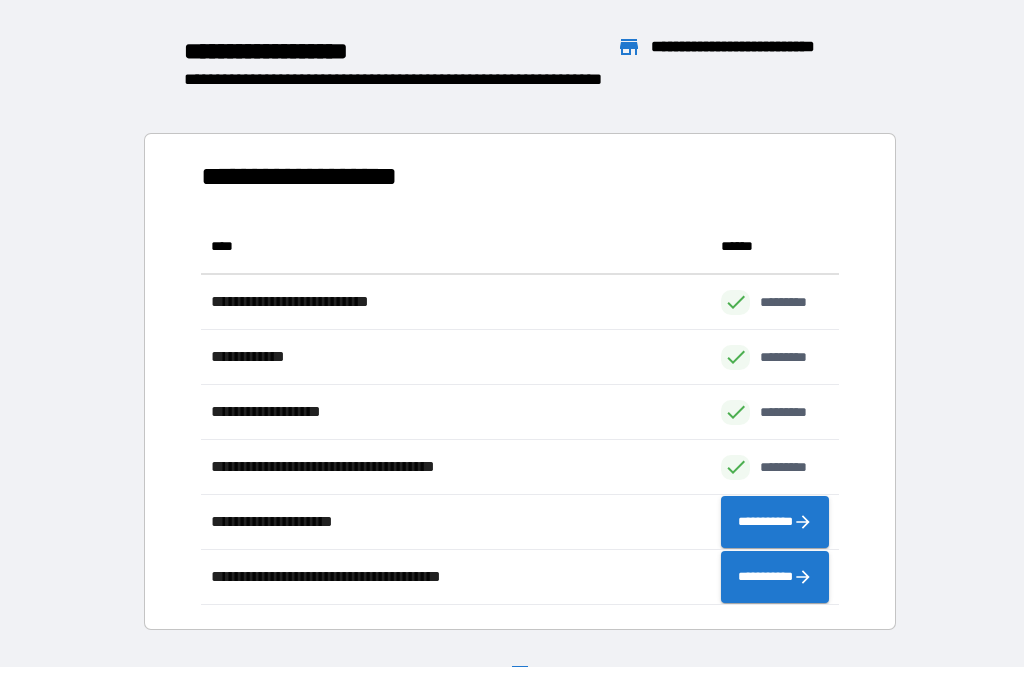 scroll, scrollTop: 1, scrollLeft: 1, axis: both 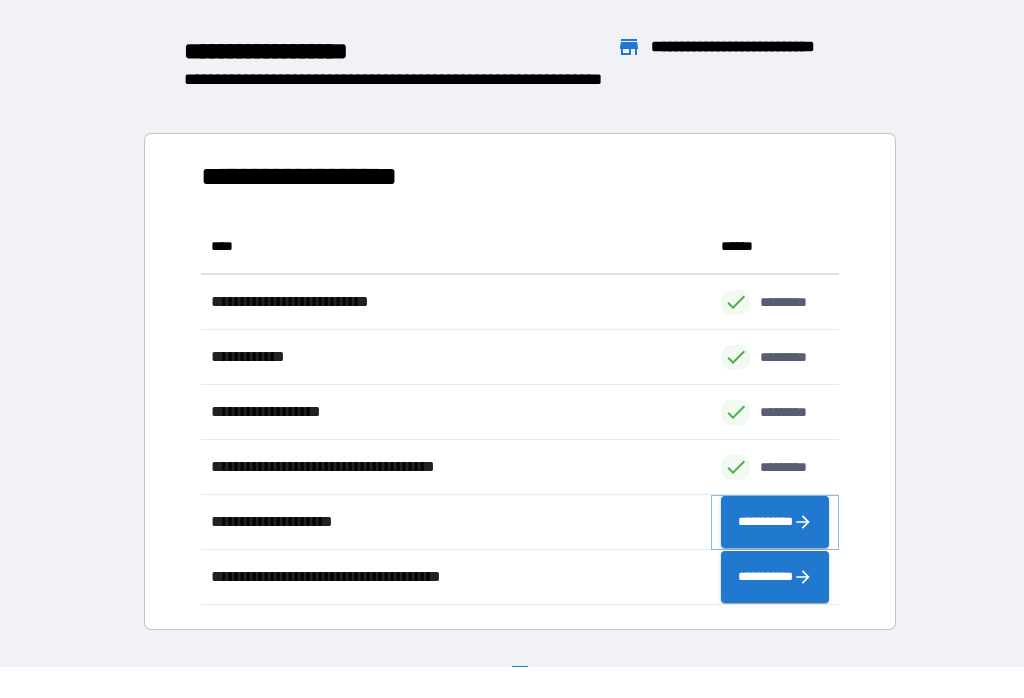 click on "**********" at bounding box center [775, 522] 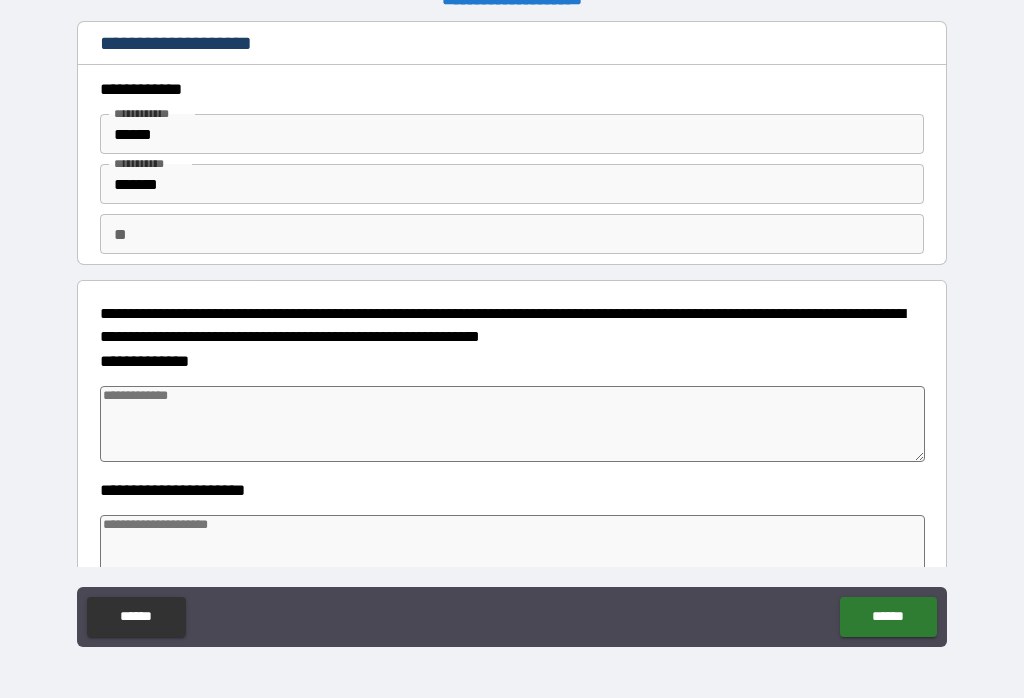 type on "*" 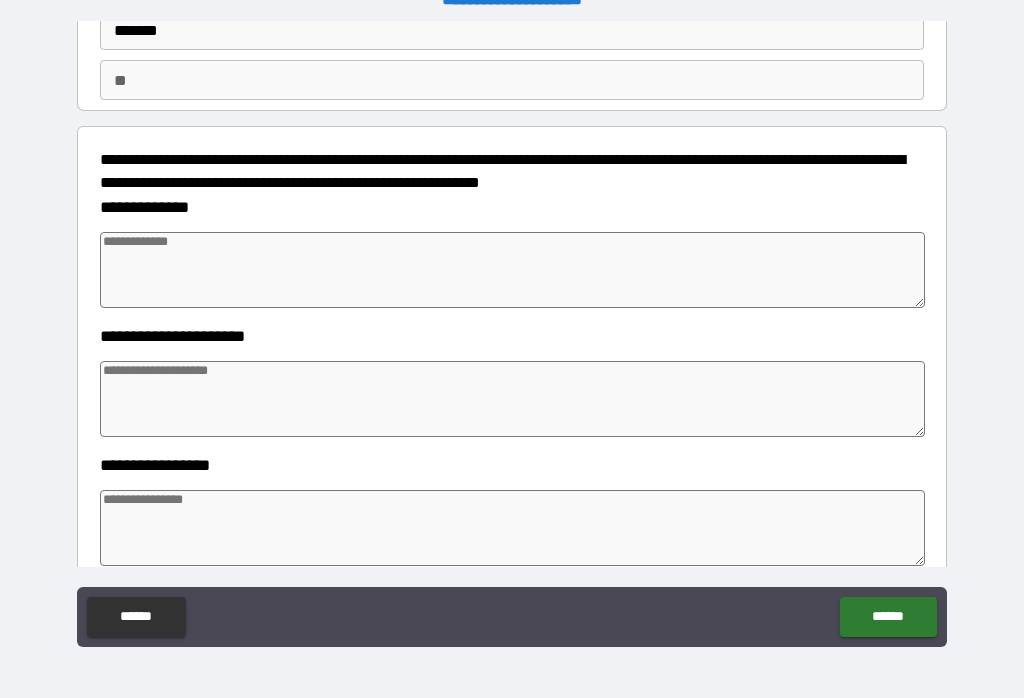 scroll, scrollTop: 156, scrollLeft: 0, axis: vertical 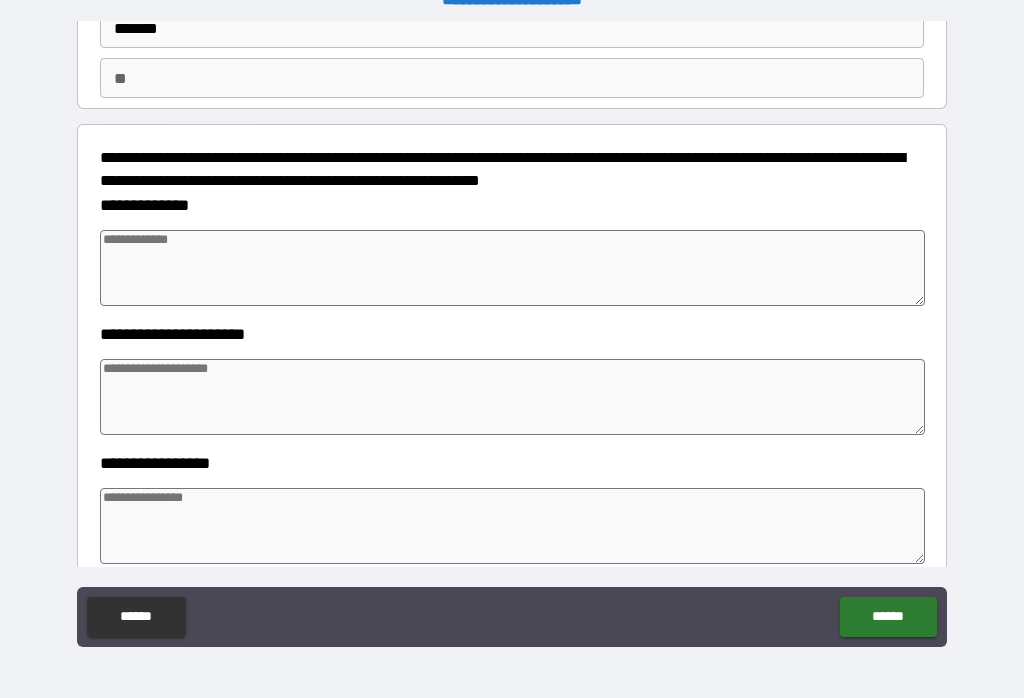 click at bounding box center [513, 268] 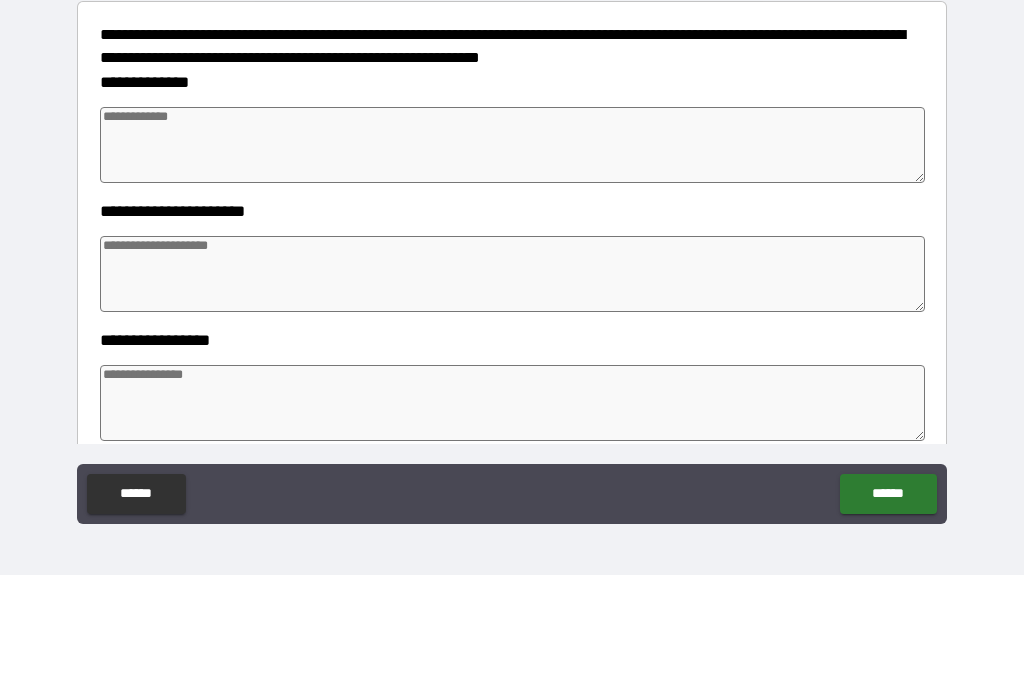 type on "*" 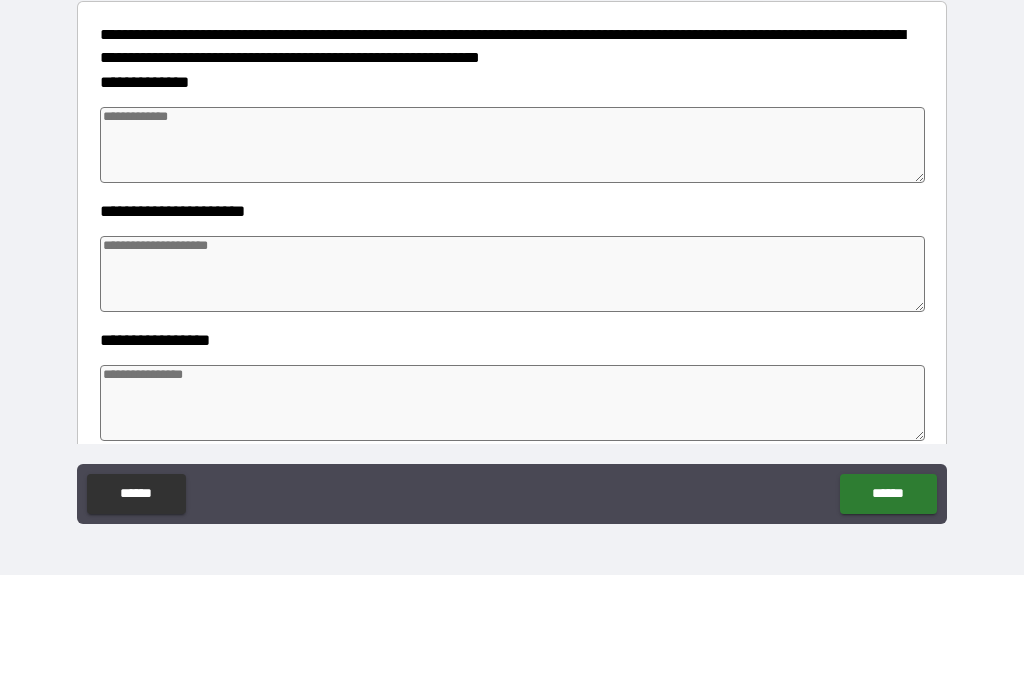 type on "*" 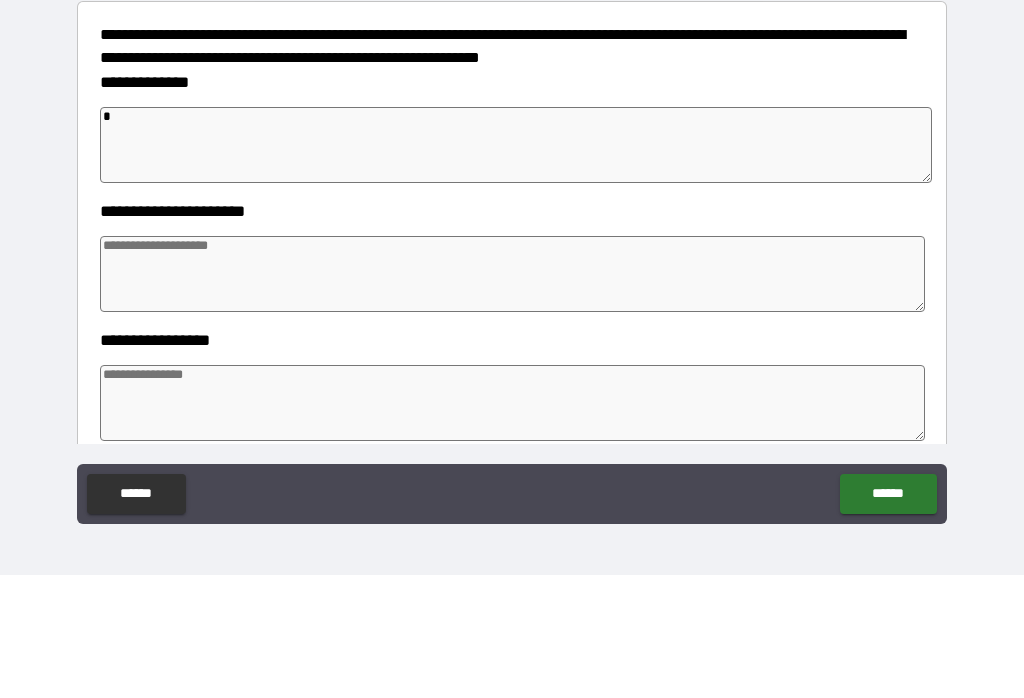 type on "*" 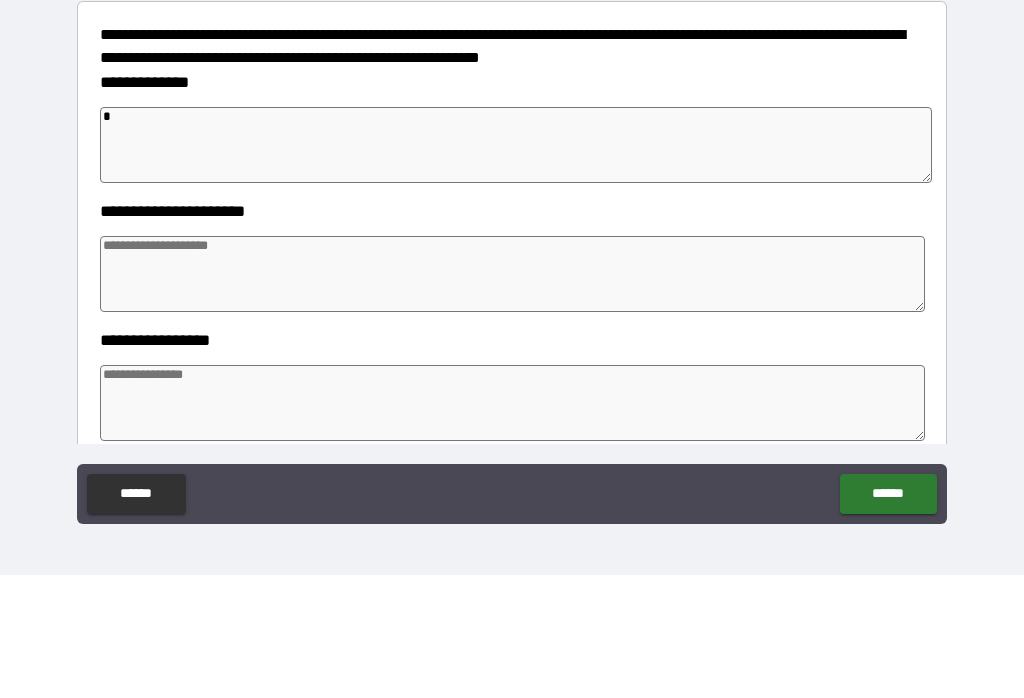 type on "*" 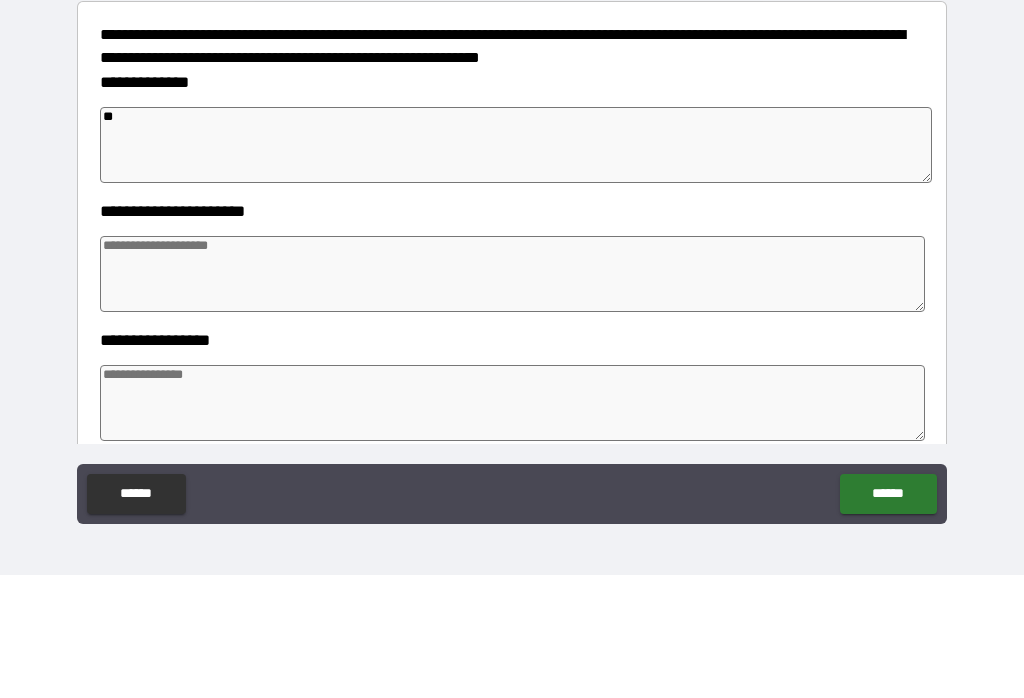 type on "*" 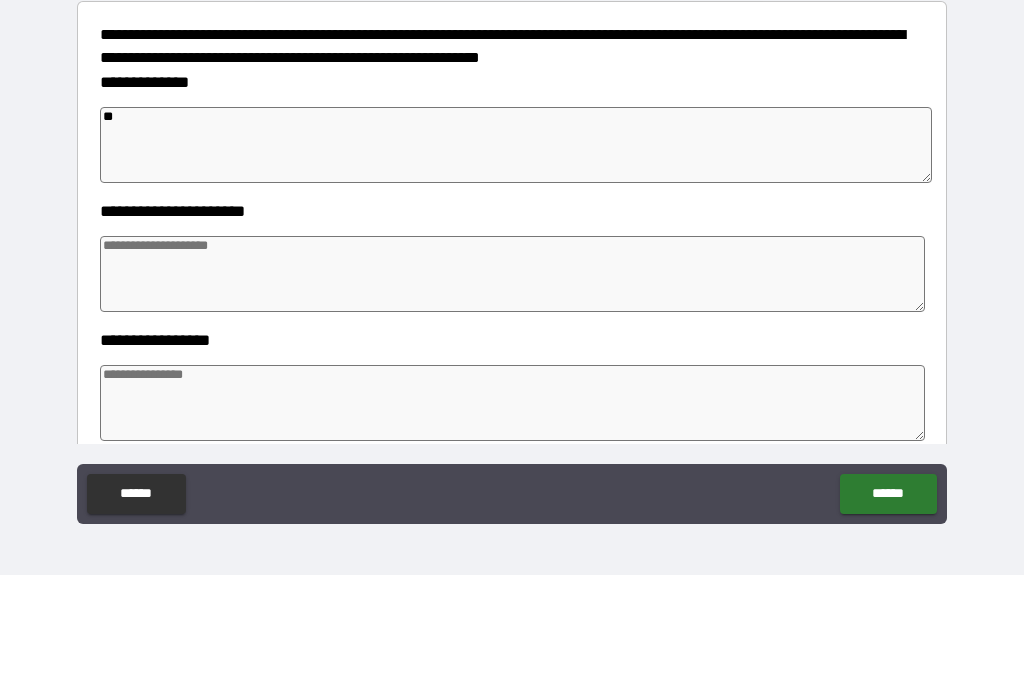 type on "***" 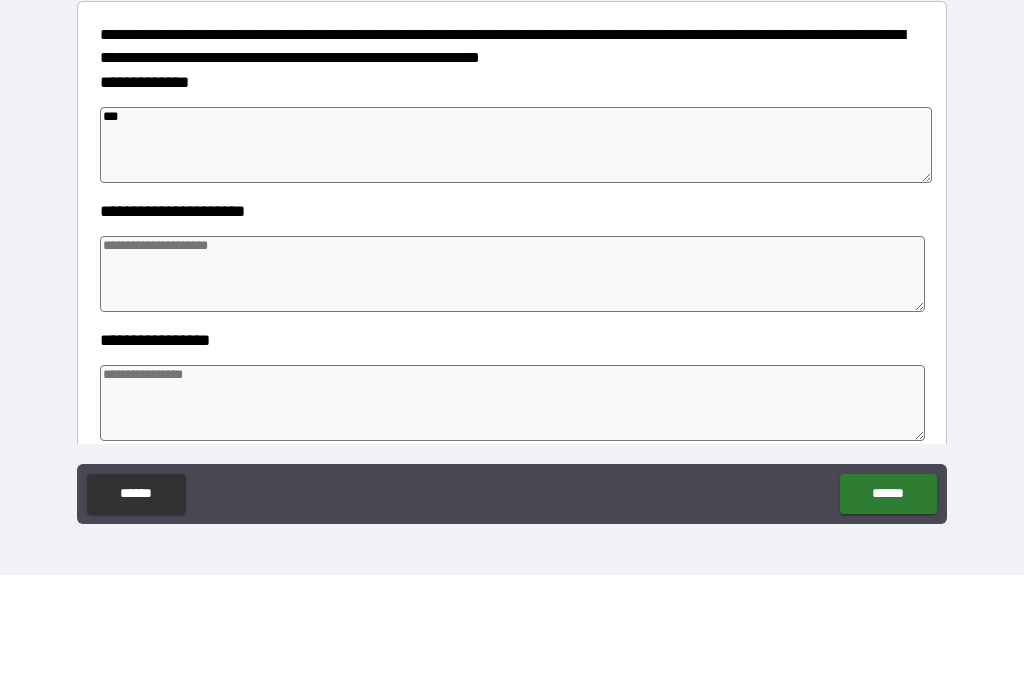 type on "*" 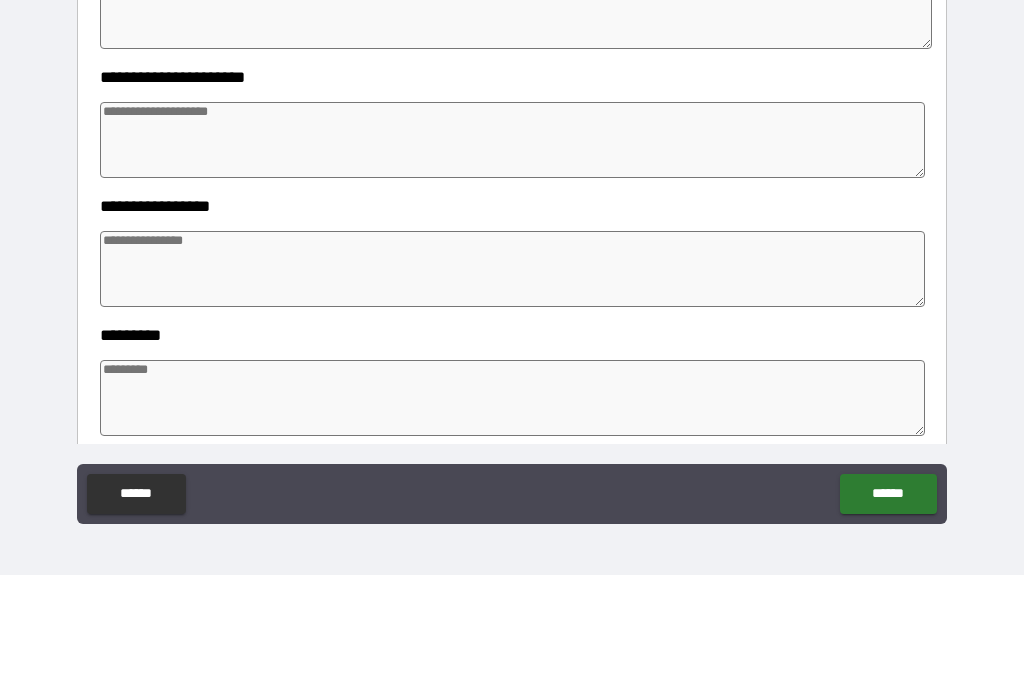 scroll, scrollTop: 296, scrollLeft: 0, axis: vertical 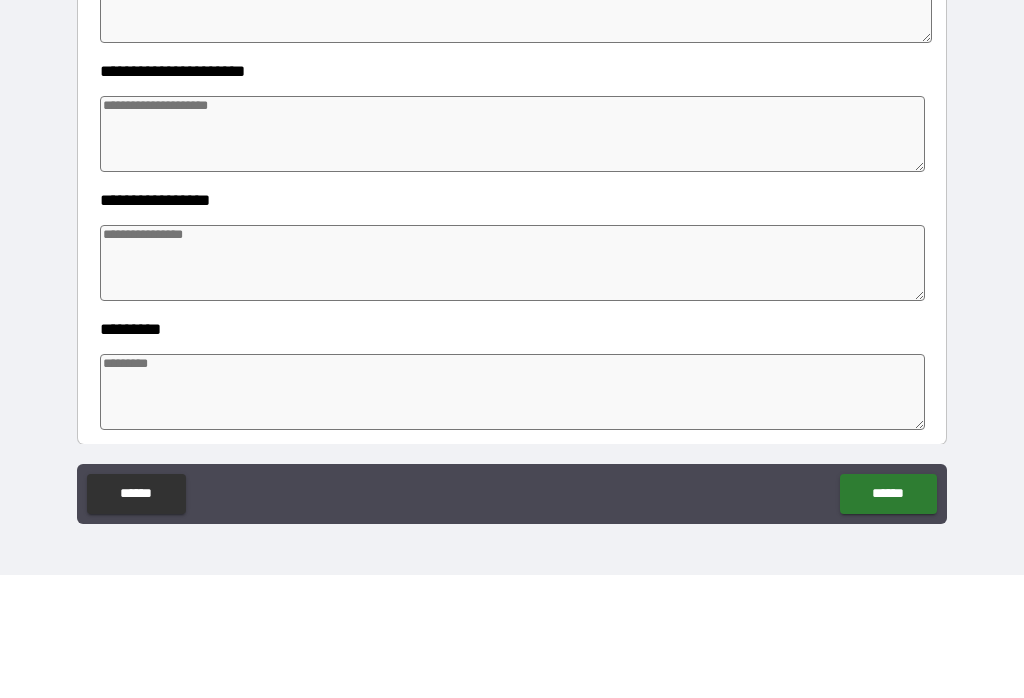 click at bounding box center [513, 257] 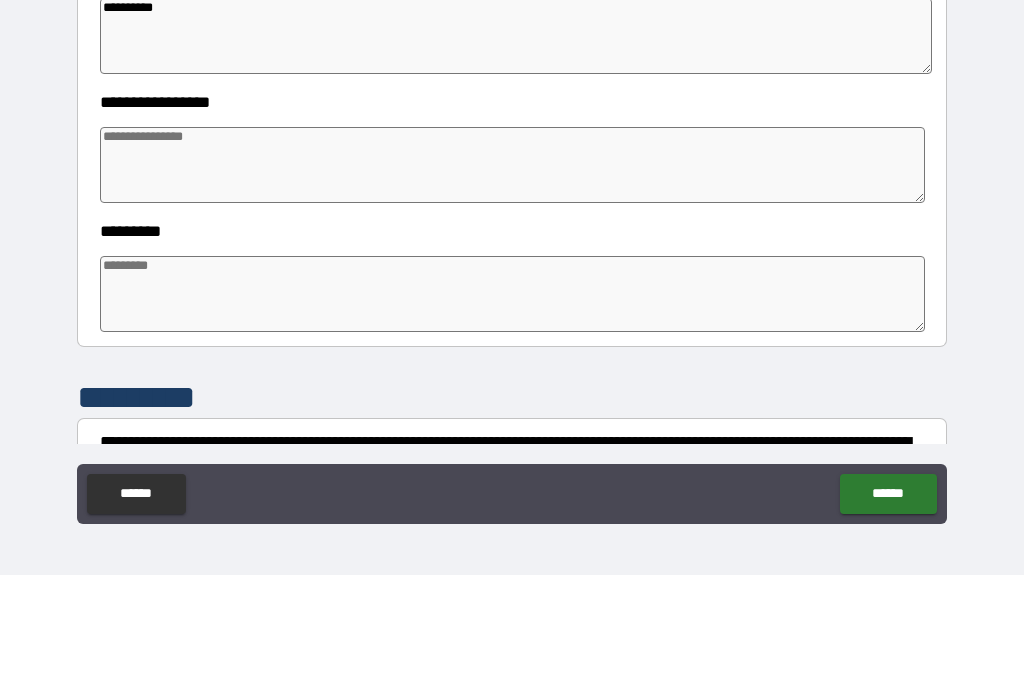 scroll, scrollTop: 402, scrollLeft: 0, axis: vertical 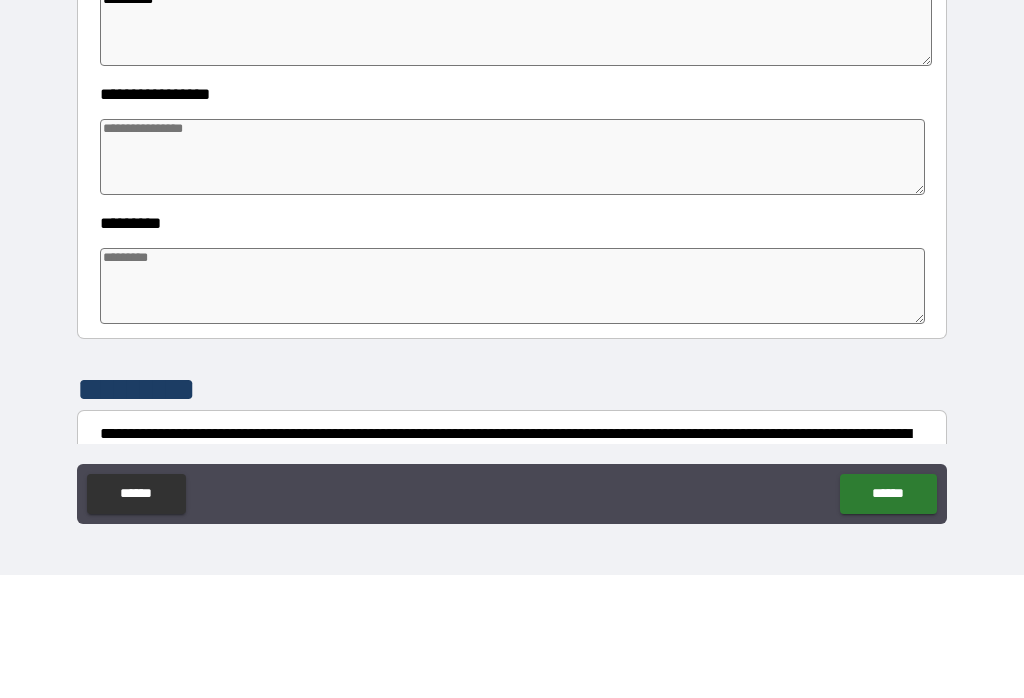 click at bounding box center [513, 280] 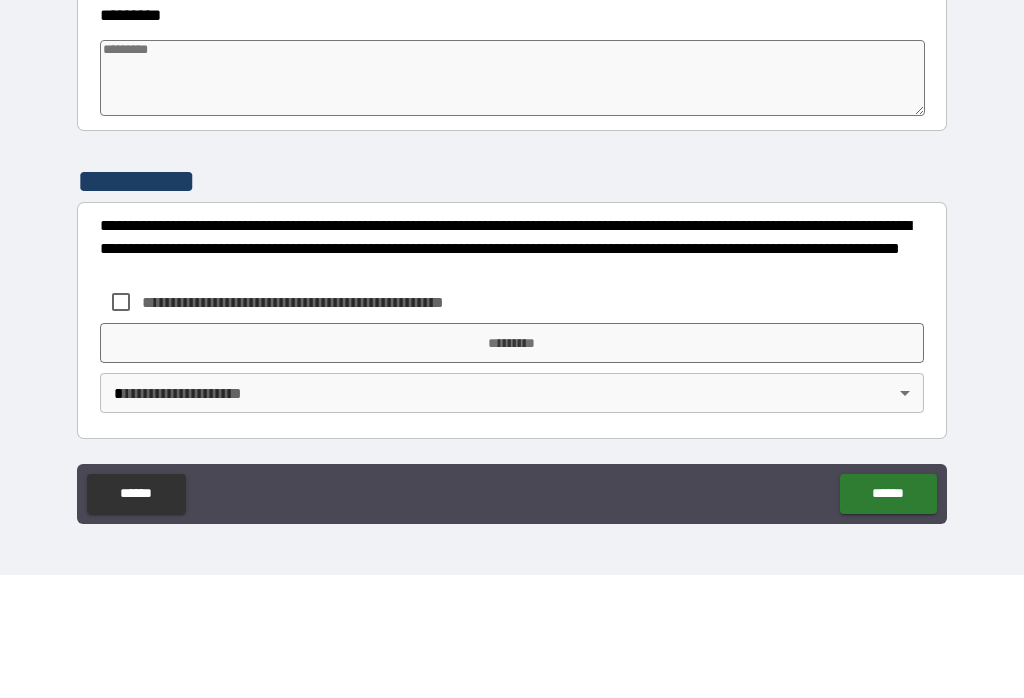scroll, scrollTop: 610, scrollLeft: 0, axis: vertical 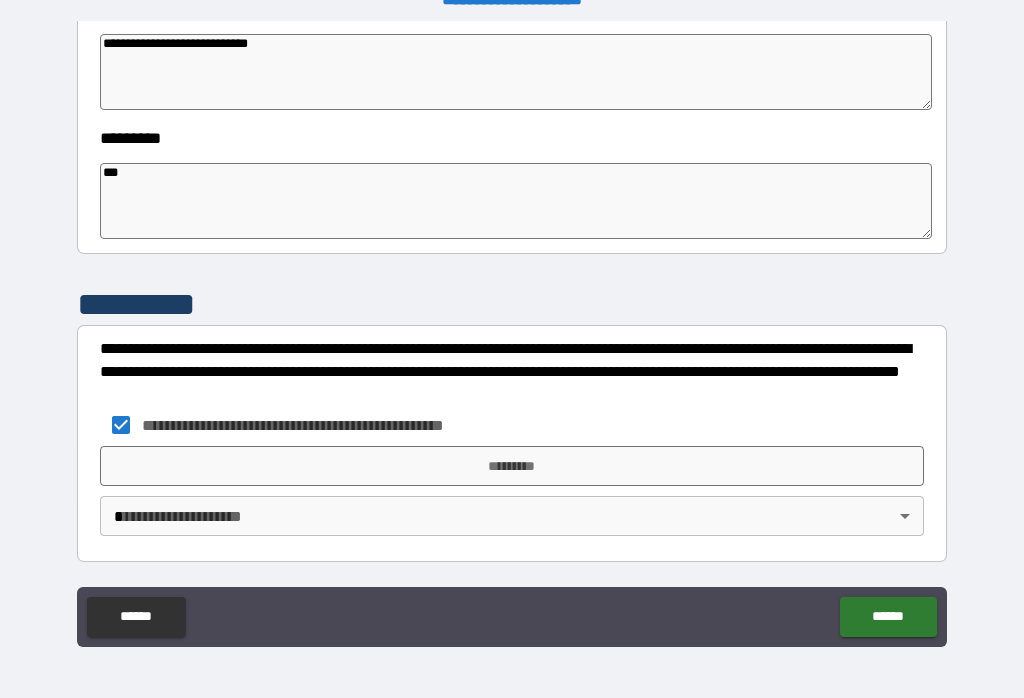 click on "*********" at bounding box center (512, 466) 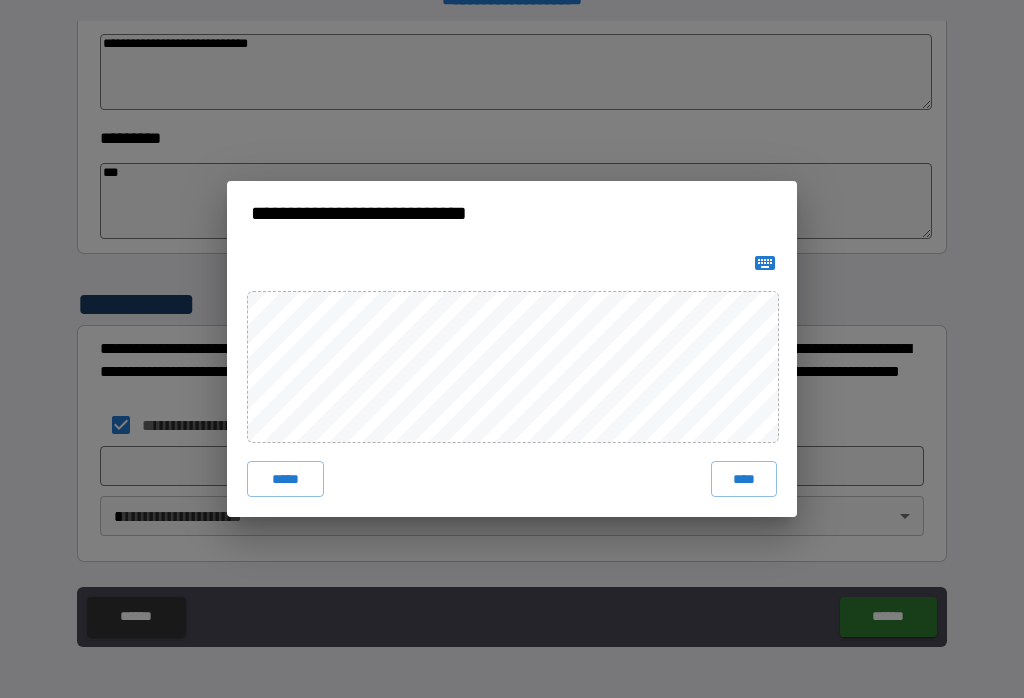 click on "****" at bounding box center (744, 479) 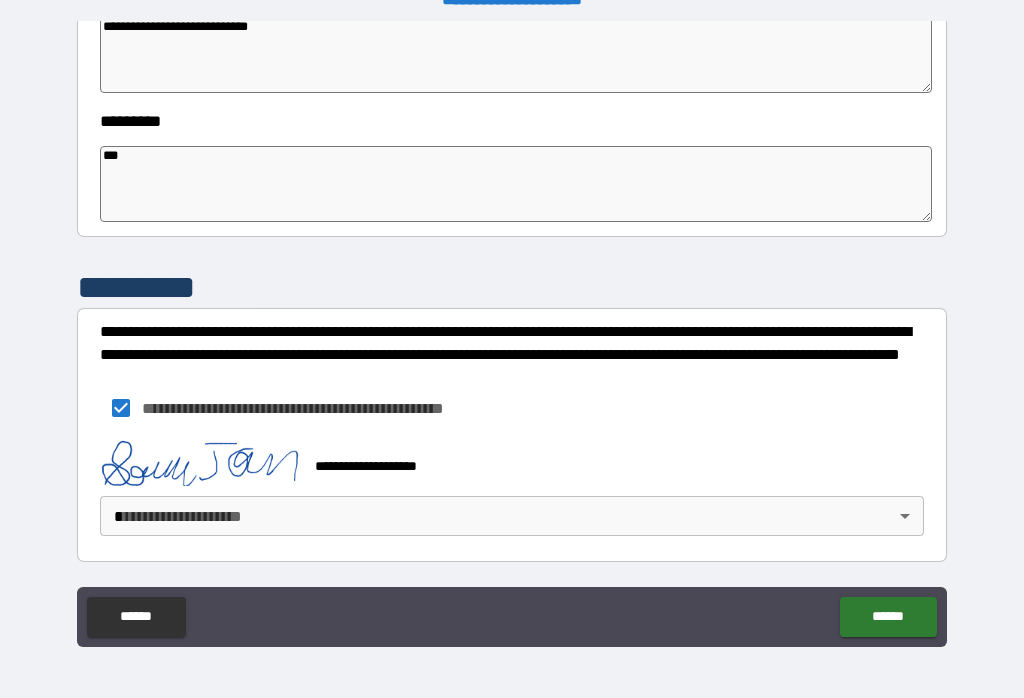 scroll, scrollTop: 627, scrollLeft: 0, axis: vertical 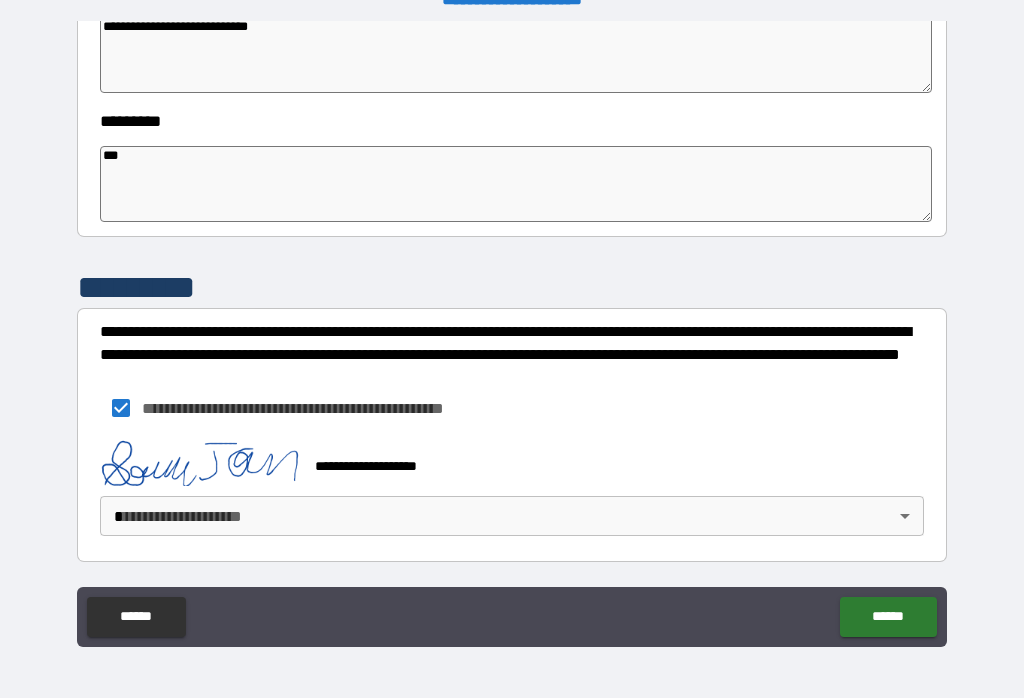 click on "**********" at bounding box center [512, 333] 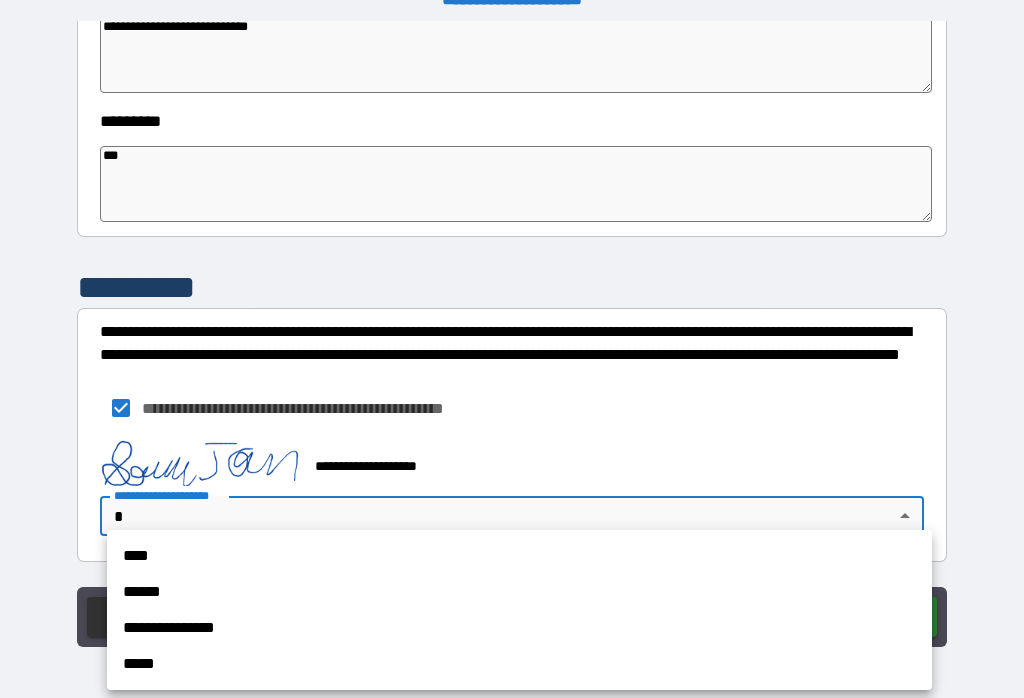 click on "****" at bounding box center [519, 556] 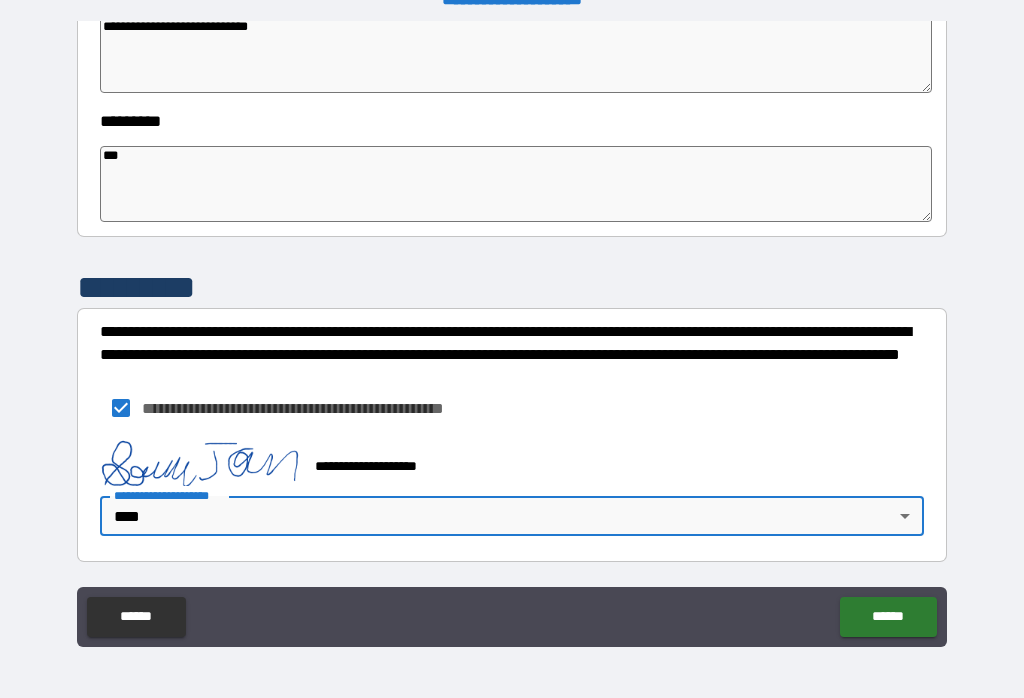 scroll, scrollTop: 627, scrollLeft: 0, axis: vertical 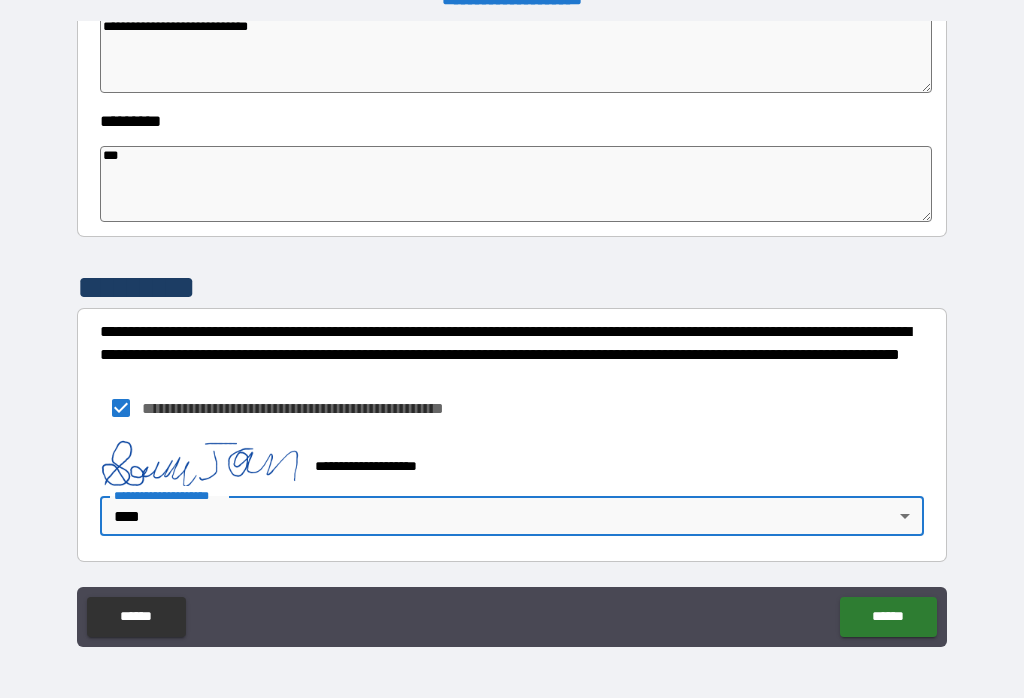 click on "******" at bounding box center (888, 617) 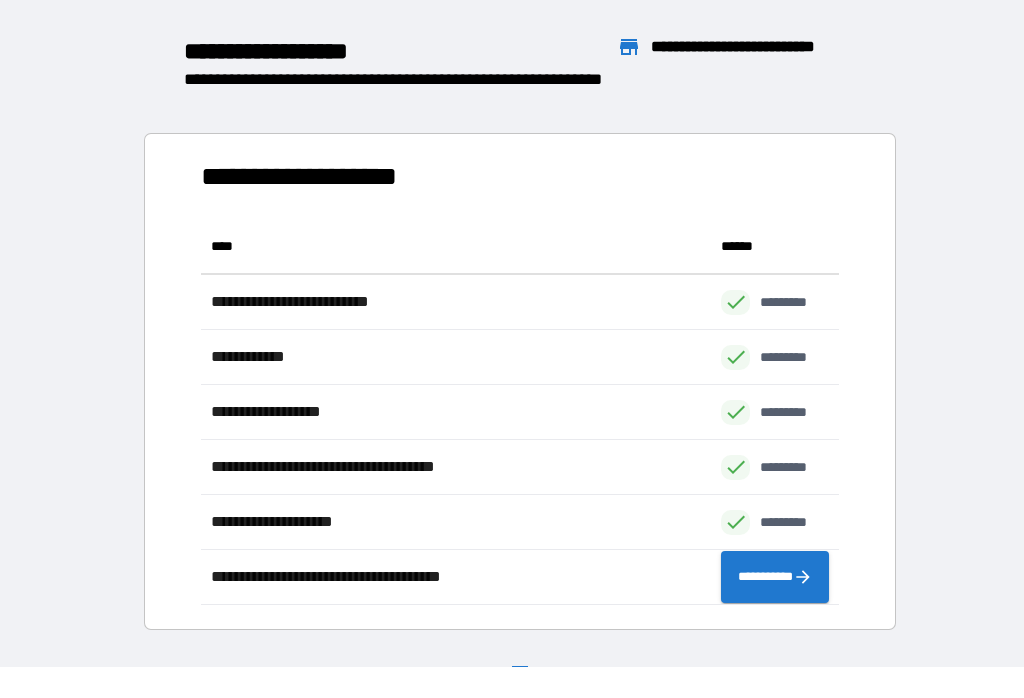 scroll, scrollTop: 1, scrollLeft: 1, axis: both 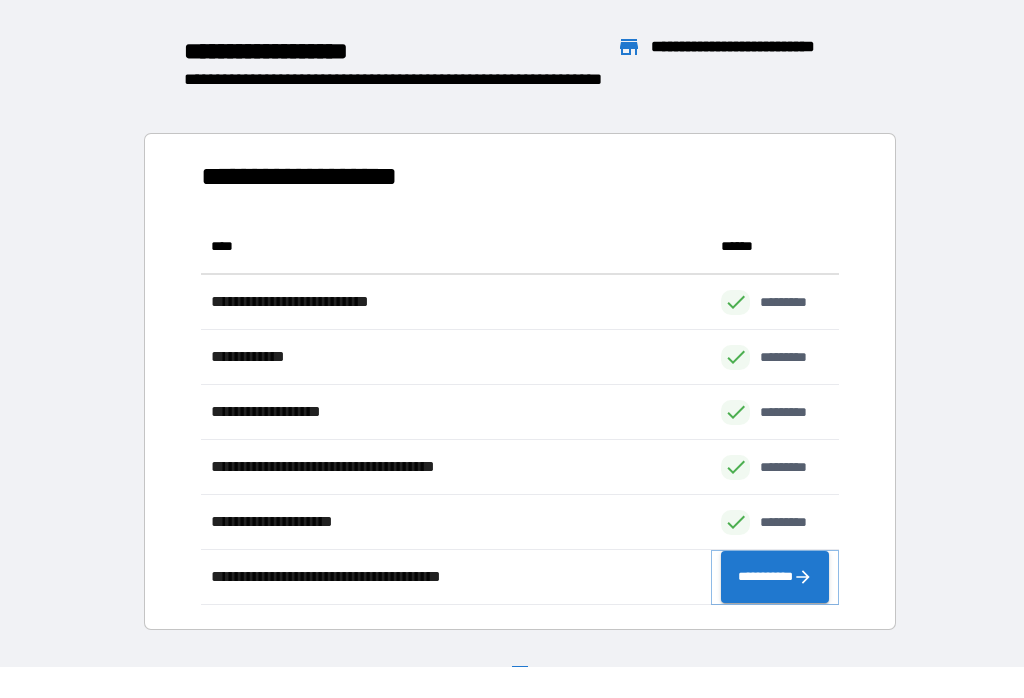 click on "**********" at bounding box center [775, 577] 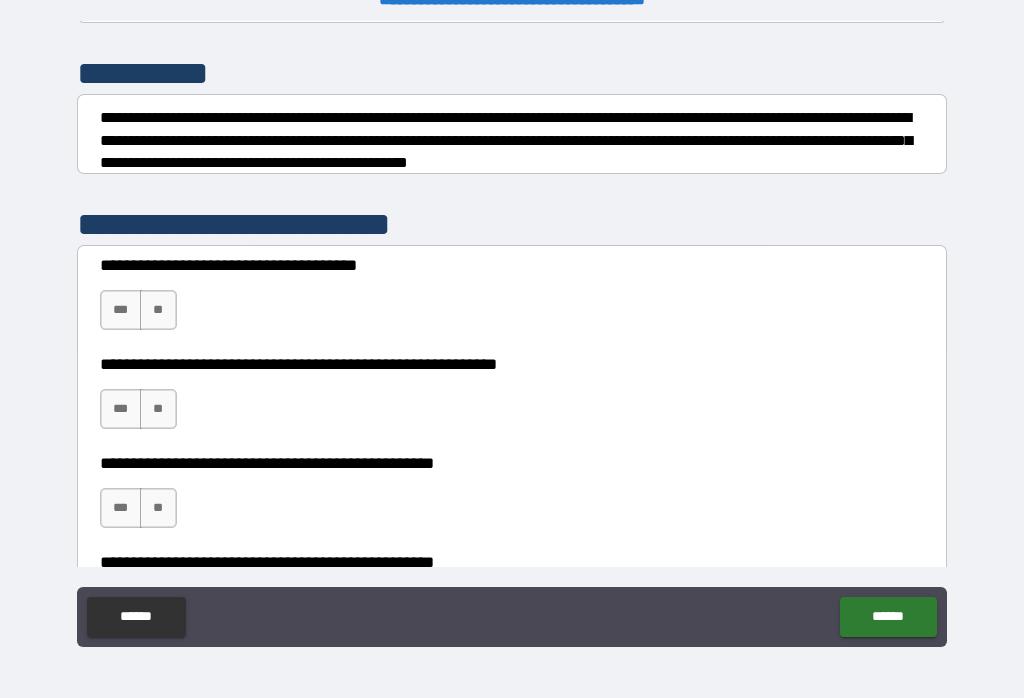 scroll, scrollTop: 242, scrollLeft: 0, axis: vertical 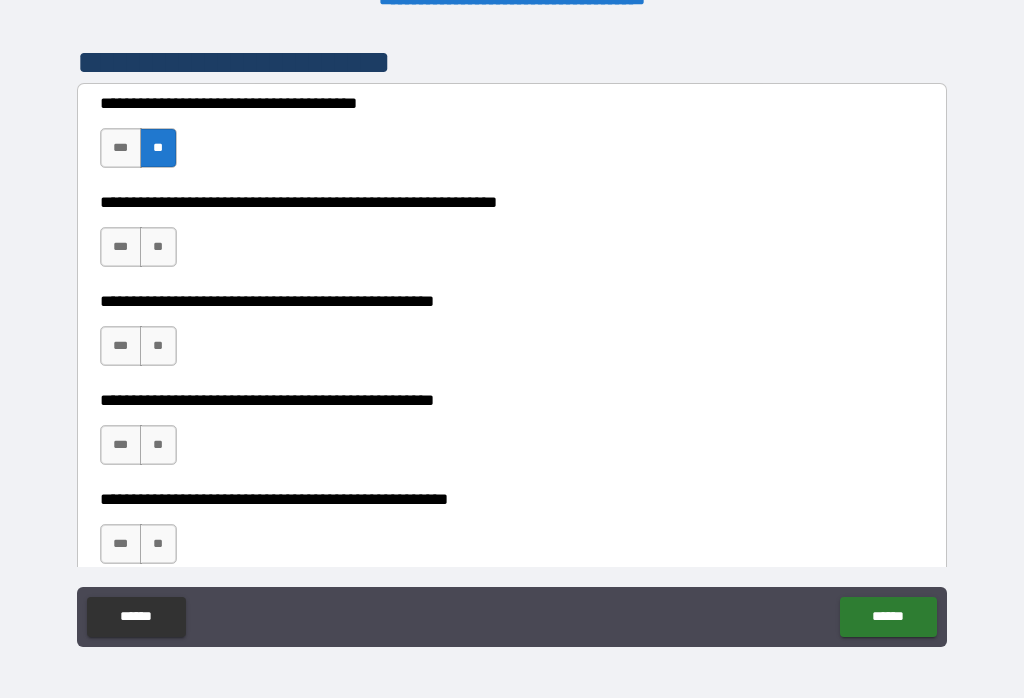 click on "**" at bounding box center [158, 247] 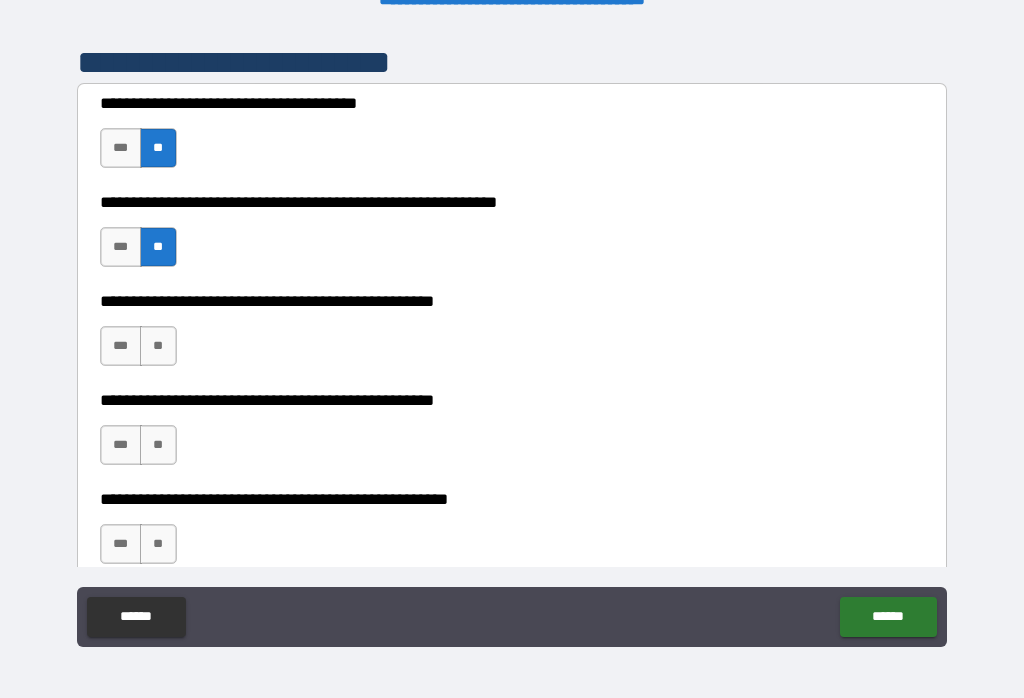 click on "**" at bounding box center (158, 346) 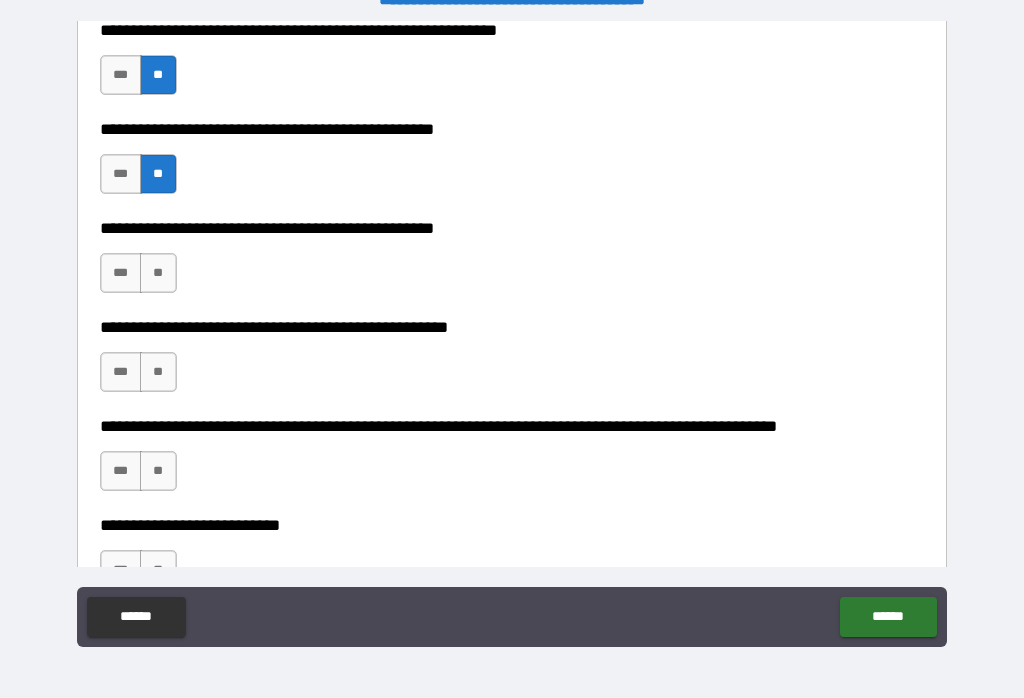 scroll, scrollTop: 586, scrollLeft: 0, axis: vertical 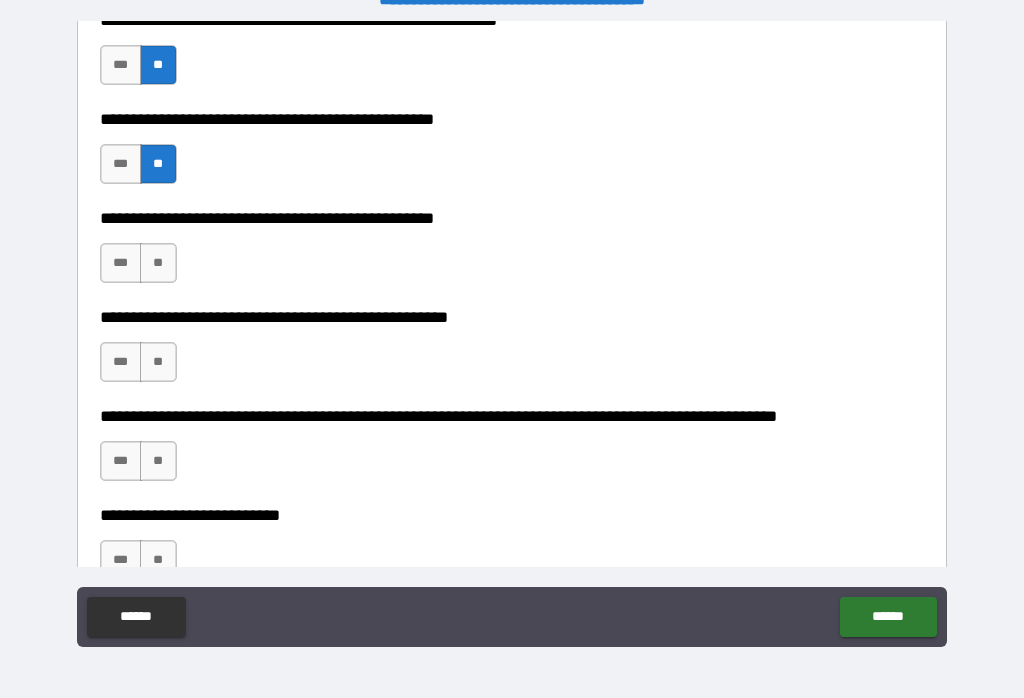 click on "**" at bounding box center [158, 263] 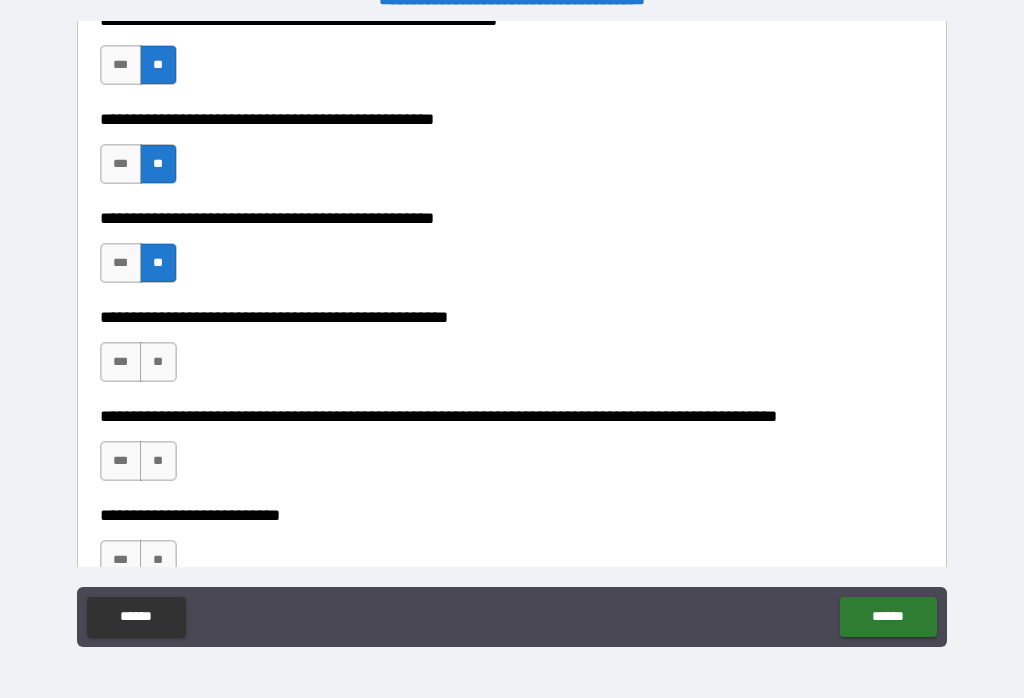 click on "**" at bounding box center [158, 362] 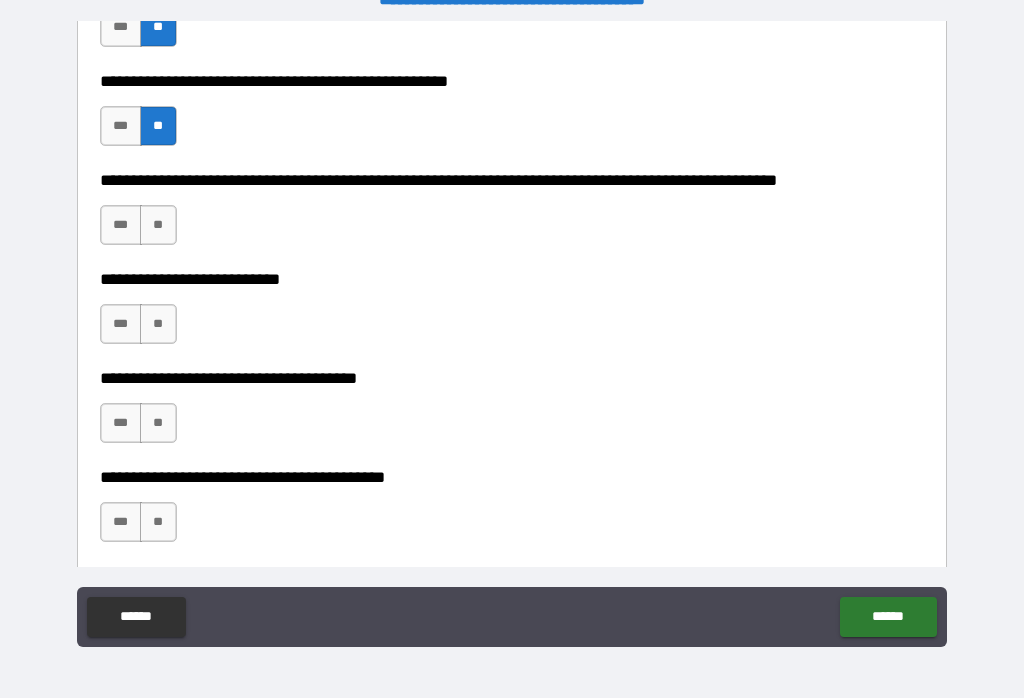 scroll, scrollTop: 825, scrollLeft: 0, axis: vertical 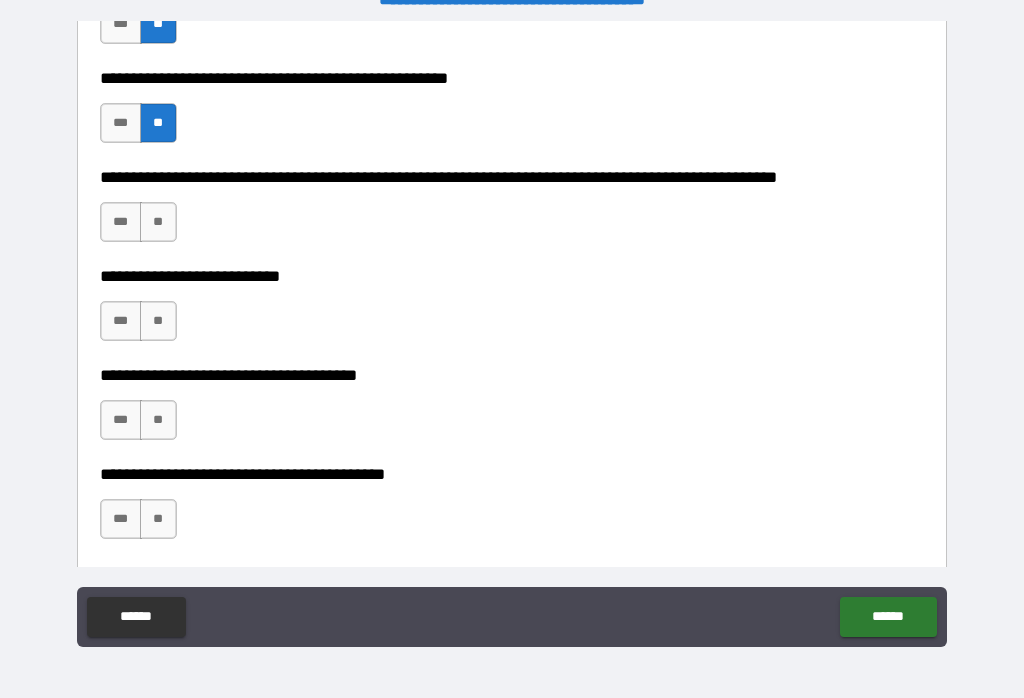 click on "**" at bounding box center (158, 222) 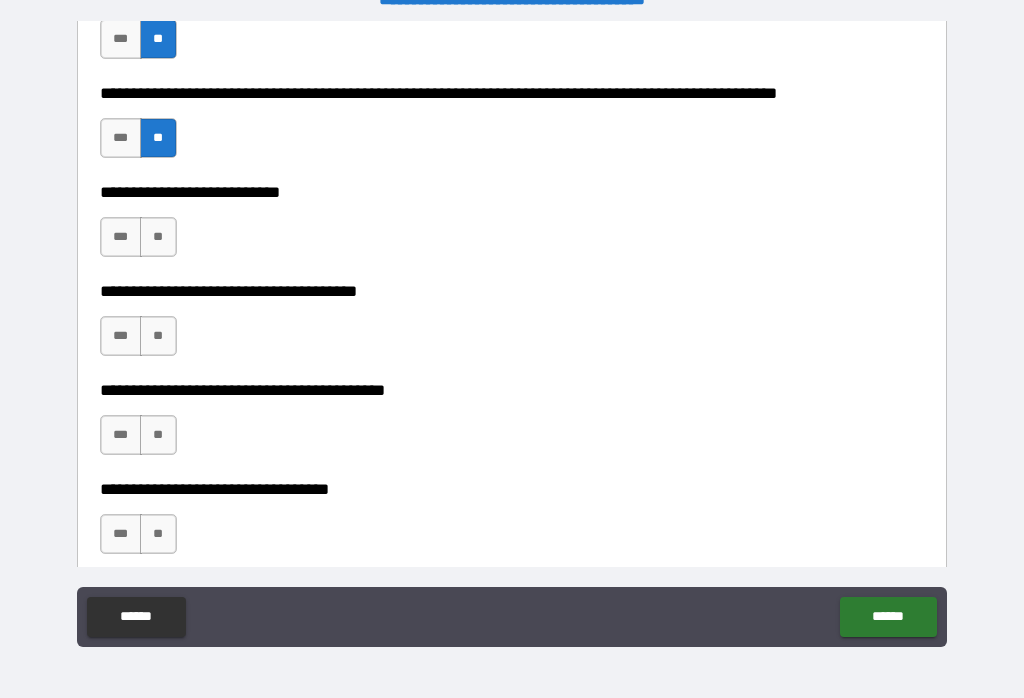 scroll, scrollTop: 921, scrollLeft: 0, axis: vertical 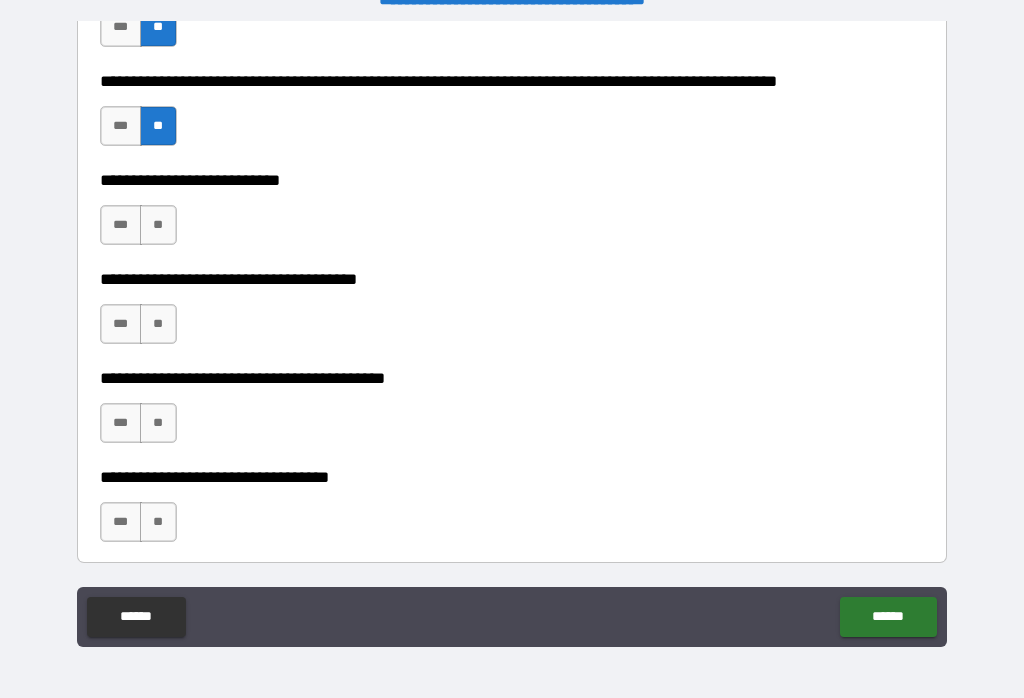 click on "**" at bounding box center (158, 225) 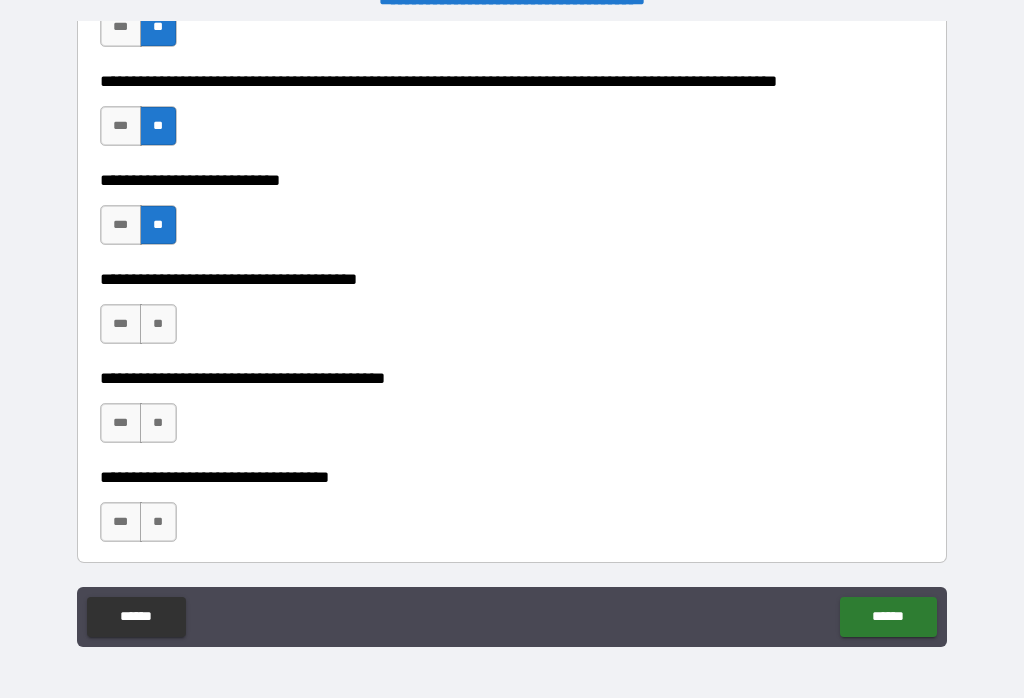 click on "**" at bounding box center (158, 324) 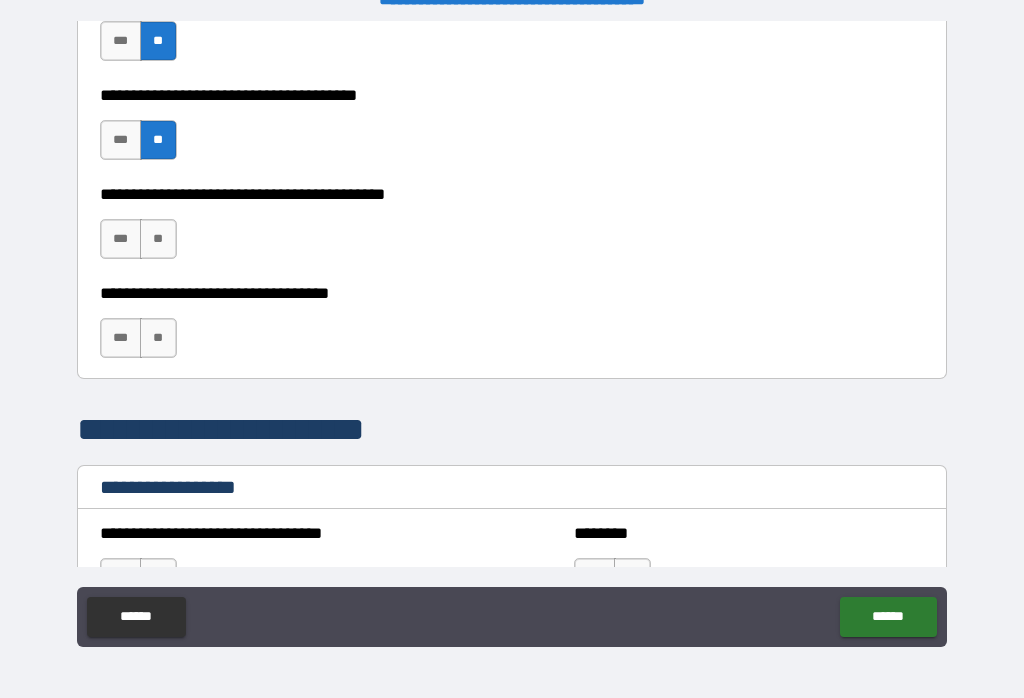 scroll, scrollTop: 1105, scrollLeft: 0, axis: vertical 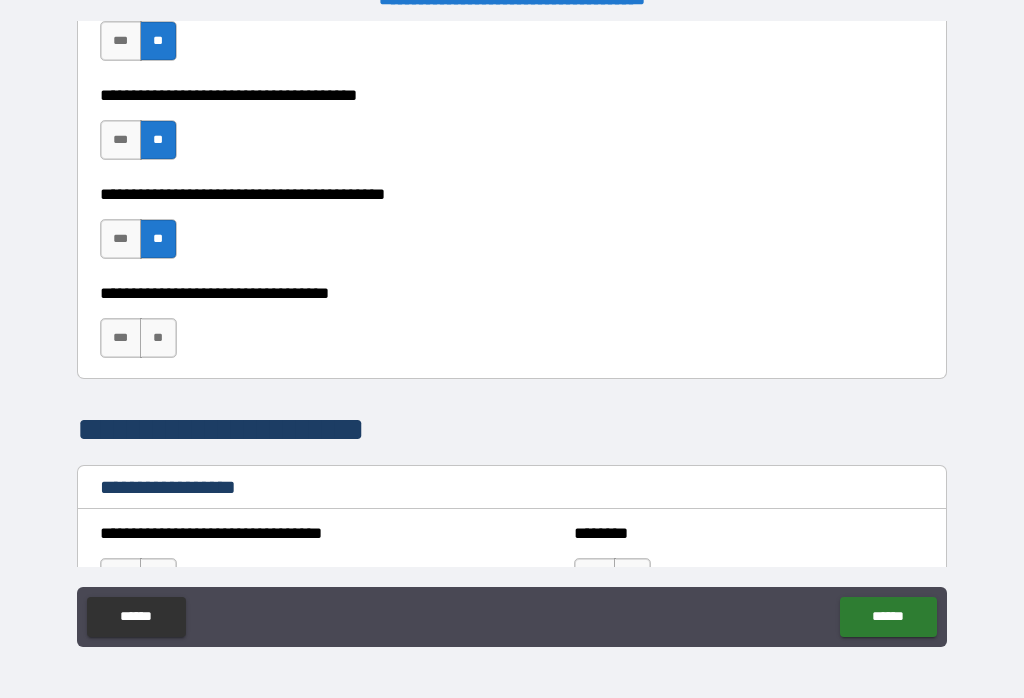 click on "**" at bounding box center (158, 338) 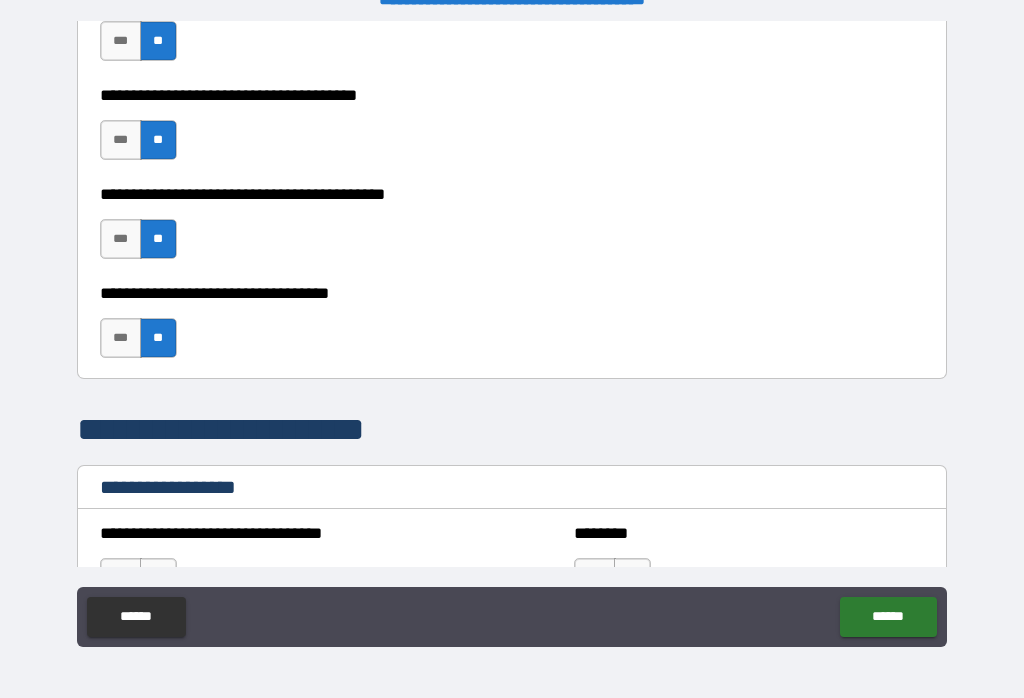 click on "***" at bounding box center (121, 239) 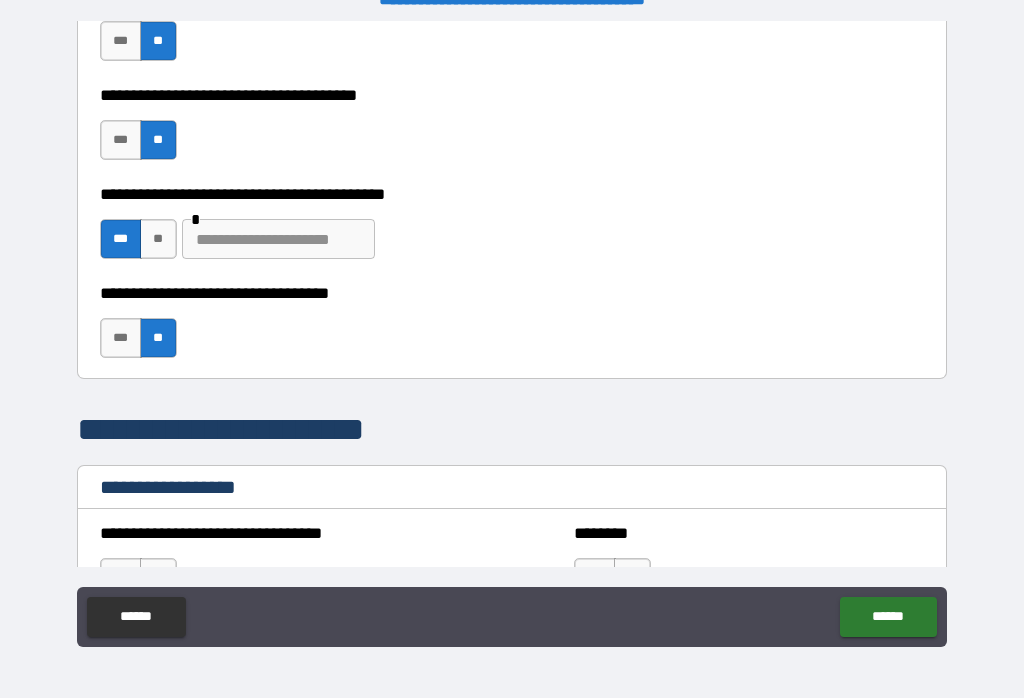 click at bounding box center (278, 239) 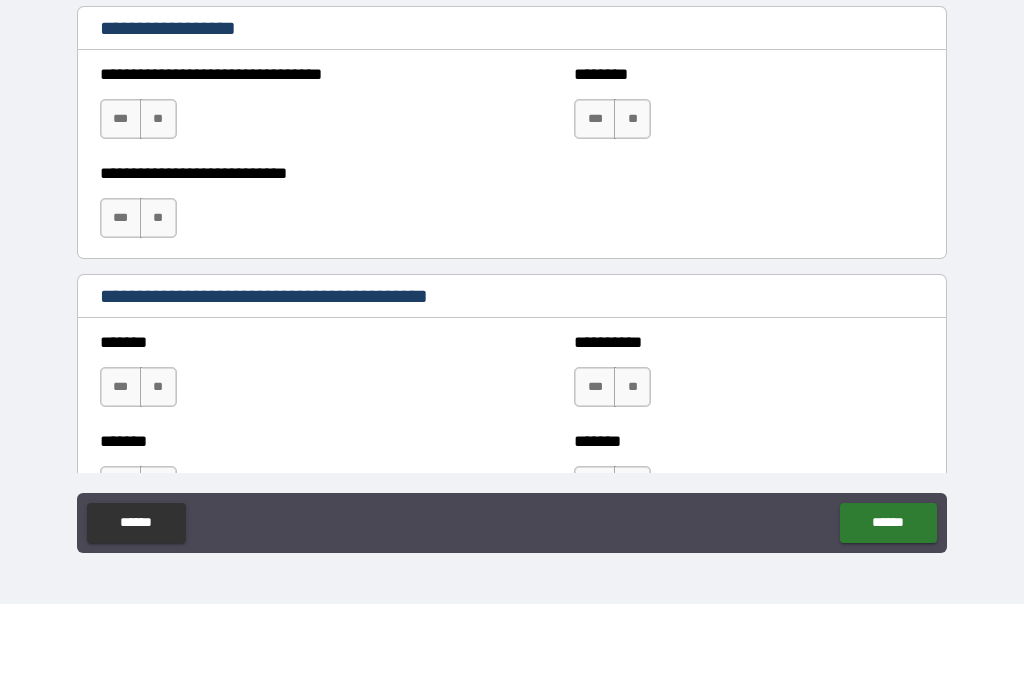 scroll, scrollTop: 1469, scrollLeft: 0, axis: vertical 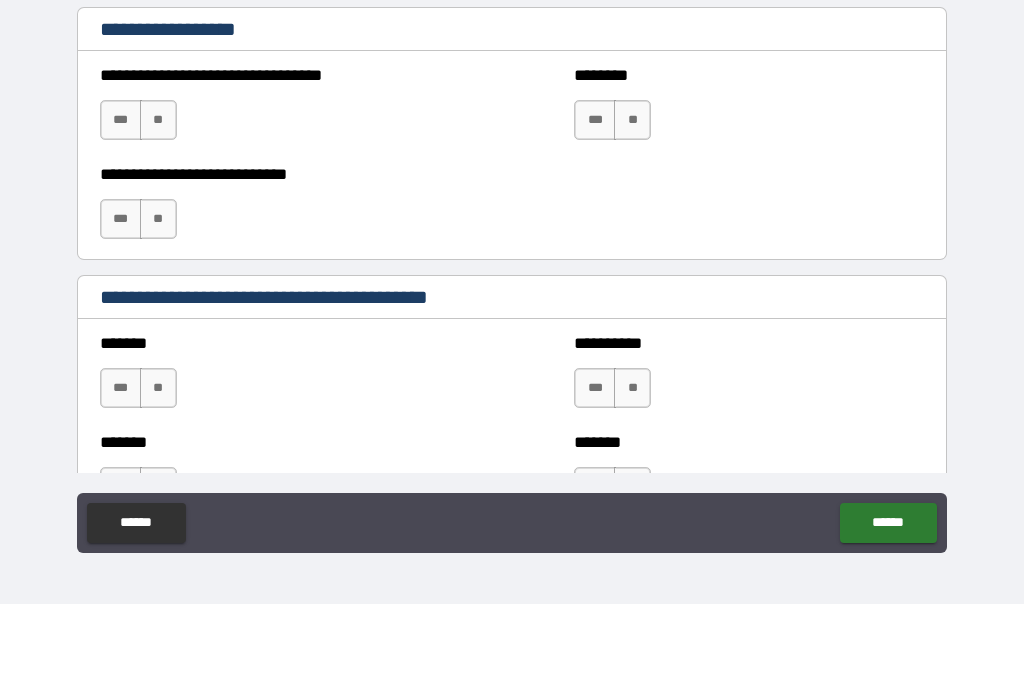 click on "**" at bounding box center (158, 214) 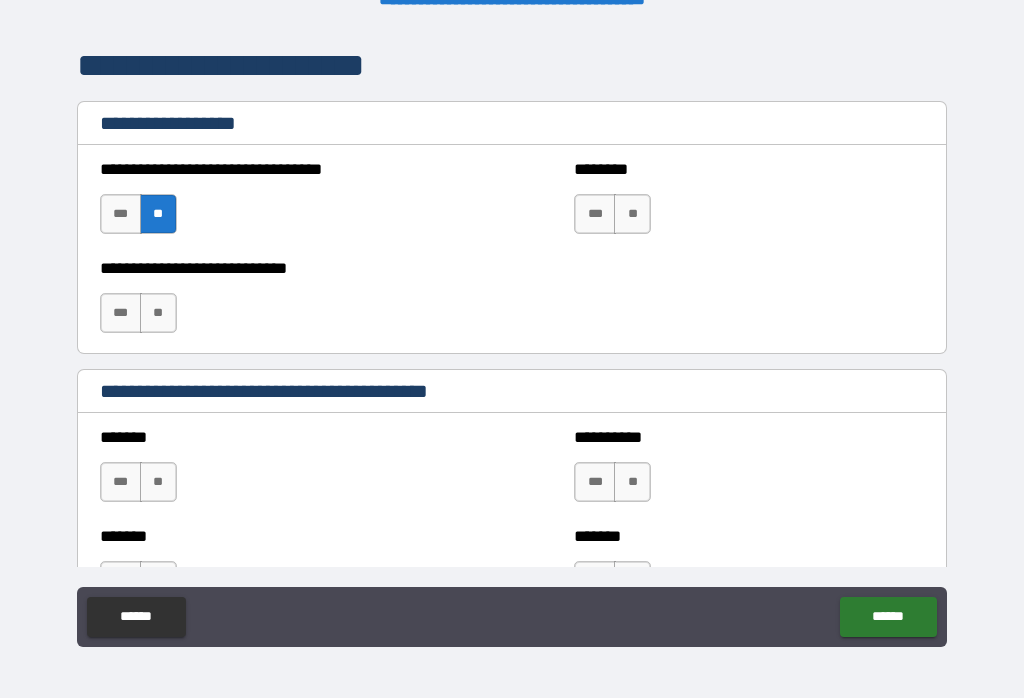 click on "**" at bounding box center (632, 214) 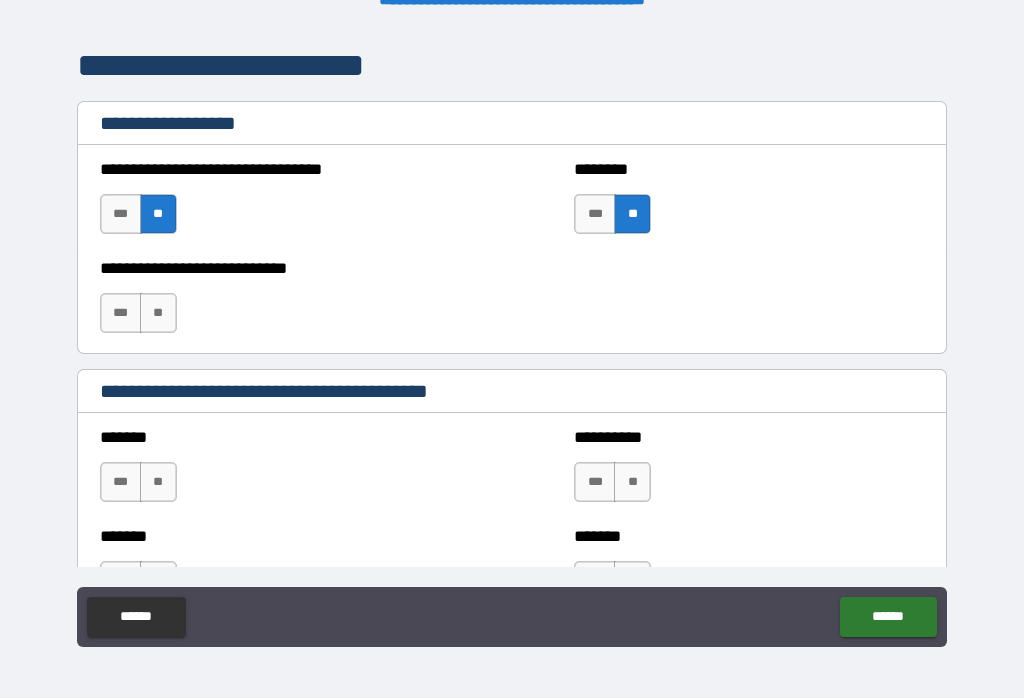 click on "**" at bounding box center (158, 313) 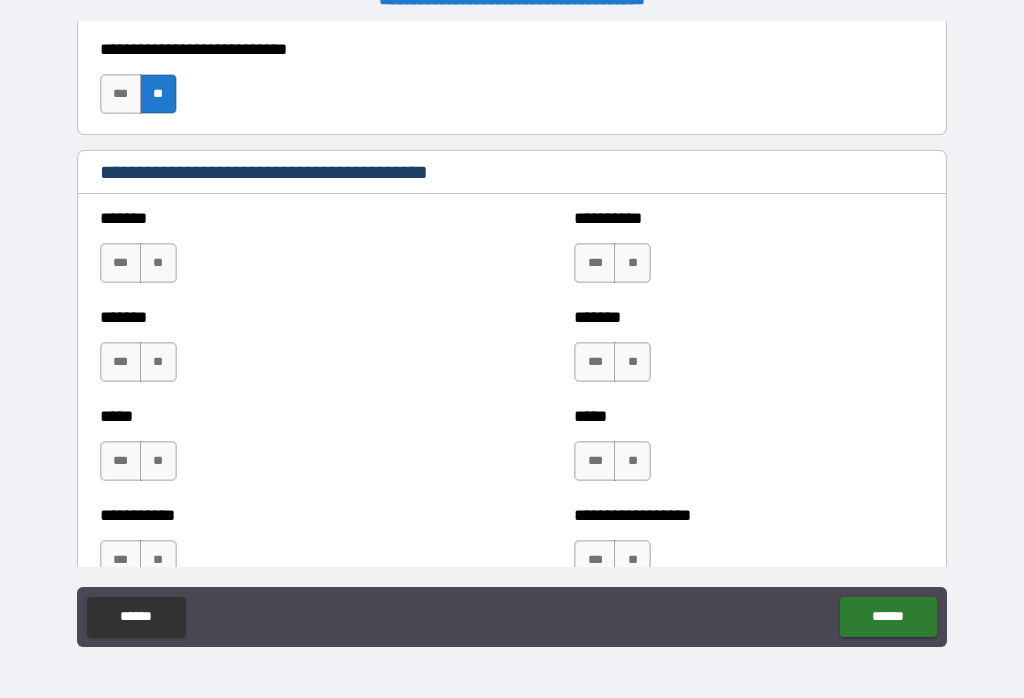 scroll, scrollTop: 1696, scrollLeft: 0, axis: vertical 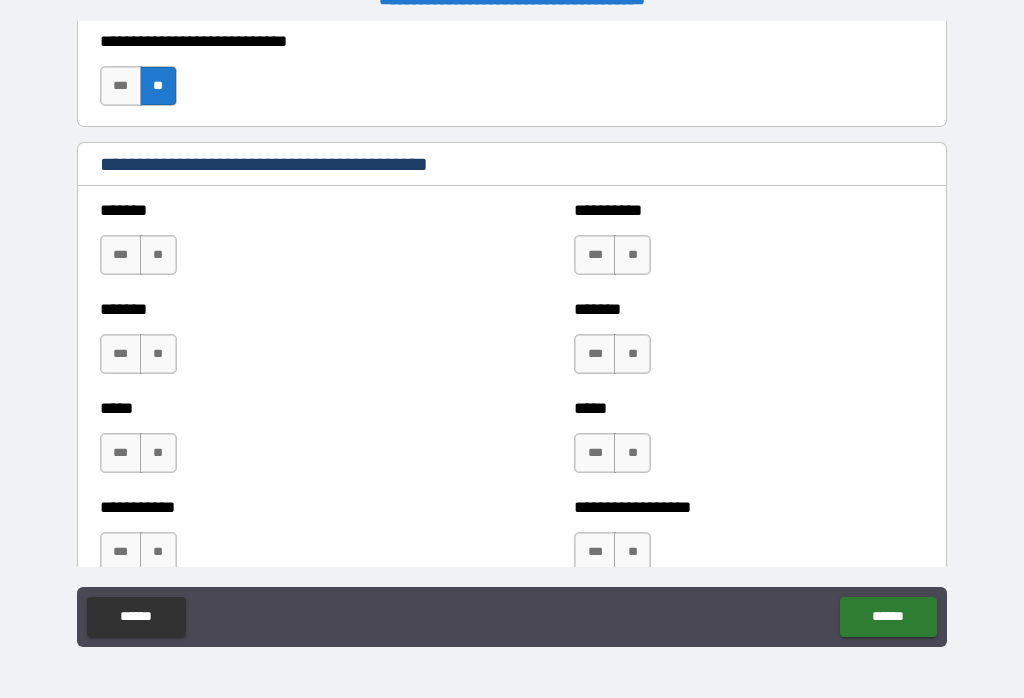 click on "**" at bounding box center [158, 255] 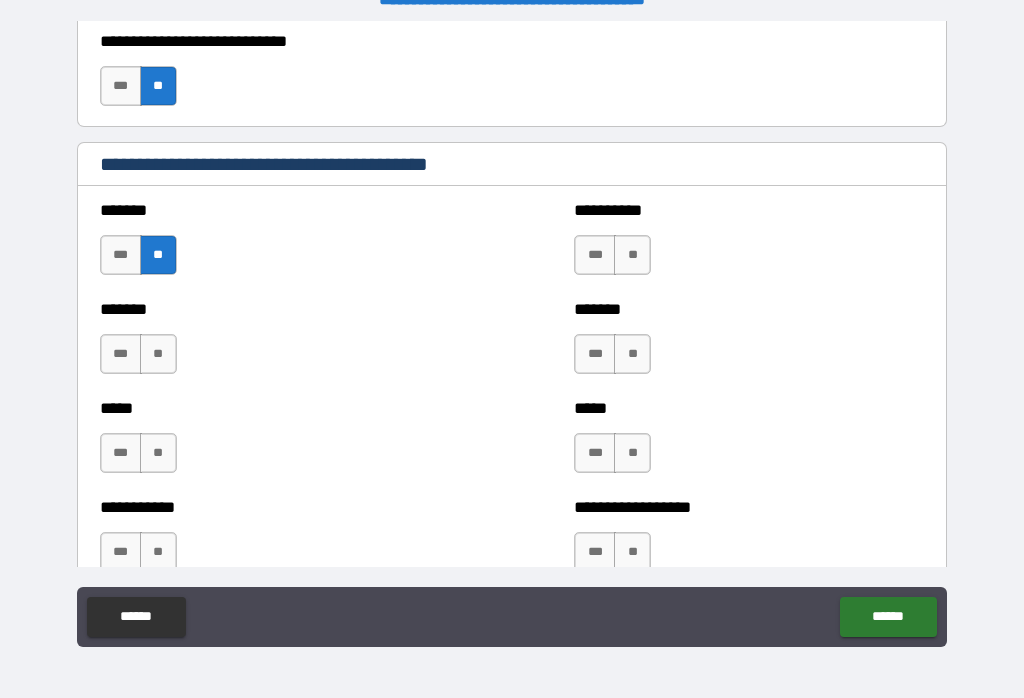 click on "**" at bounding box center (158, 354) 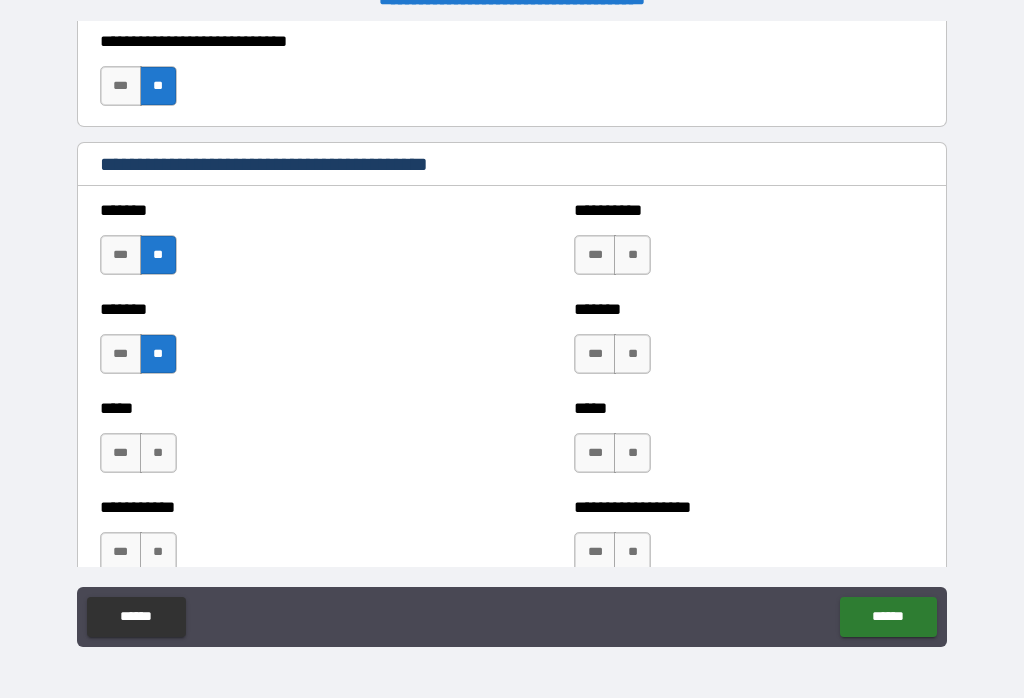 click on "**" at bounding box center (632, 255) 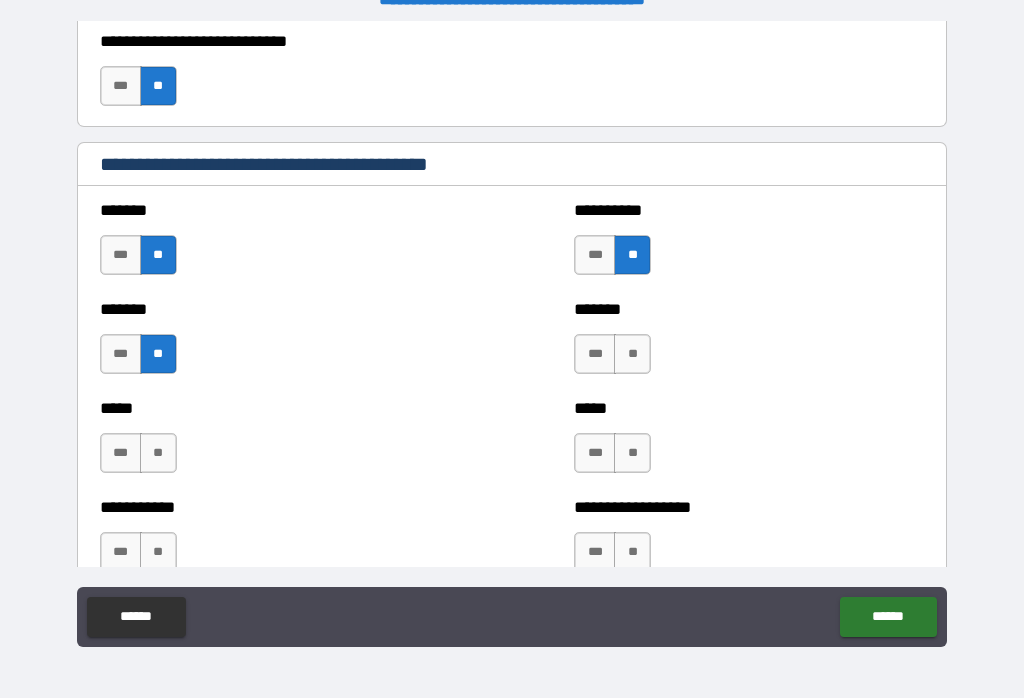 click on "**" at bounding box center [632, 354] 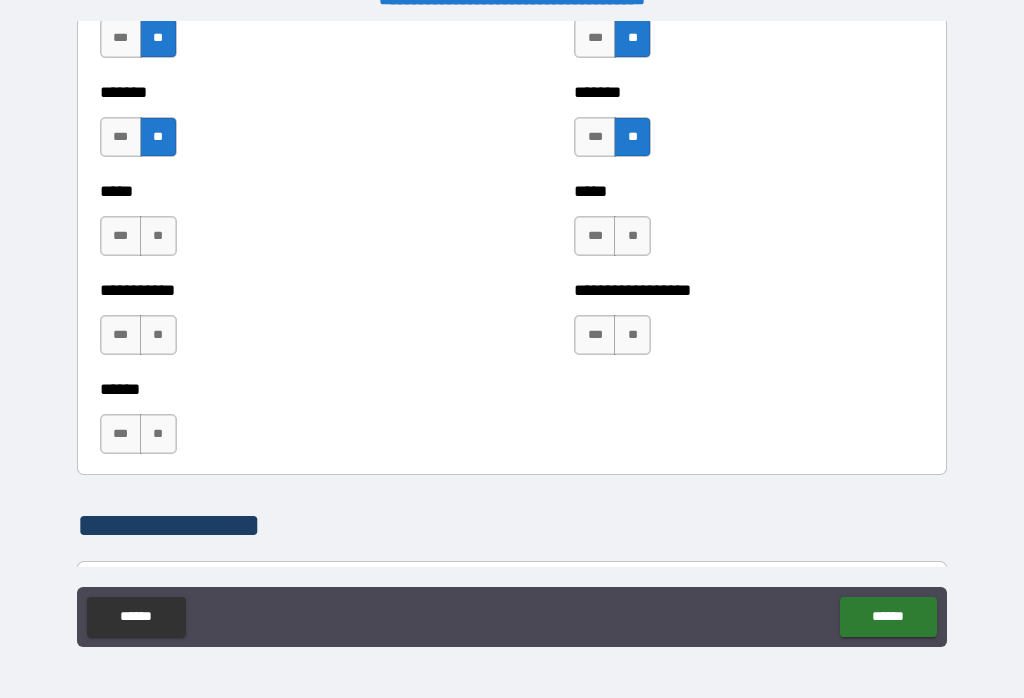 scroll, scrollTop: 1951, scrollLeft: 0, axis: vertical 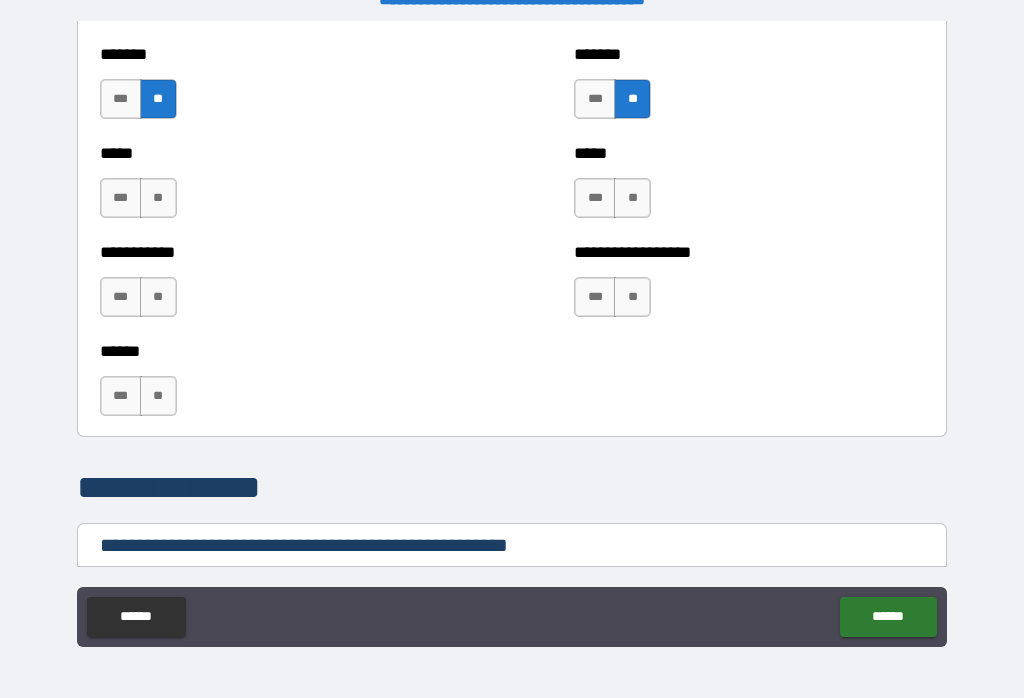 click on "**" at bounding box center [632, 198] 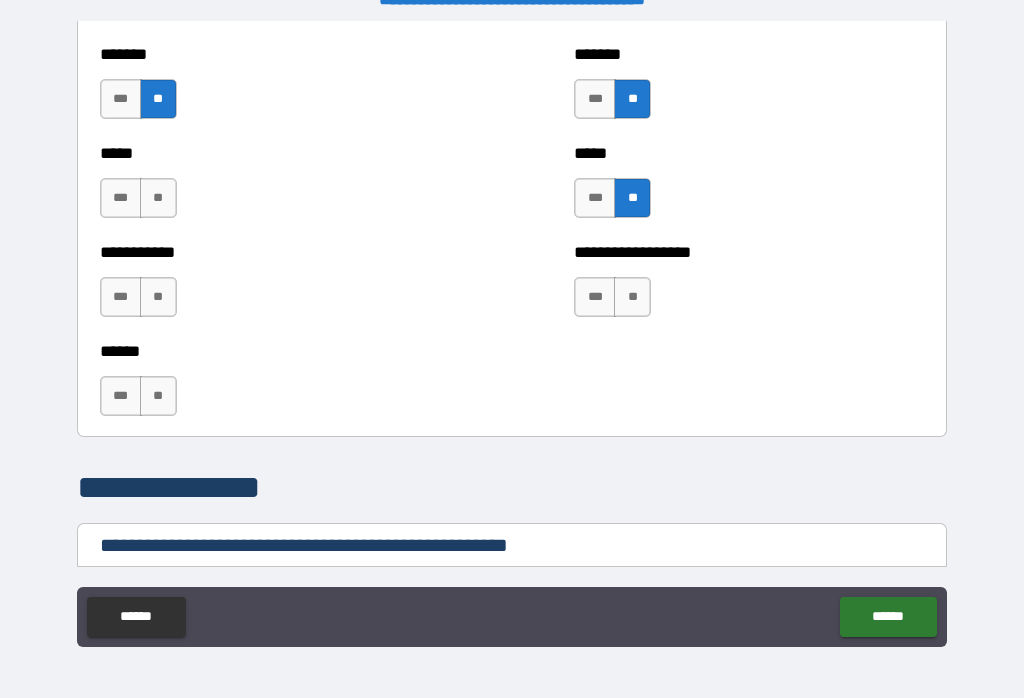 click on "**" at bounding box center [632, 297] 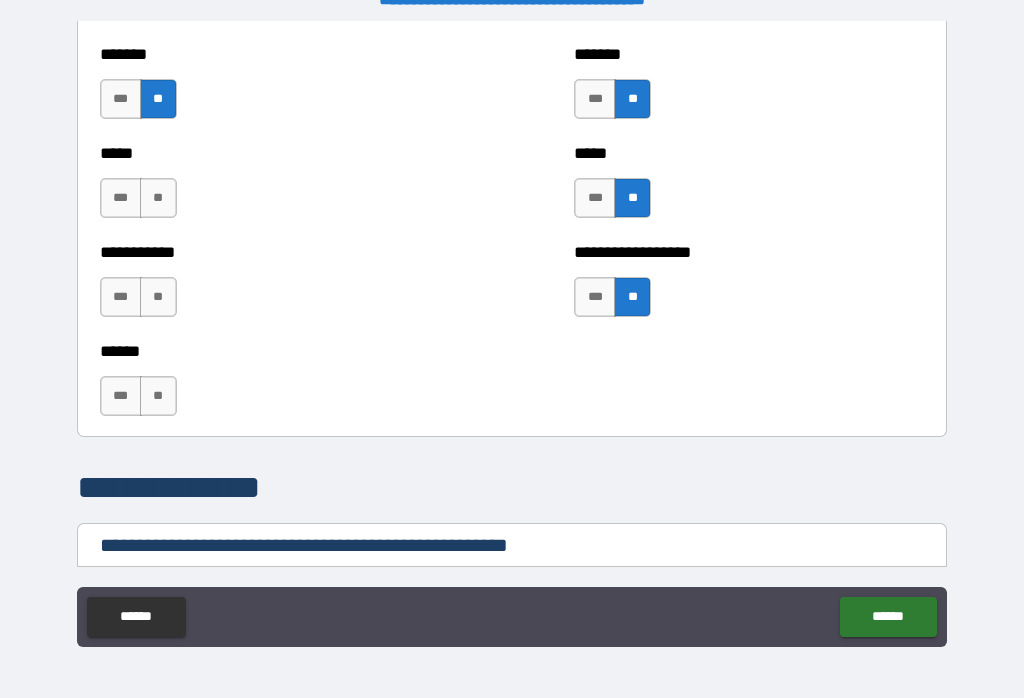 click on "**" at bounding box center [158, 198] 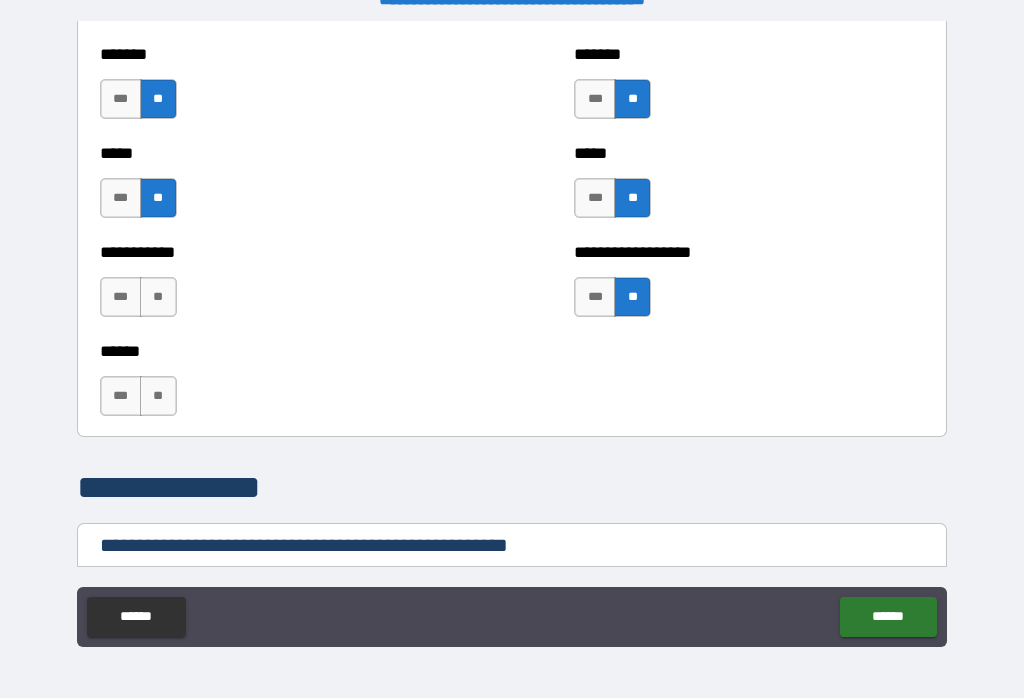 click on "**" at bounding box center (158, 297) 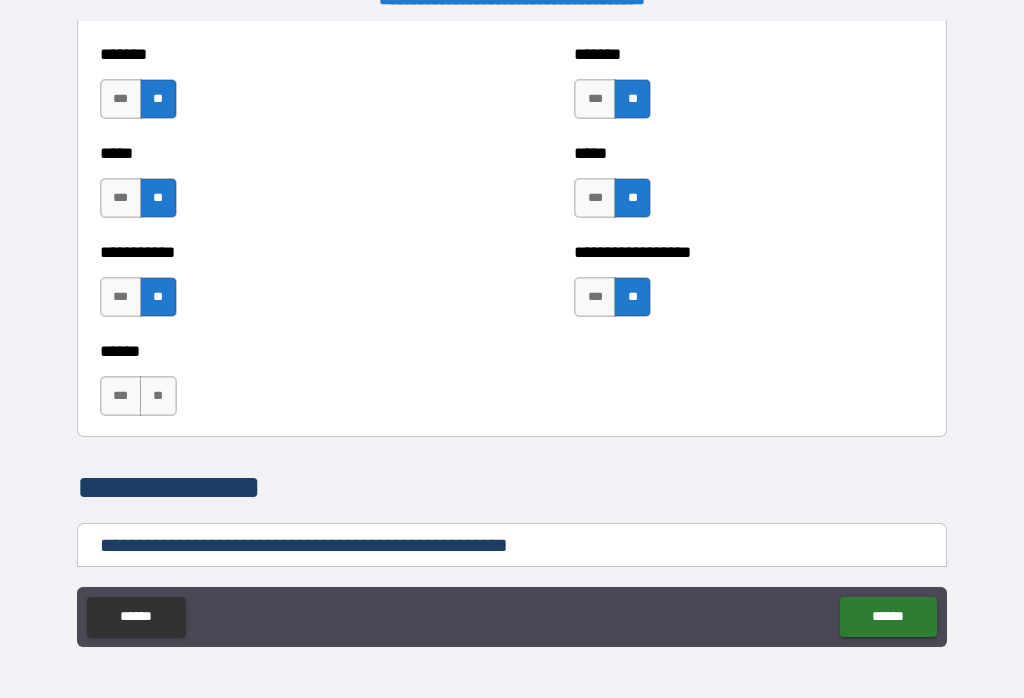 click on "**" at bounding box center (158, 396) 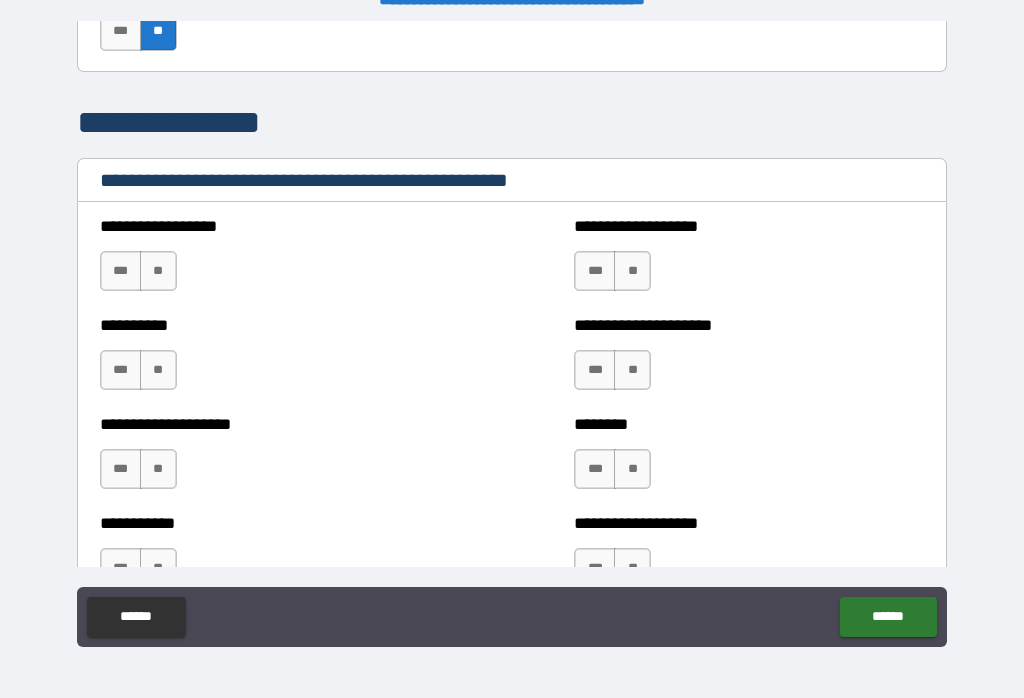 scroll, scrollTop: 2319, scrollLeft: 0, axis: vertical 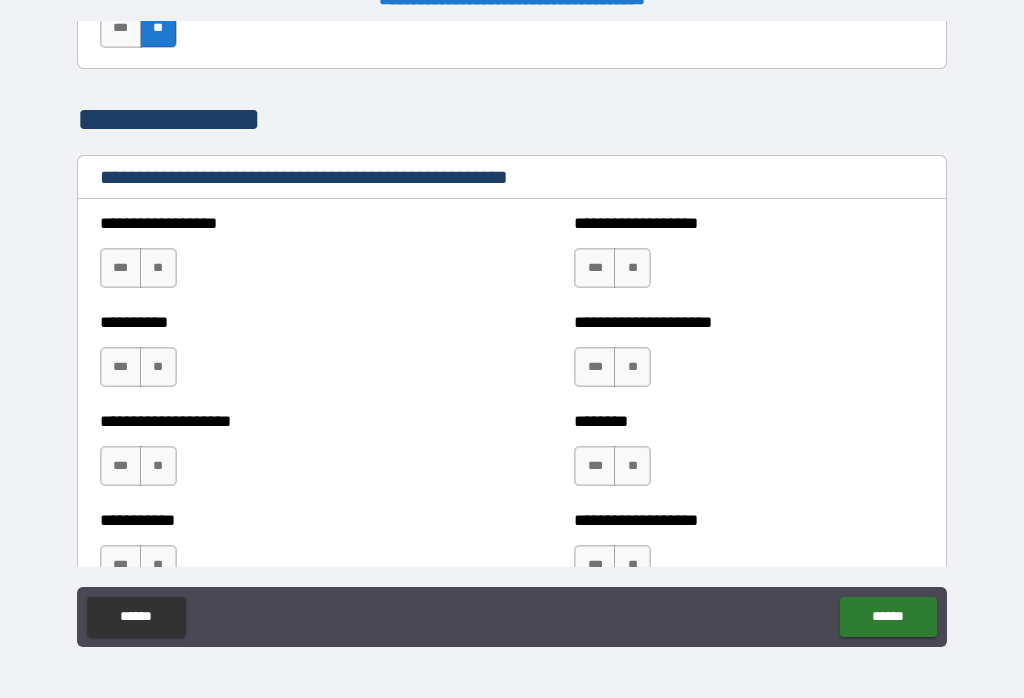 click on "**" at bounding box center [158, 268] 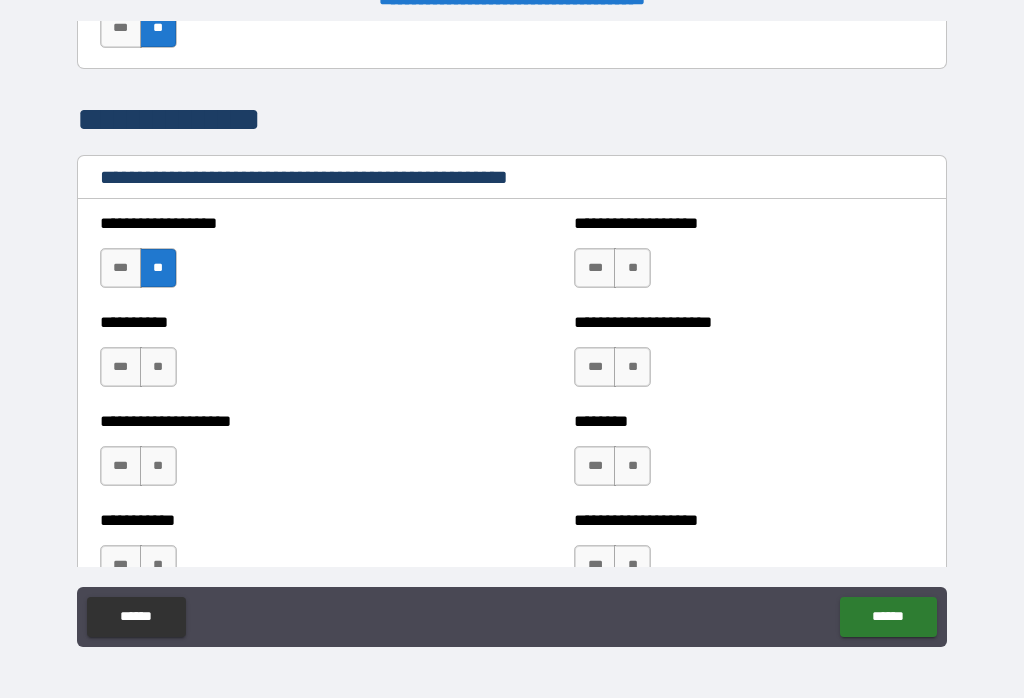 click on "**" at bounding box center (158, 367) 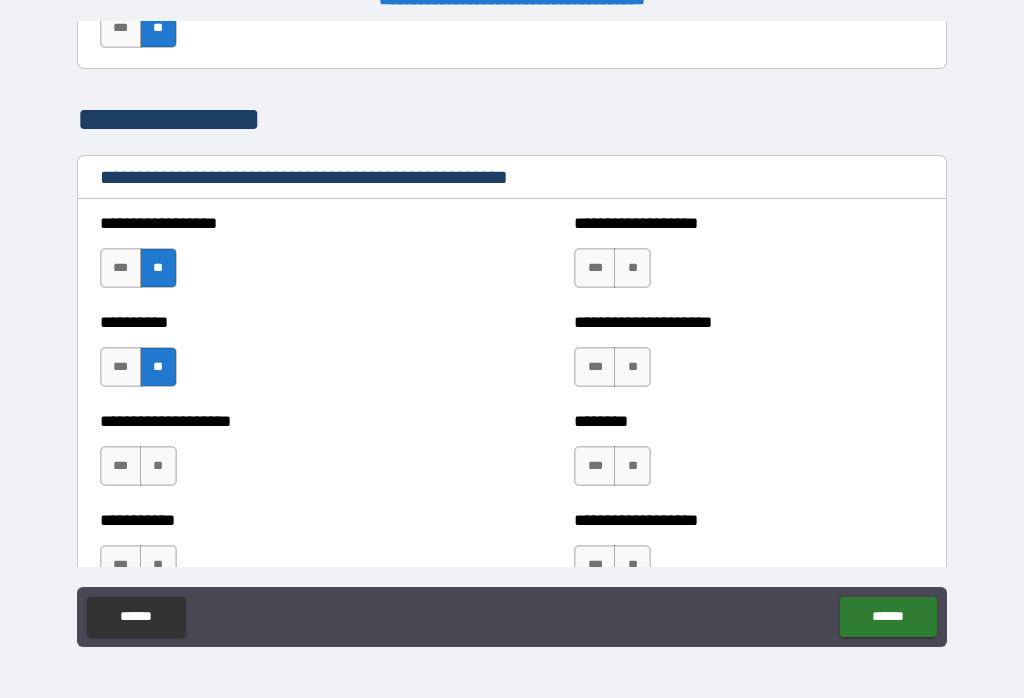click on "**" at bounding box center (632, 268) 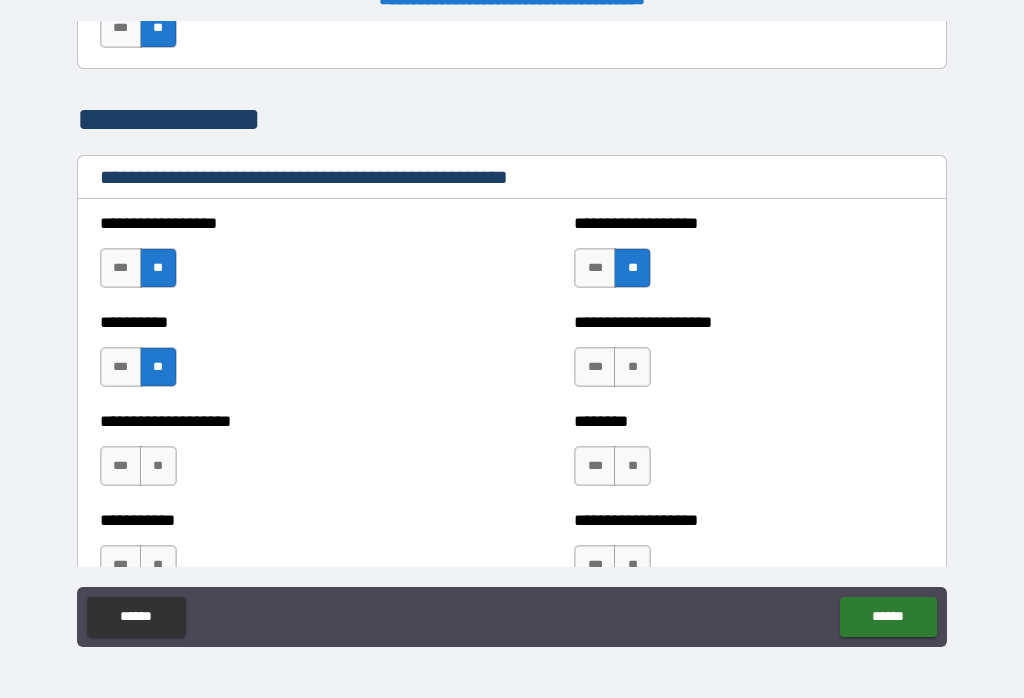 click on "**" at bounding box center [632, 367] 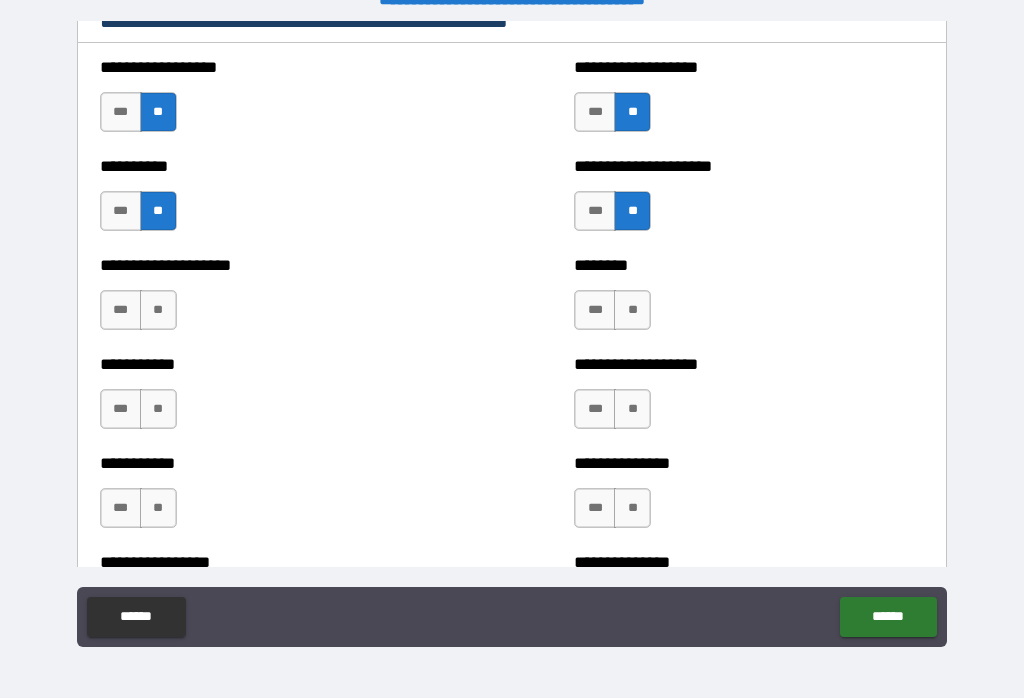 scroll, scrollTop: 2476, scrollLeft: 0, axis: vertical 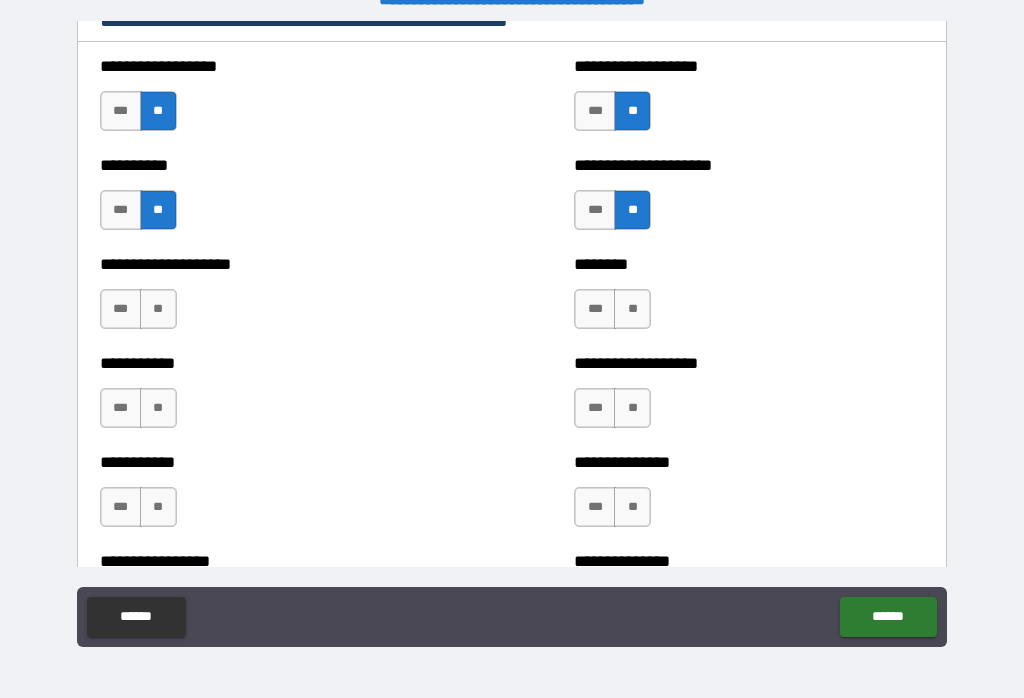 click on "**" at bounding box center [632, 309] 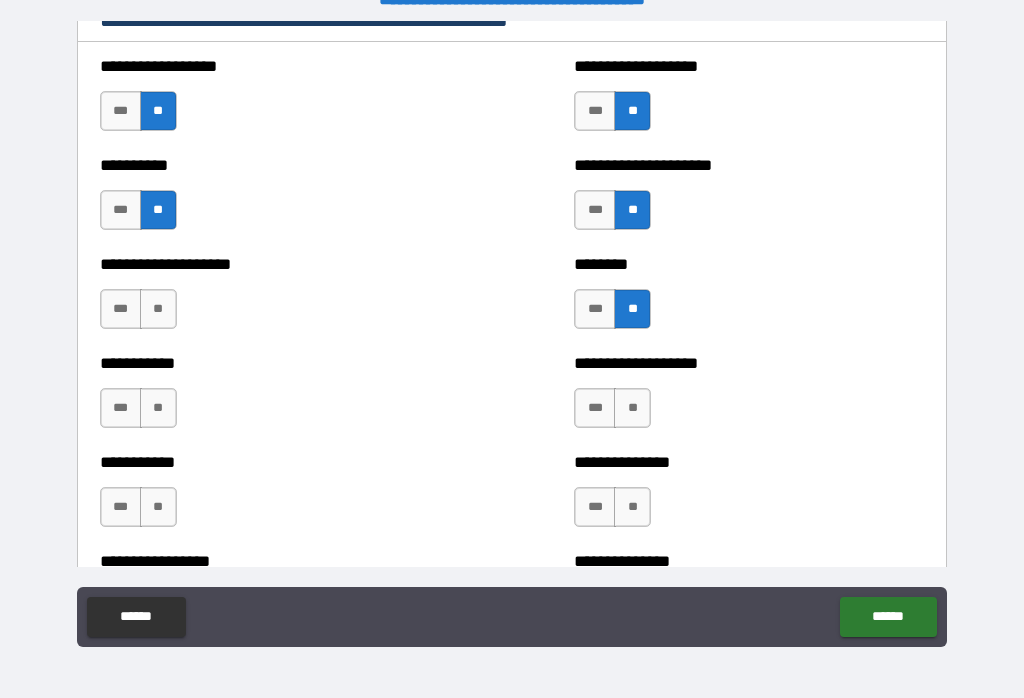 click on "**" at bounding box center [158, 309] 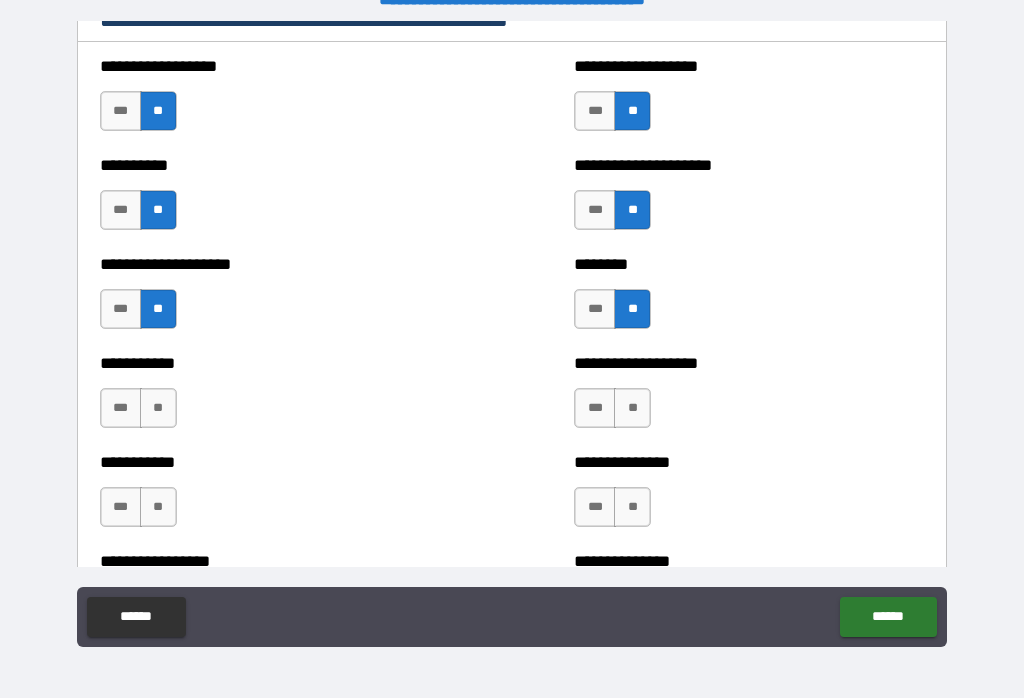 click on "**" at bounding box center (158, 408) 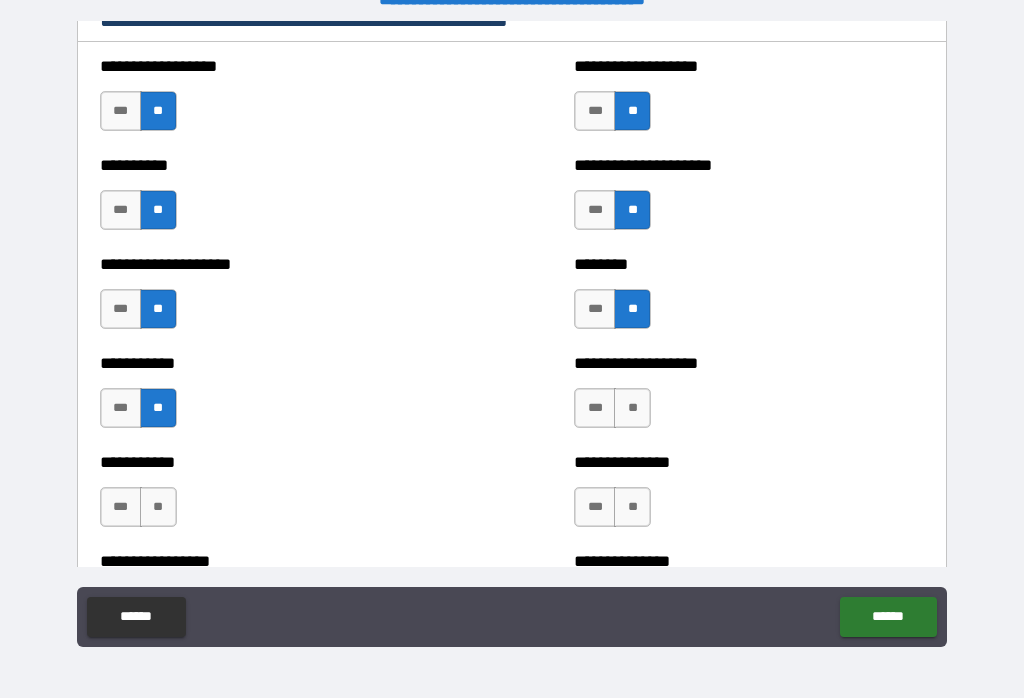 click on "**" at bounding box center [632, 408] 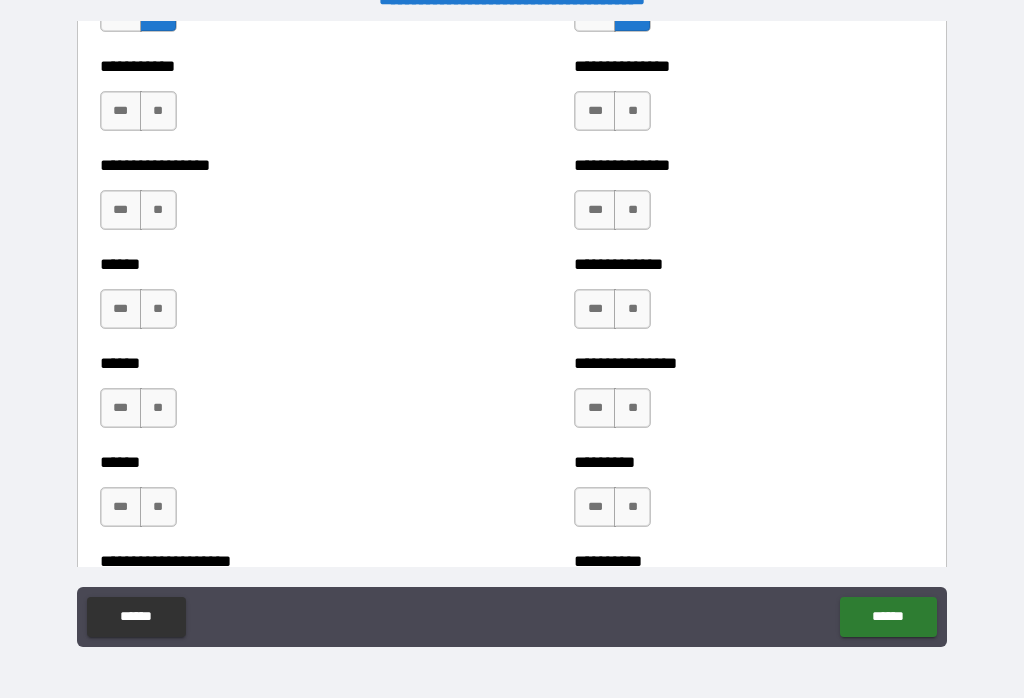 scroll, scrollTop: 2817, scrollLeft: 0, axis: vertical 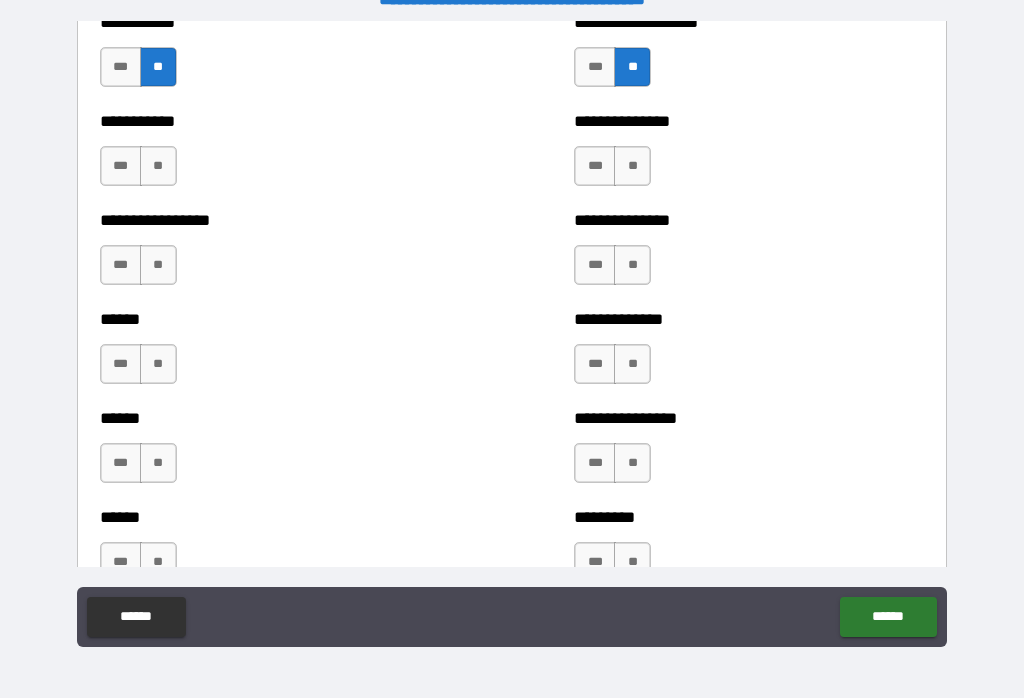 click on "**" at bounding box center (632, 166) 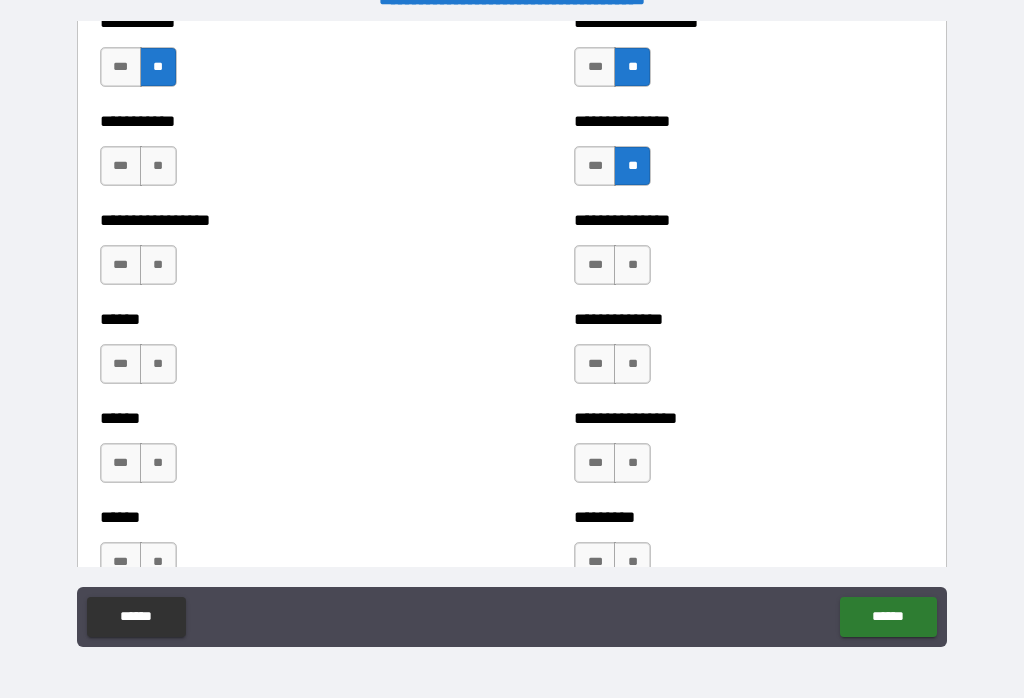 click on "**" at bounding box center (158, 166) 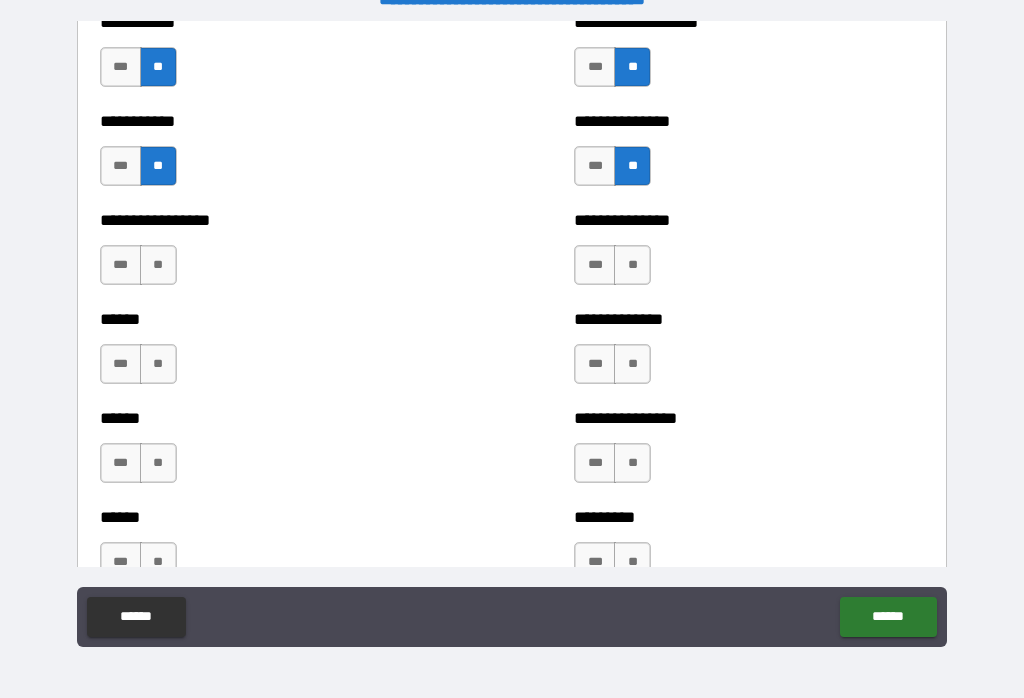 click on "**" at bounding box center (158, 265) 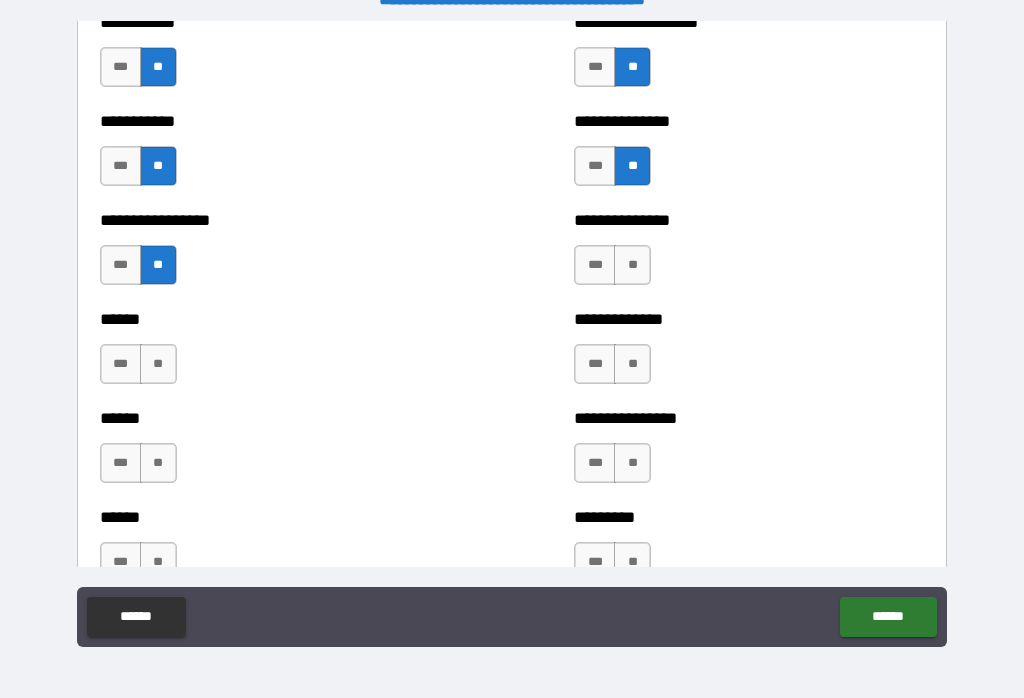 click on "**" at bounding box center (632, 265) 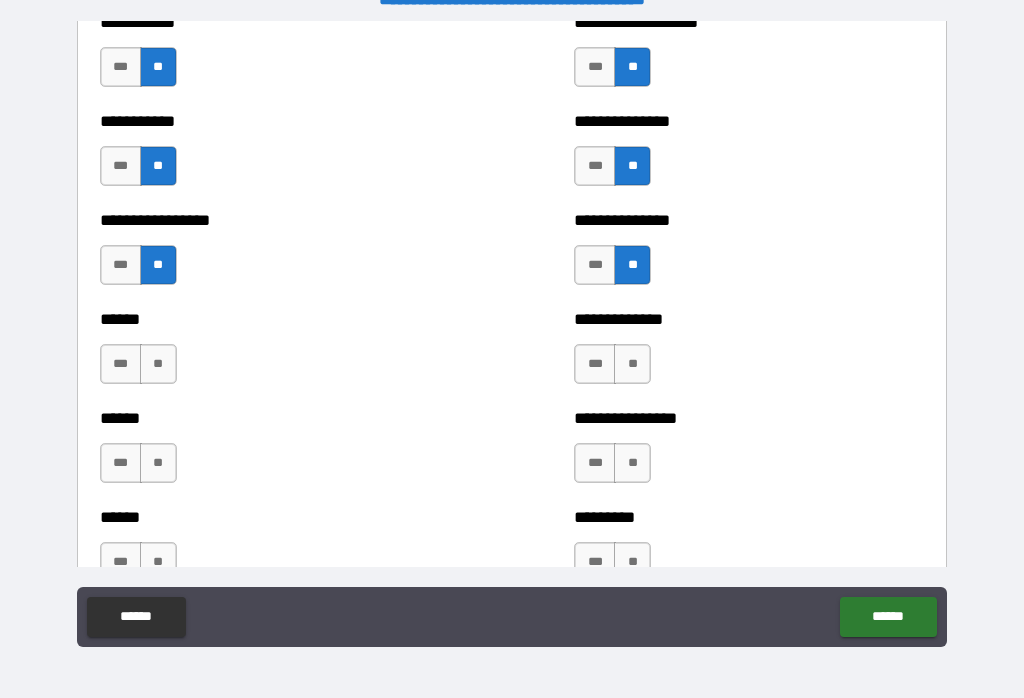 click on "**" at bounding box center [632, 364] 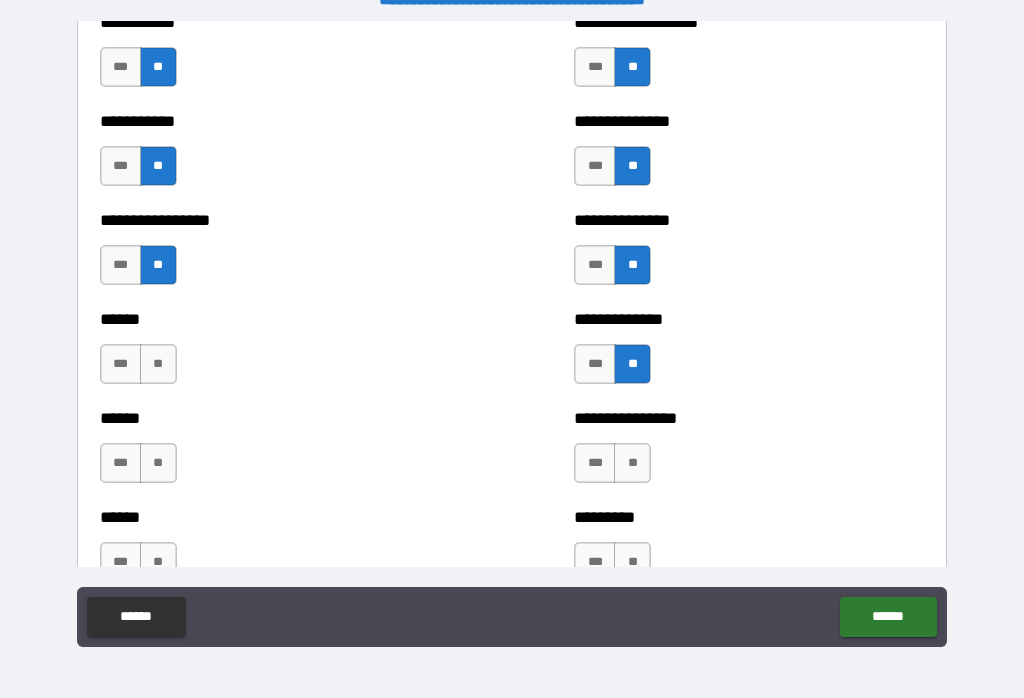 click on "**" at bounding box center (158, 364) 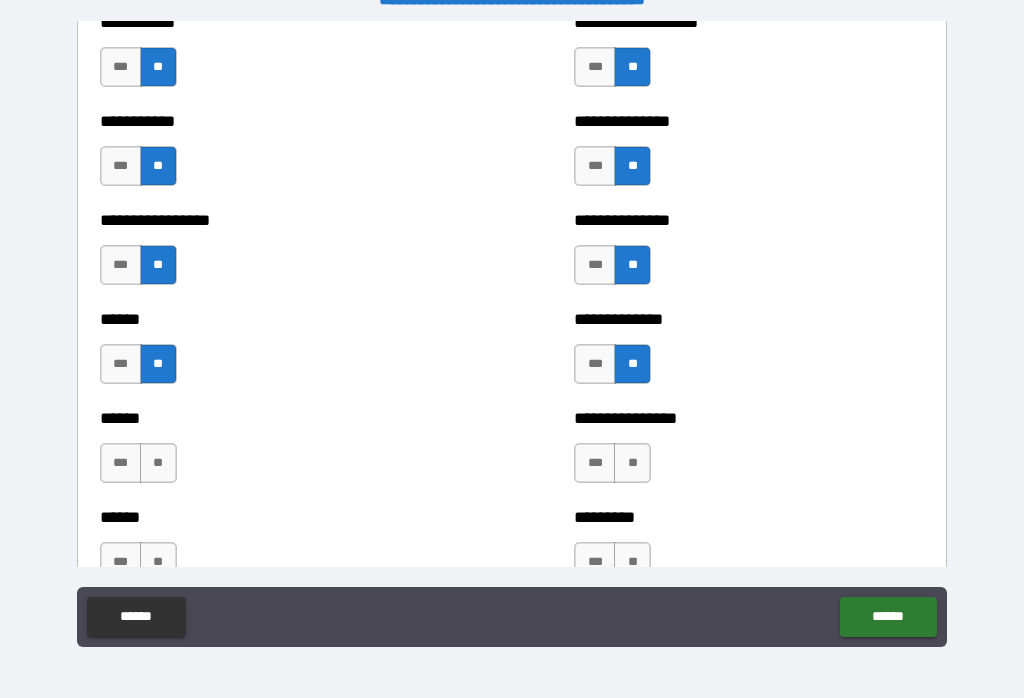 scroll, scrollTop: 2956, scrollLeft: 0, axis: vertical 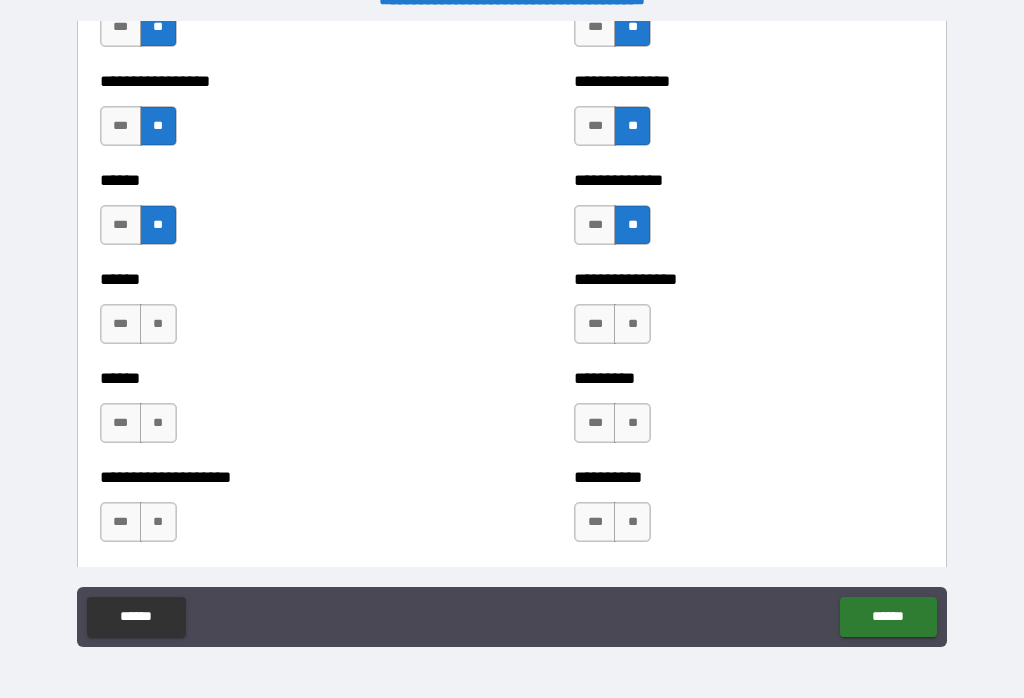 click on "**" at bounding box center [158, 324] 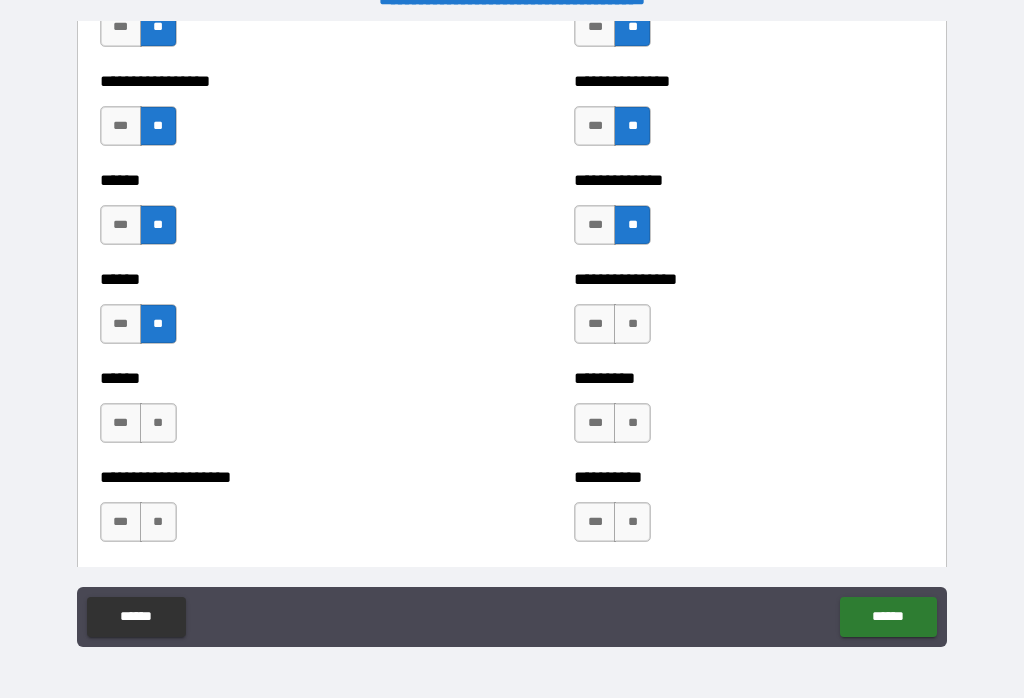click on "**" at bounding box center [632, 324] 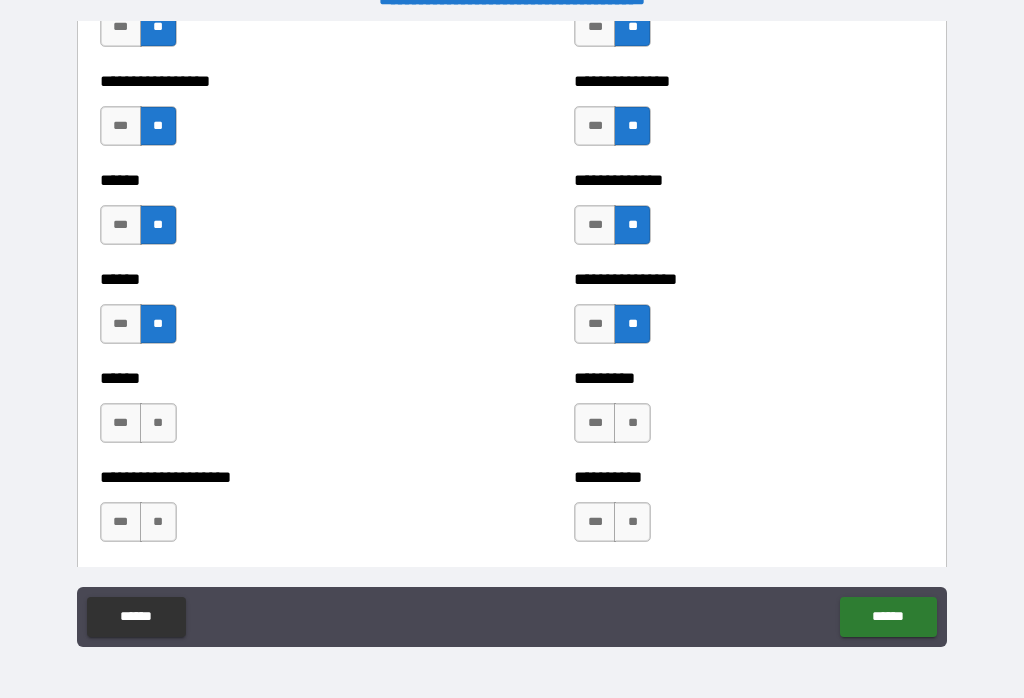 click on "**" at bounding box center [632, 423] 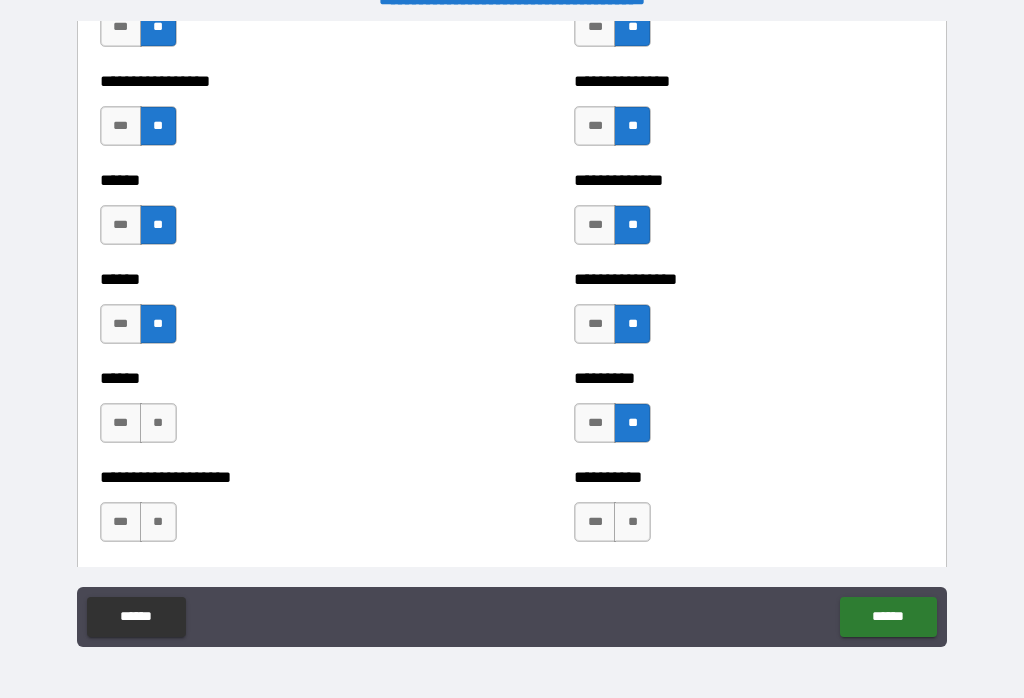 click on "**" at bounding box center [158, 423] 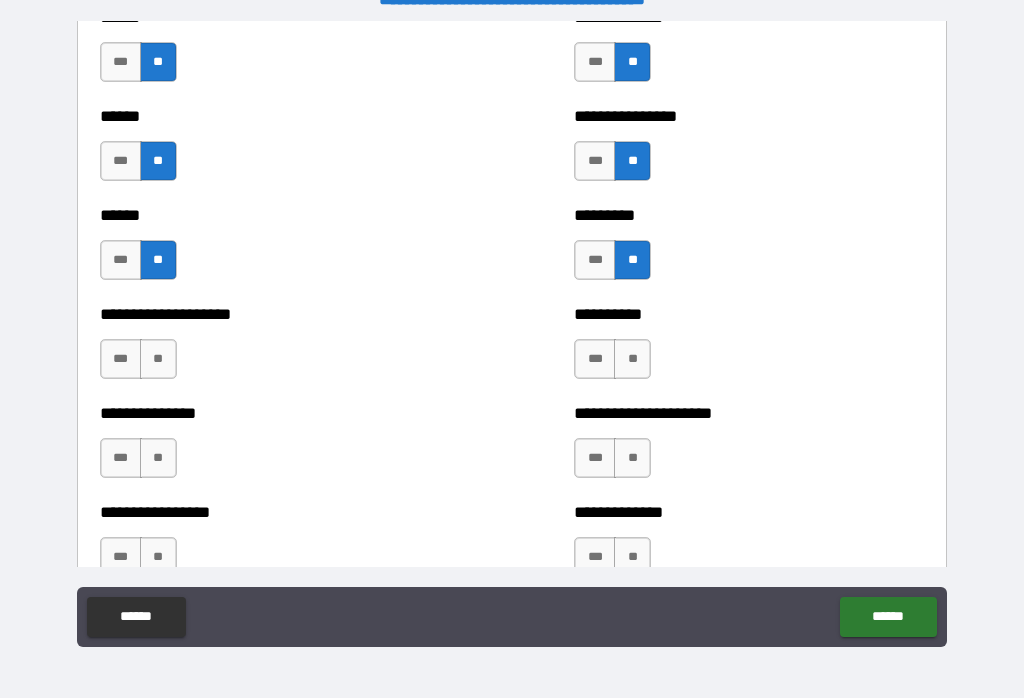 scroll, scrollTop: 3202, scrollLeft: 0, axis: vertical 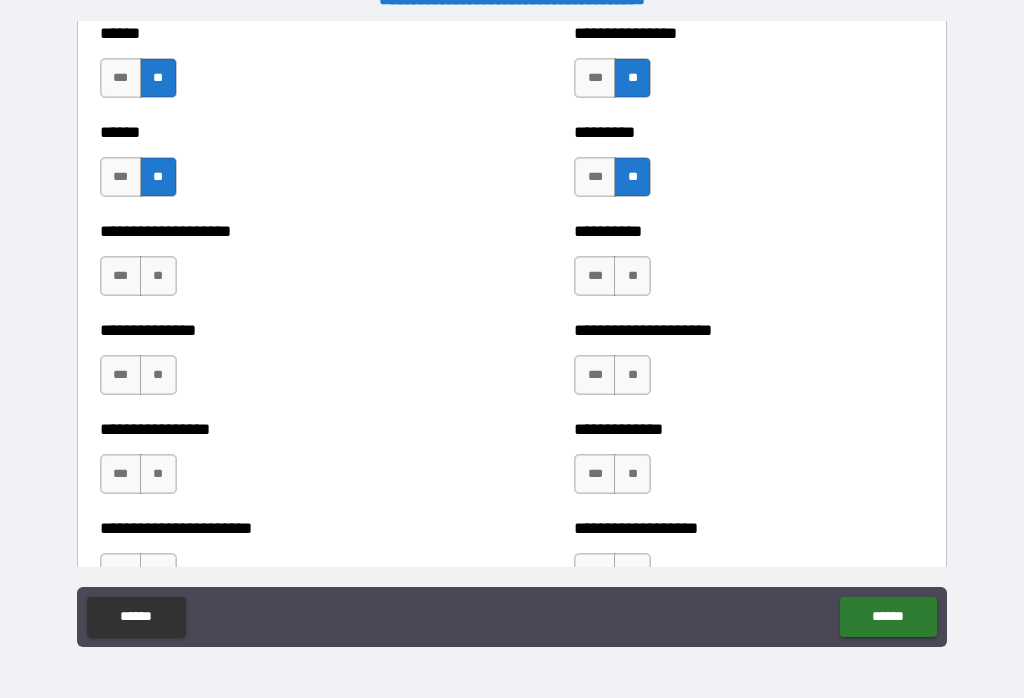 click on "**" at bounding box center [632, 276] 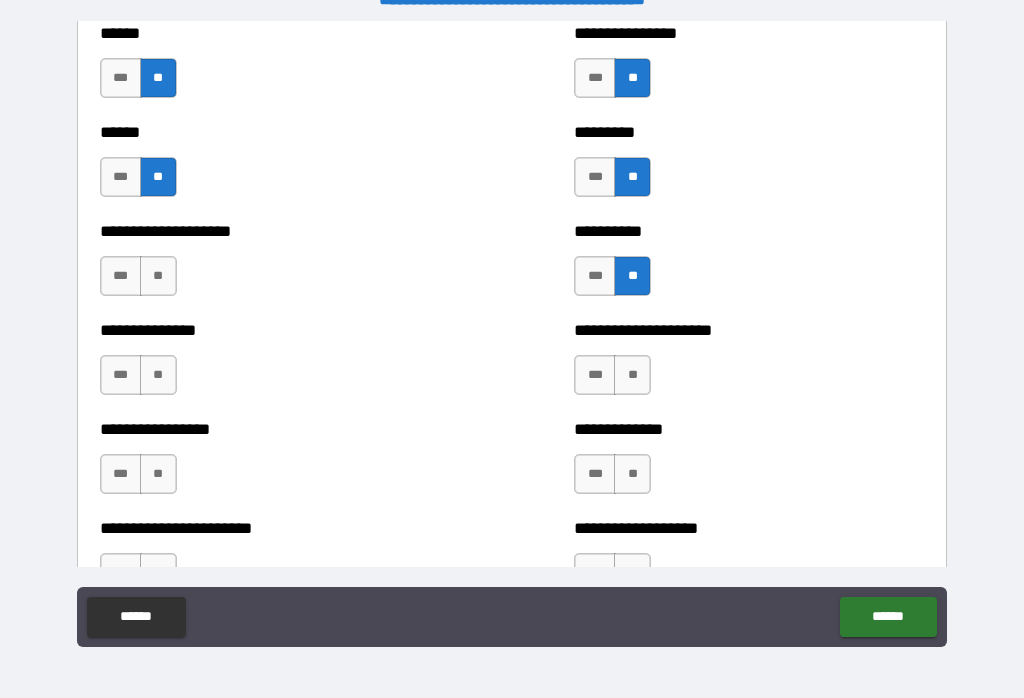 click on "**" at bounding box center [158, 276] 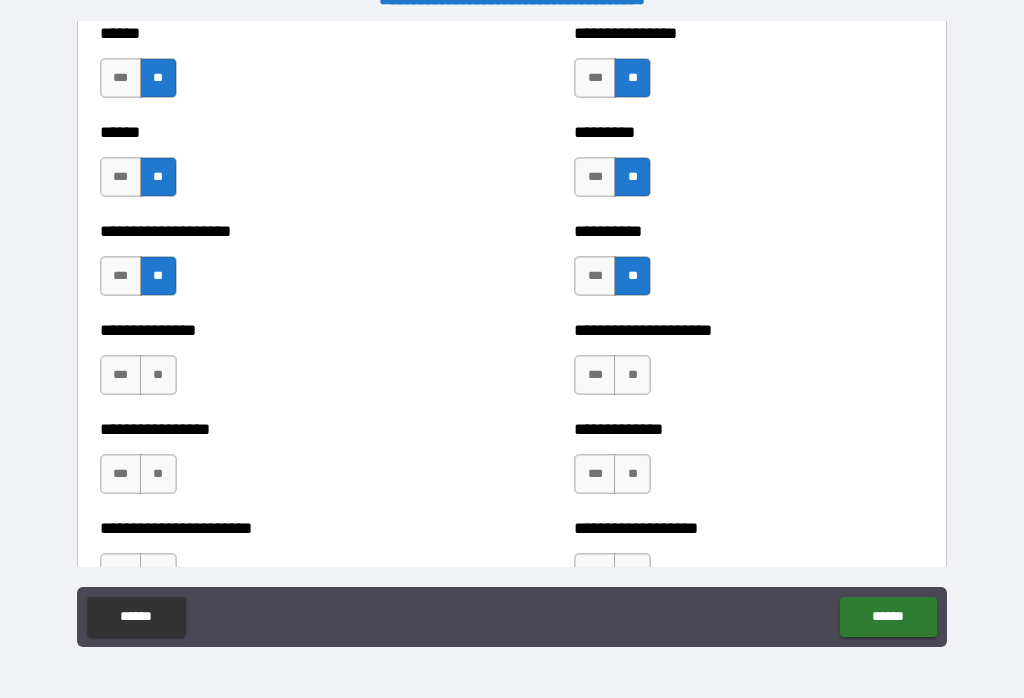 click on "**" at bounding box center [158, 375] 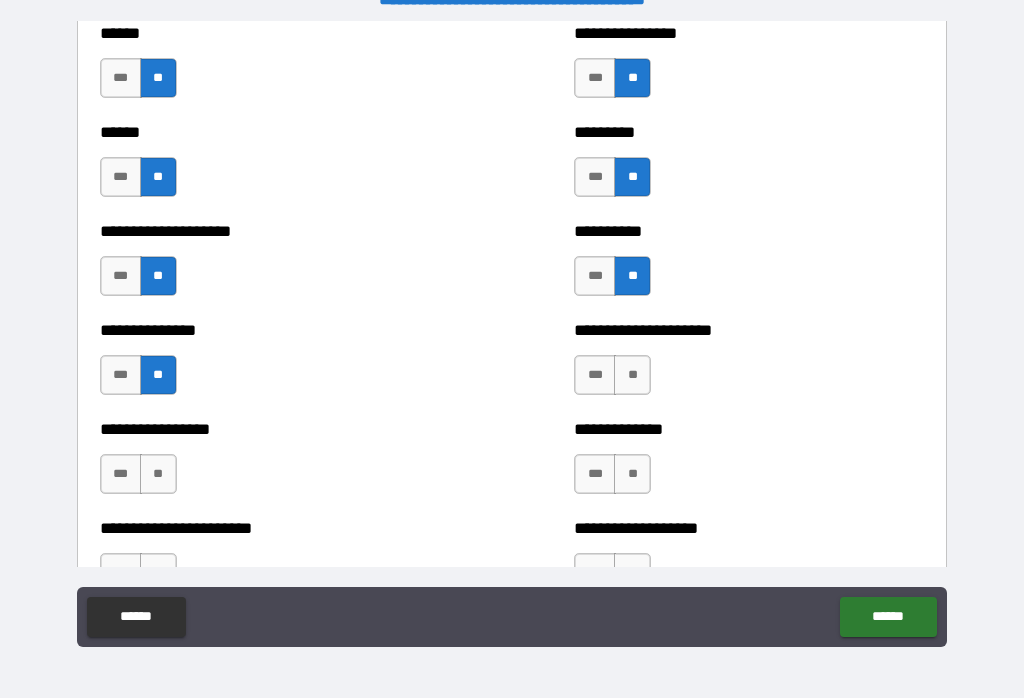 click on "**" at bounding box center (632, 375) 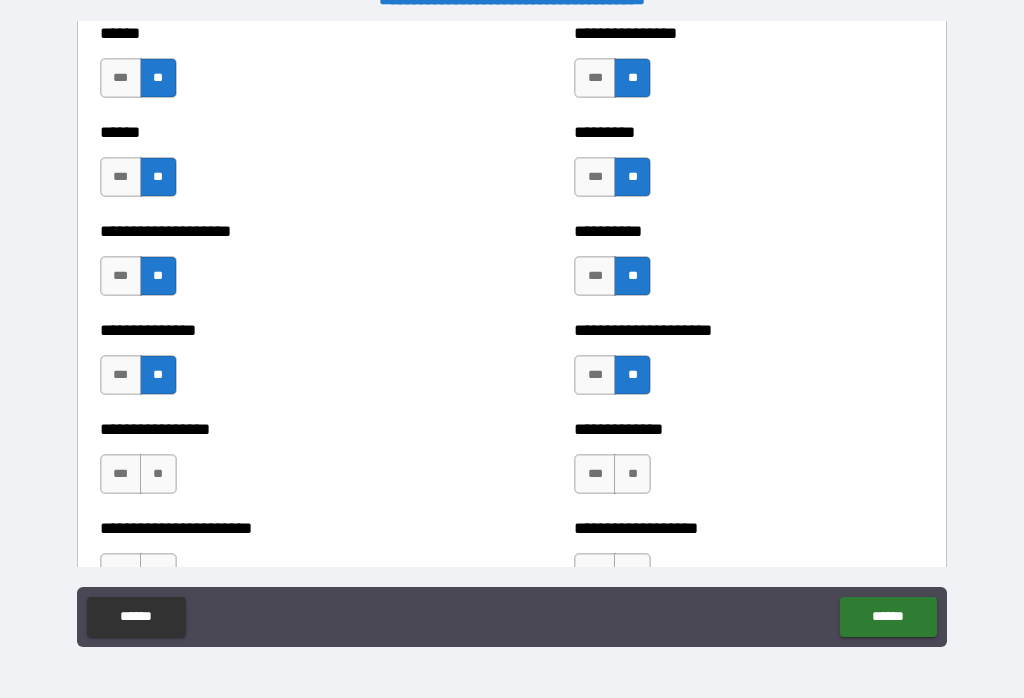 click on "**" at bounding box center (632, 474) 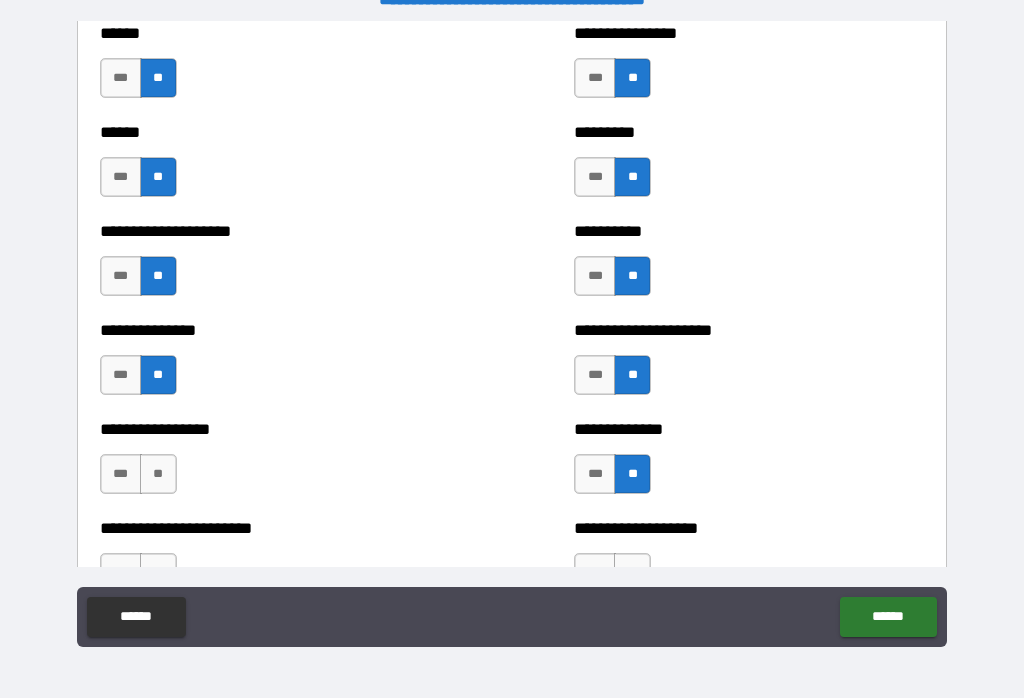 click on "**" at bounding box center (158, 474) 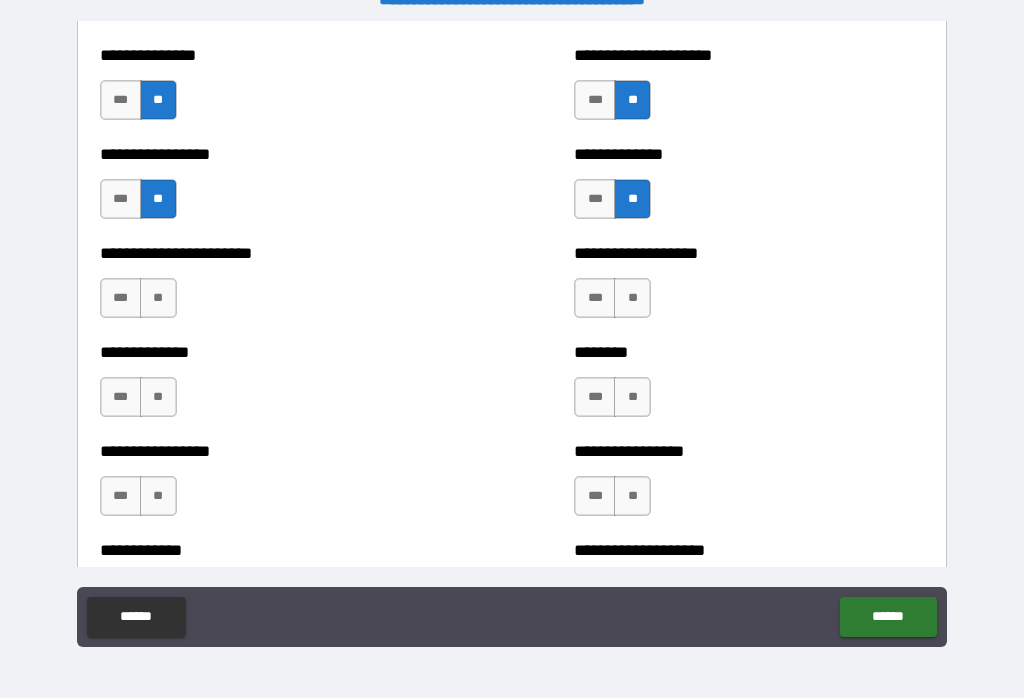 scroll, scrollTop: 3494, scrollLeft: 0, axis: vertical 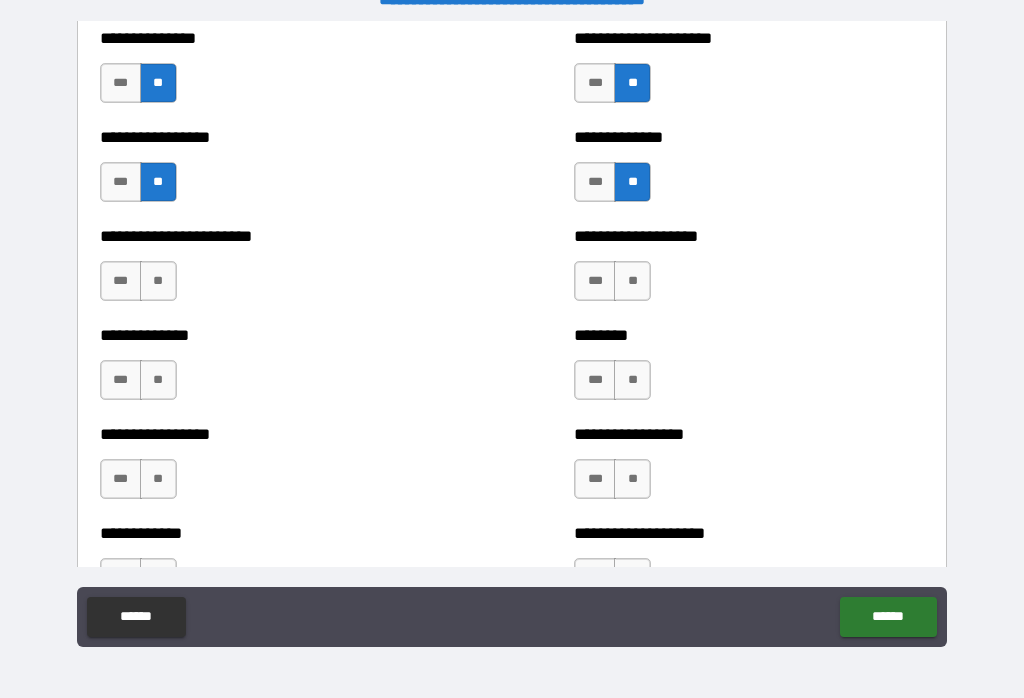 click on "**********" at bounding box center [275, 271] 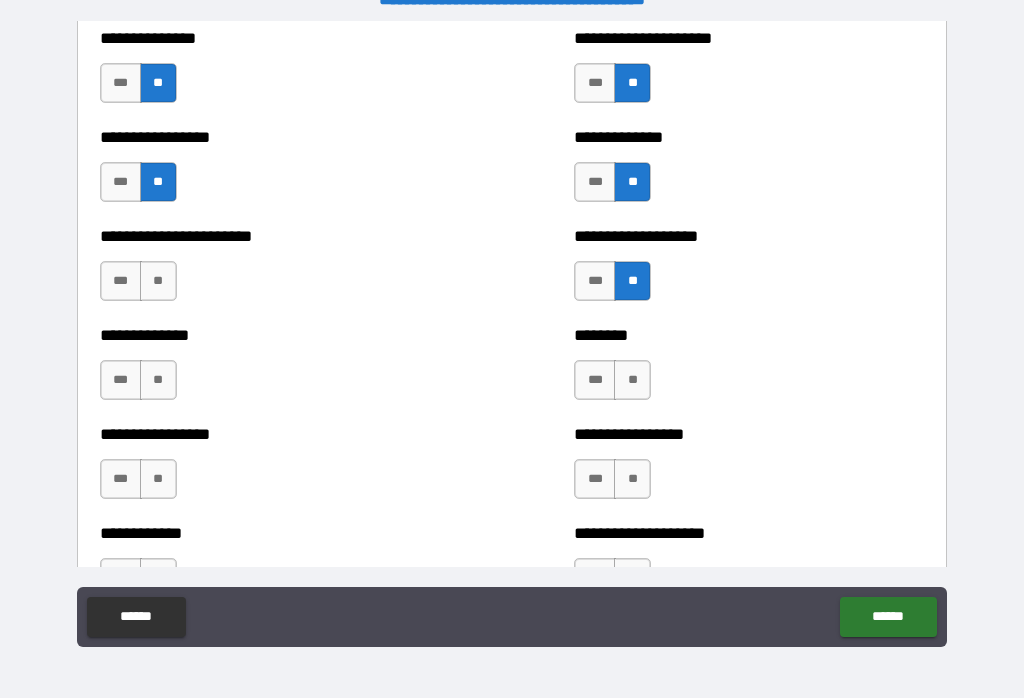 click on "**" at bounding box center [158, 281] 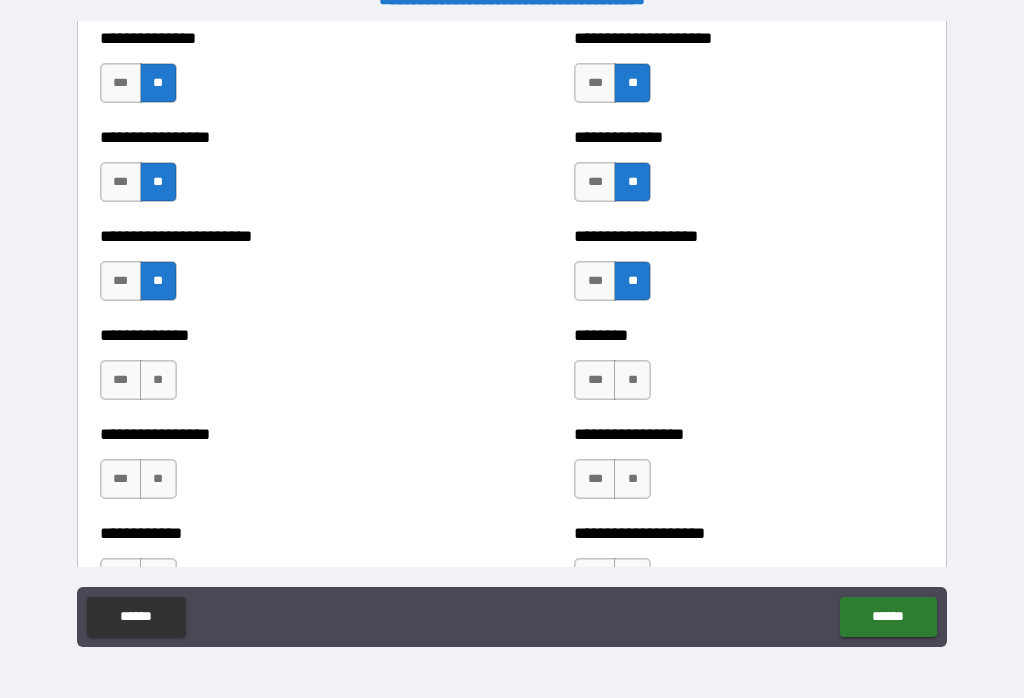 click on "**" at bounding box center (158, 380) 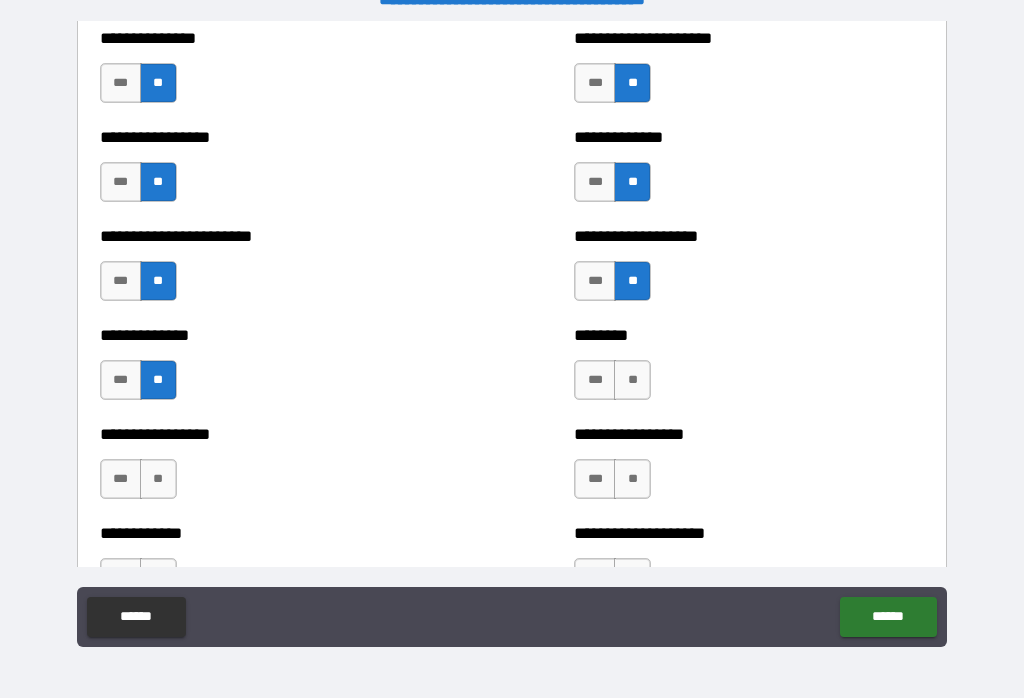 click on "**" at bounding box center (632, 380) 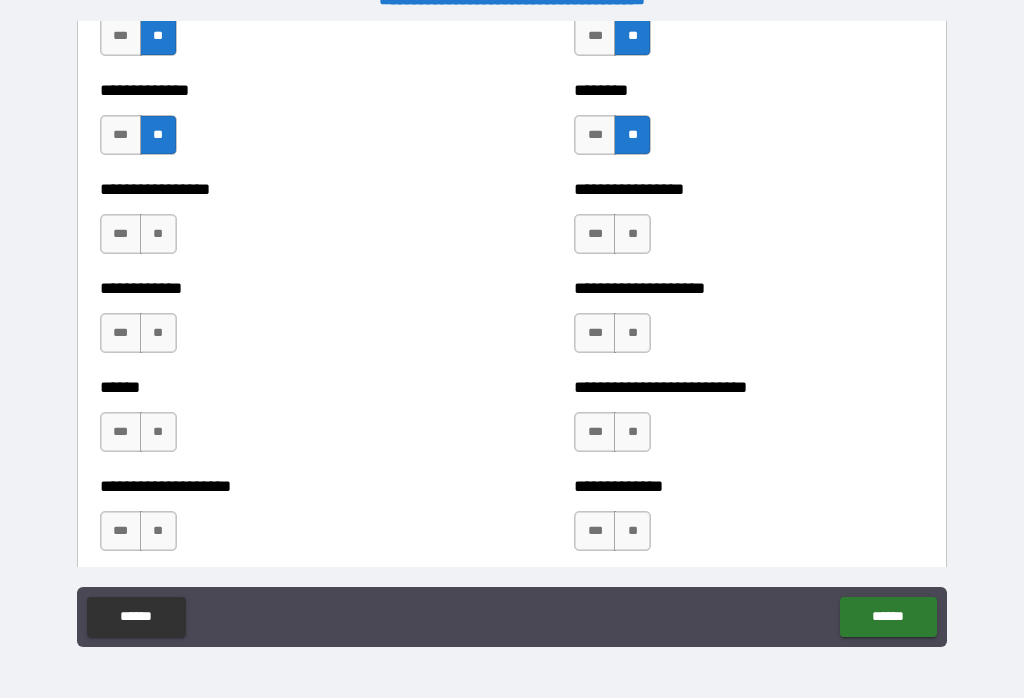 scroll, scrollTop: 3747, scrollLeft: 0, axis: vertical 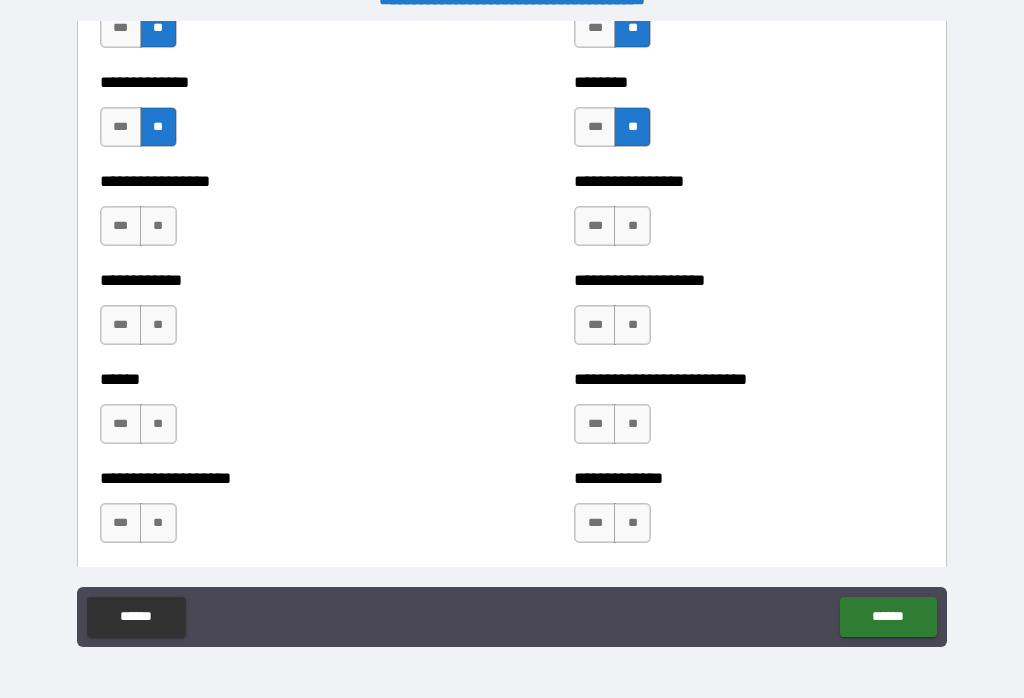 click on "**" at bounding box center [632, 226] 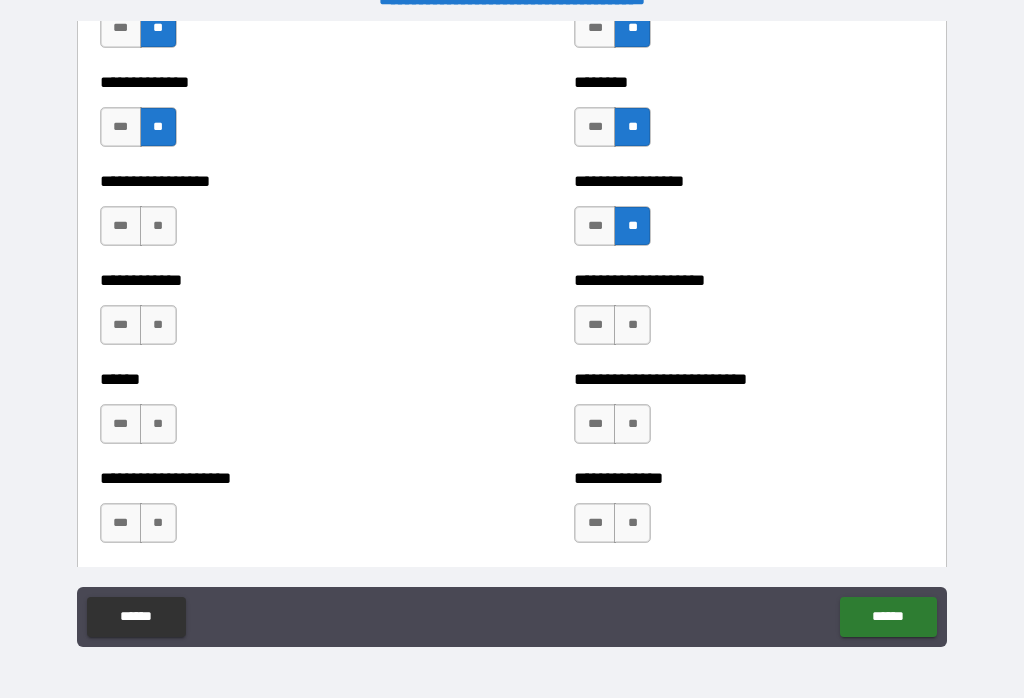 click on "**" at bounding box center [158, 226] 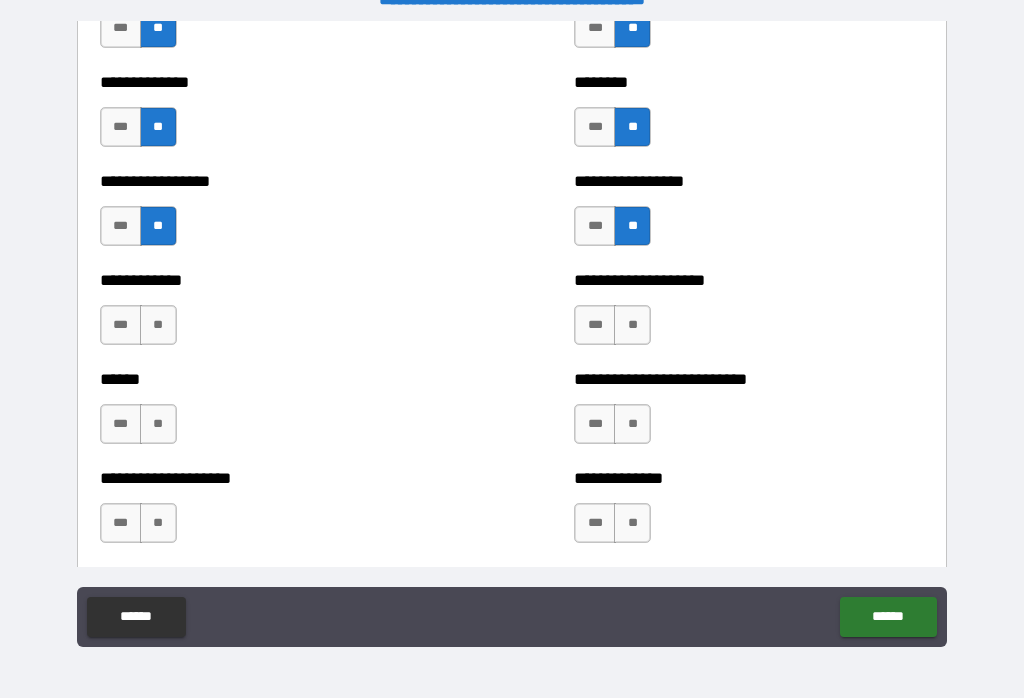 click on "**" at bounding box center [158, 325] 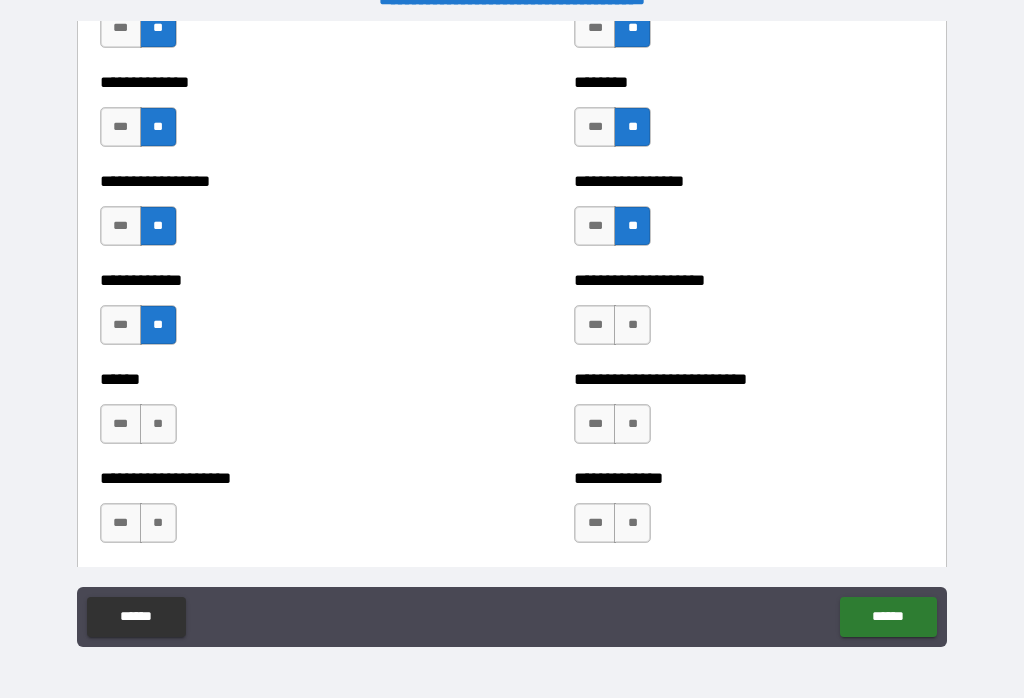 click on "**" at bounding box center [632, 325] 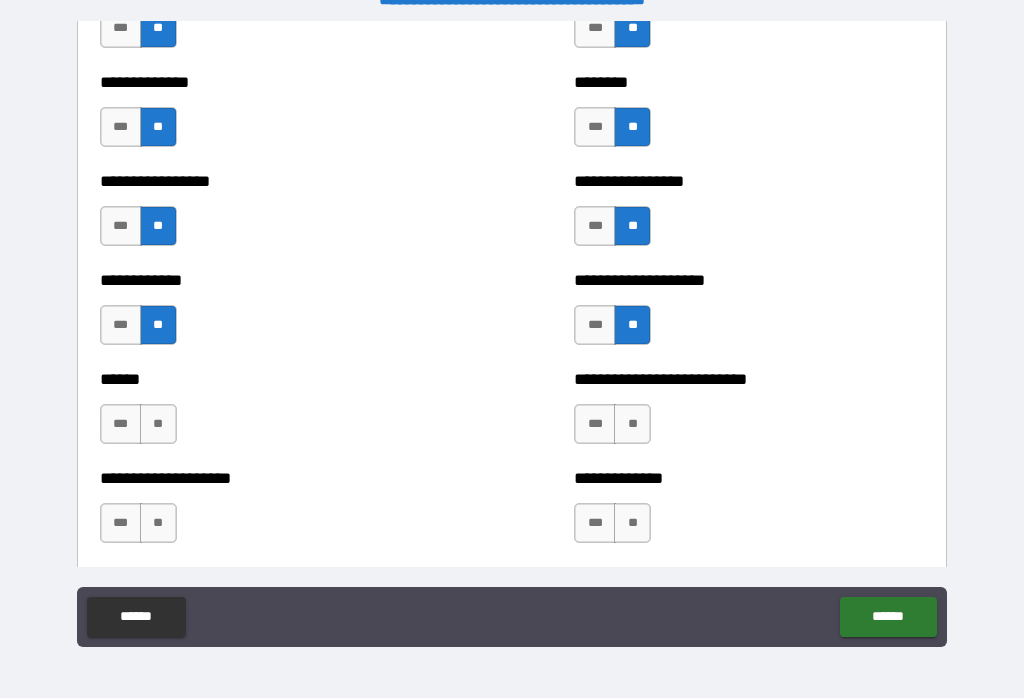 click on "**" at bounding box center [632, 424] 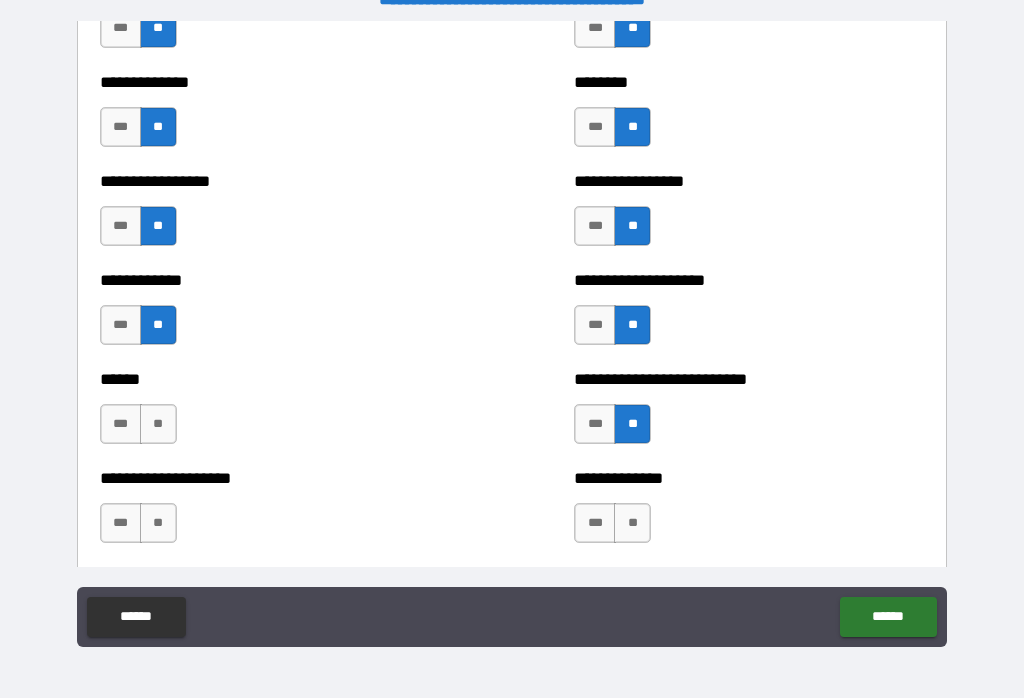 click on "**" at bounding box center (158, 424) 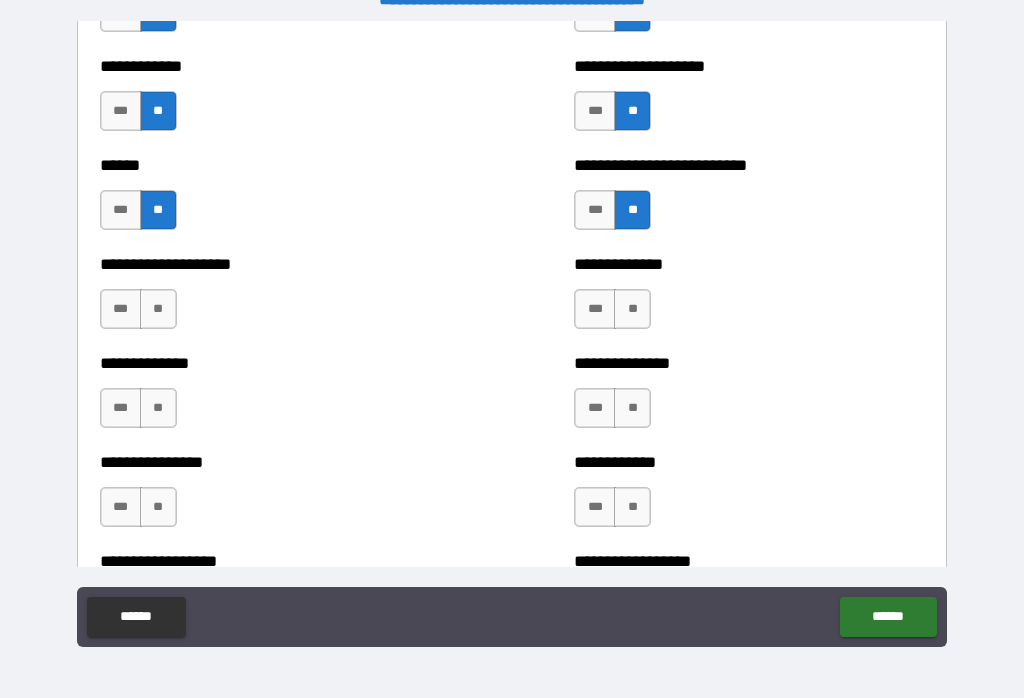 scroll, scrollTop: 3968, scrollLeft: 0, axis: vertical 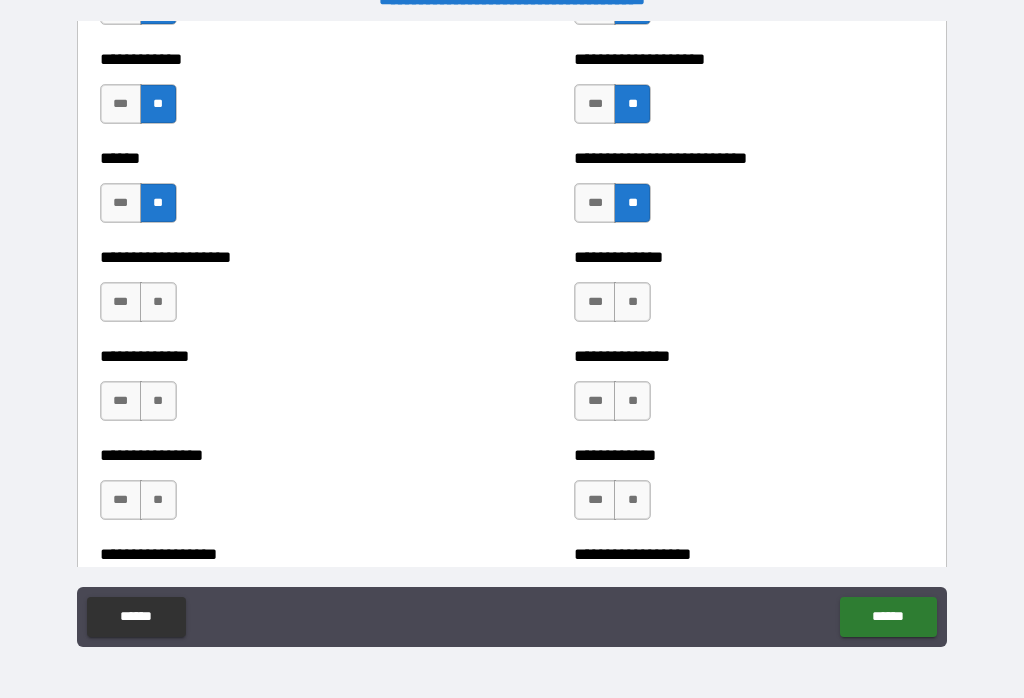 click on "**" at bounding box center (158, 302) 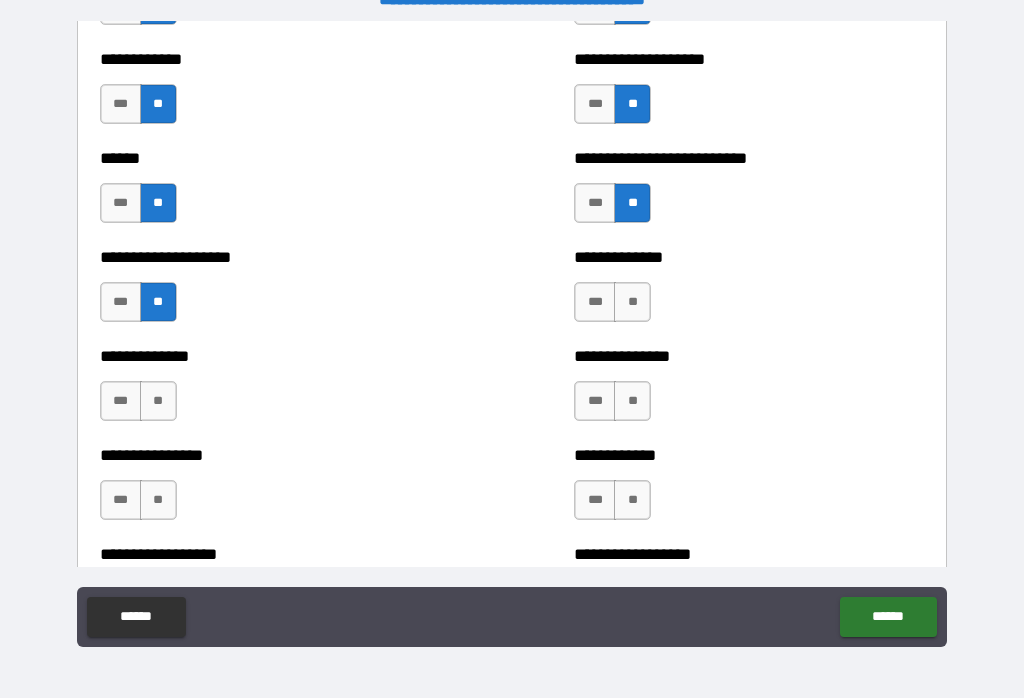 click on "**" at bounding box center [632, 302] 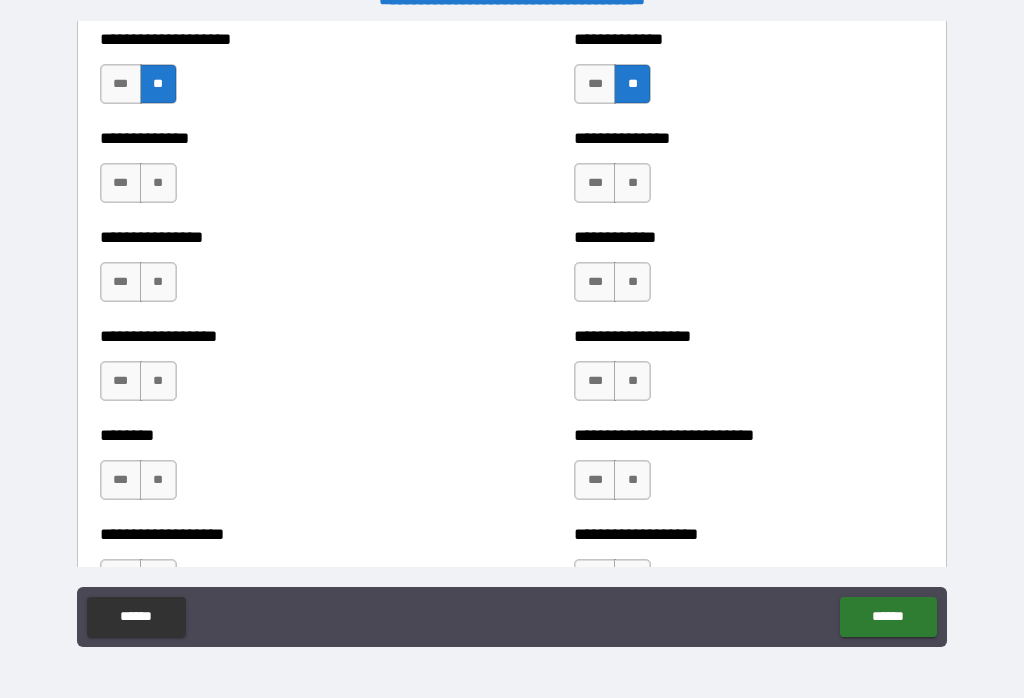 scroll, scrollTop: 4185, scrollLeft: 0, axis: vertical 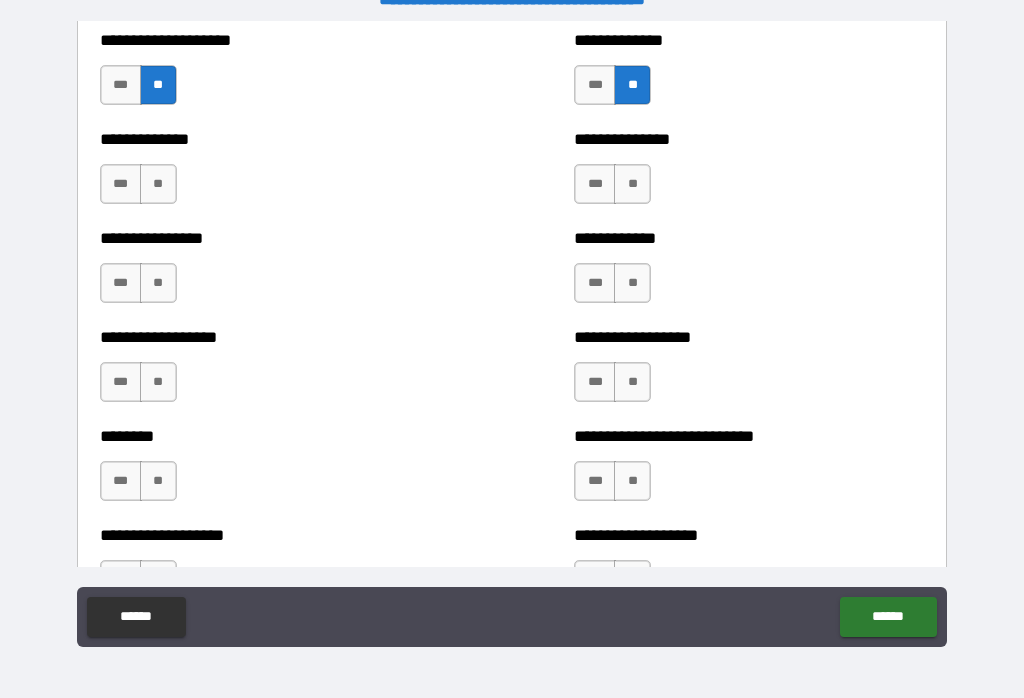 click on "**" at bounding box center [158, 184] 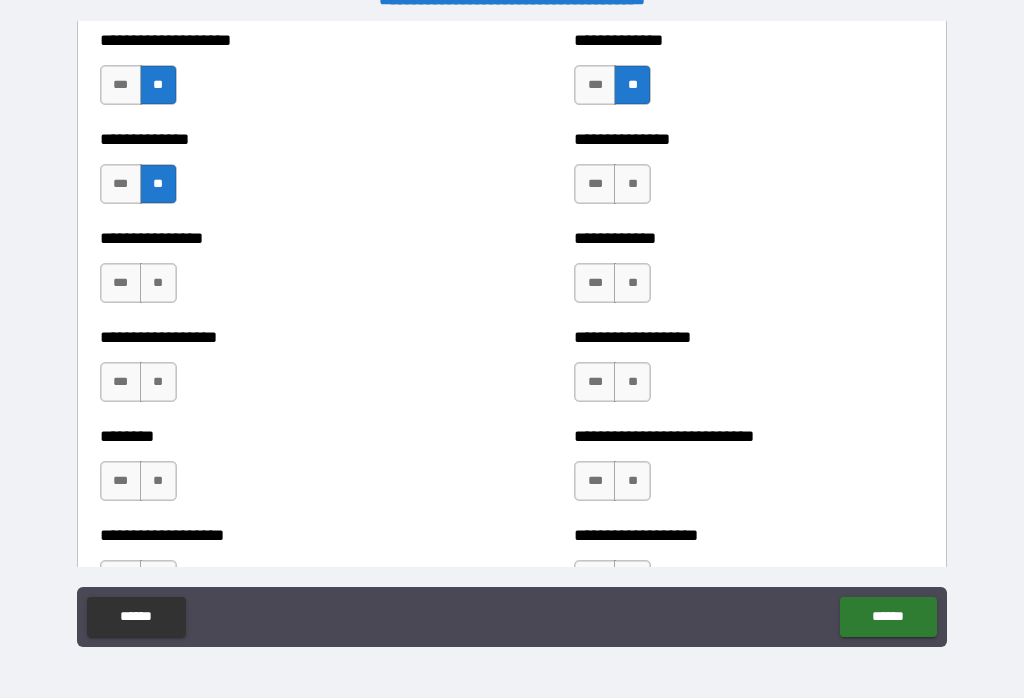 click on "**" at bounding box center (632, 184) 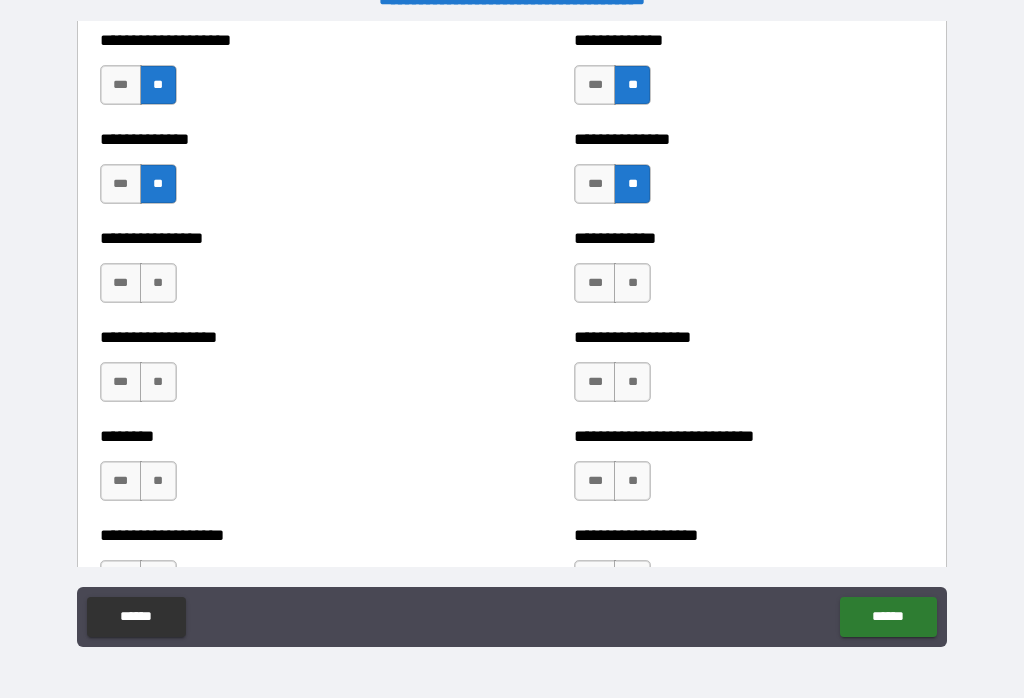 click on "**" at bounding box center (632, 283) 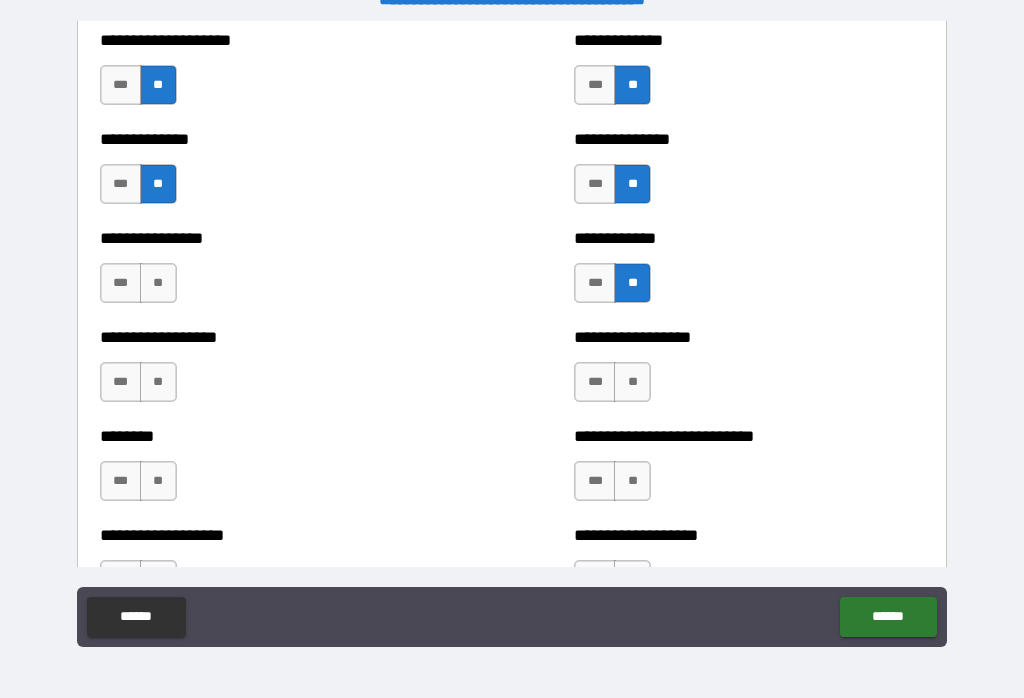 click on "**" at bounding box center [158, 283] 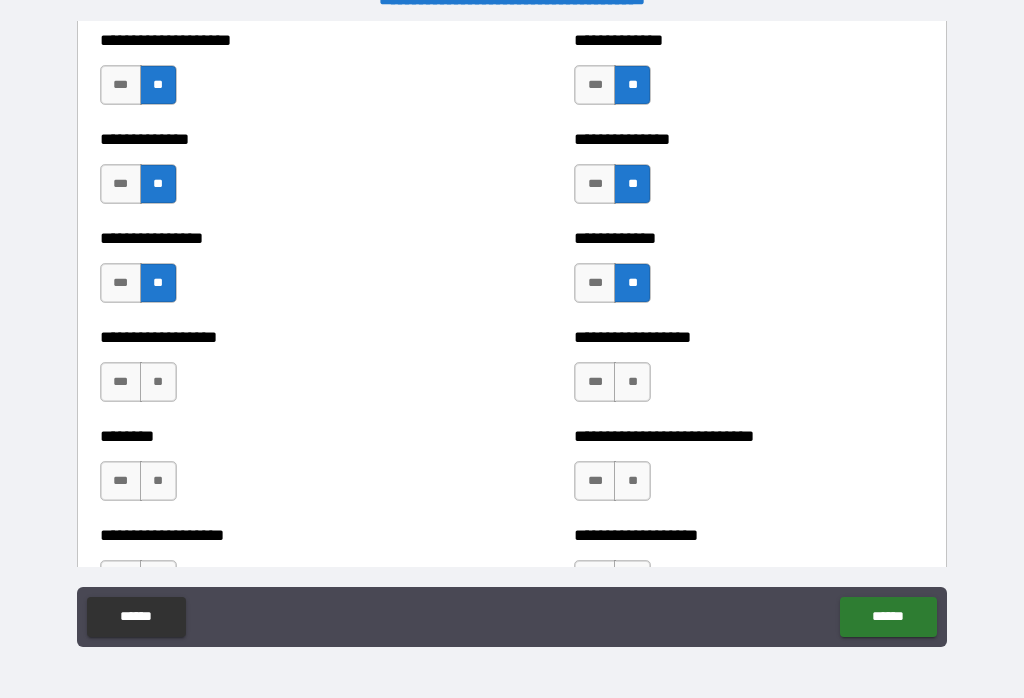 click on "**" at bounding box center [158, 382] 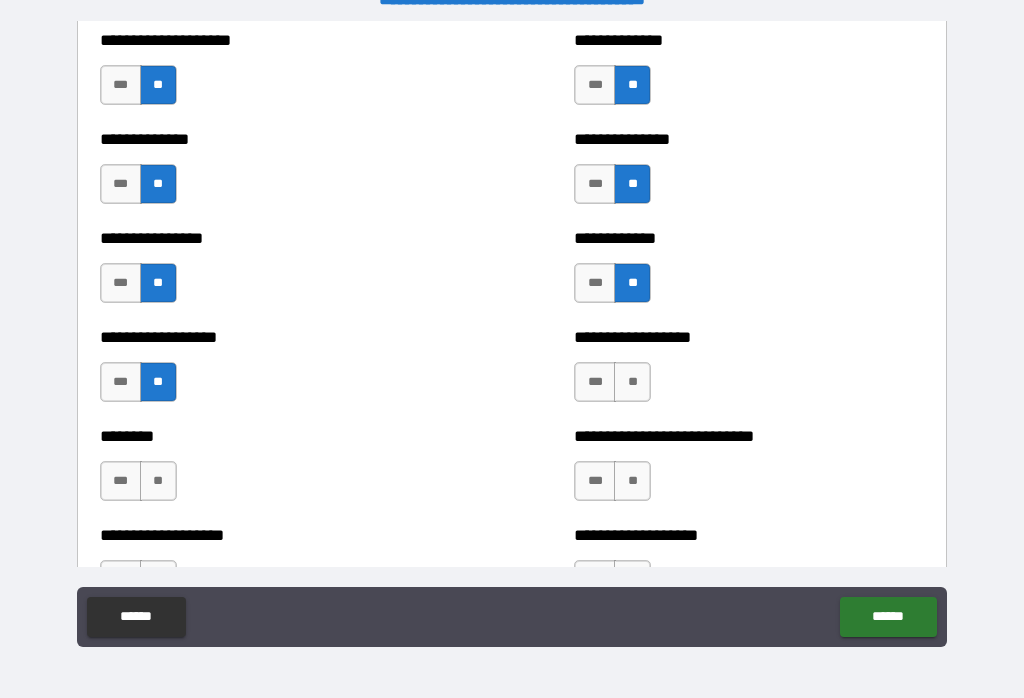 click on "**" at bounding box center (632, 382) 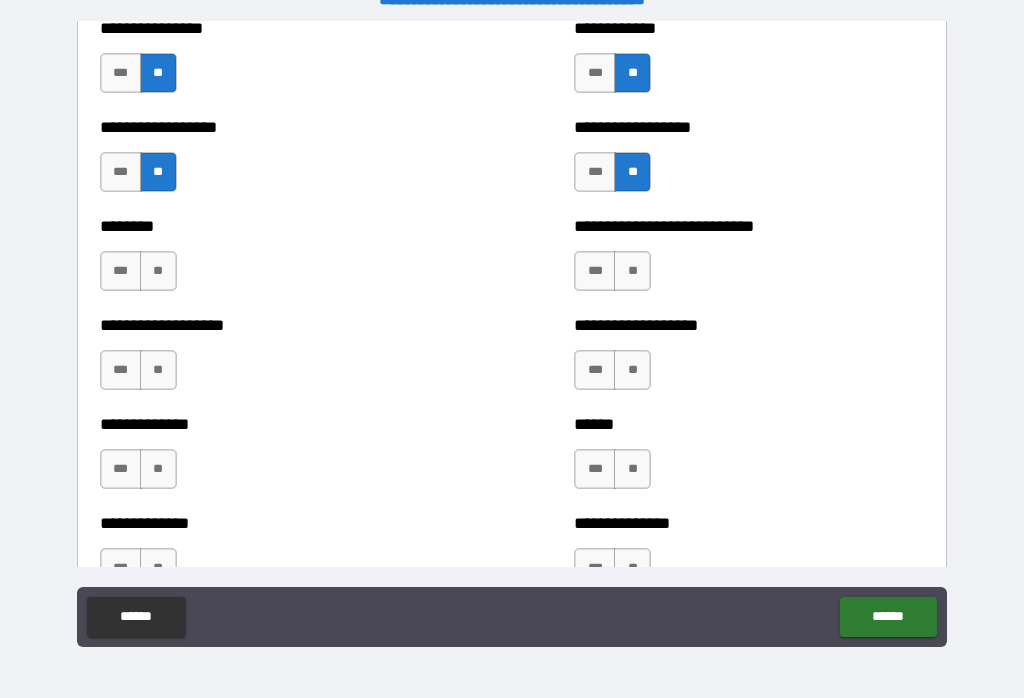 scroll, scrollTop: 4396, scrollLeft: 0, axis: vertical 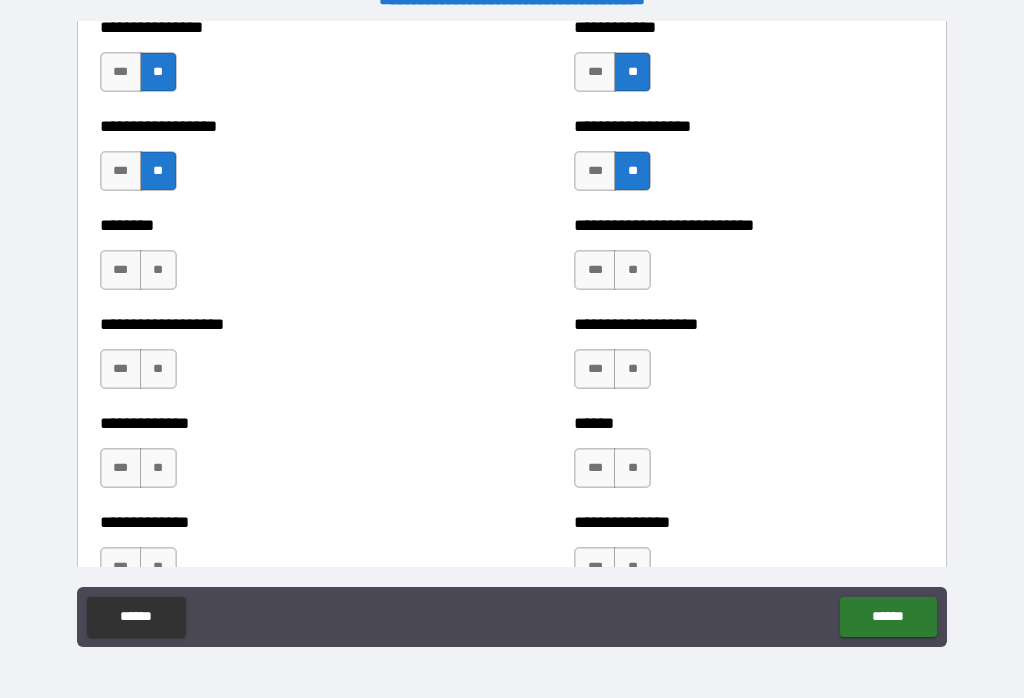 click on "**" at bounding box center [632, 270] 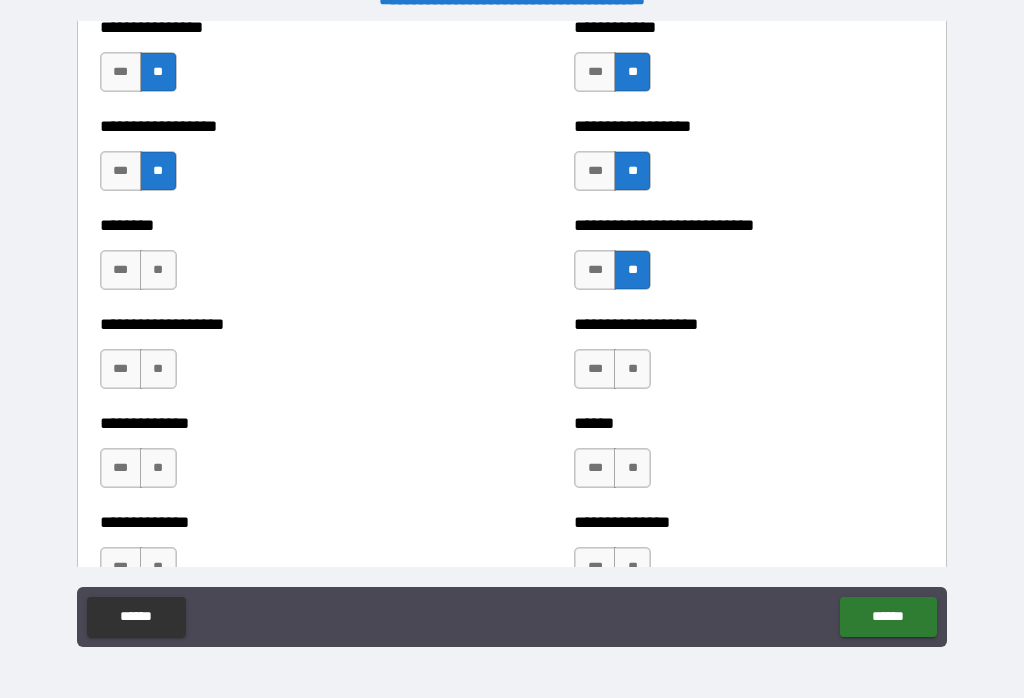 click on "**" at bounding box center (158, 270) 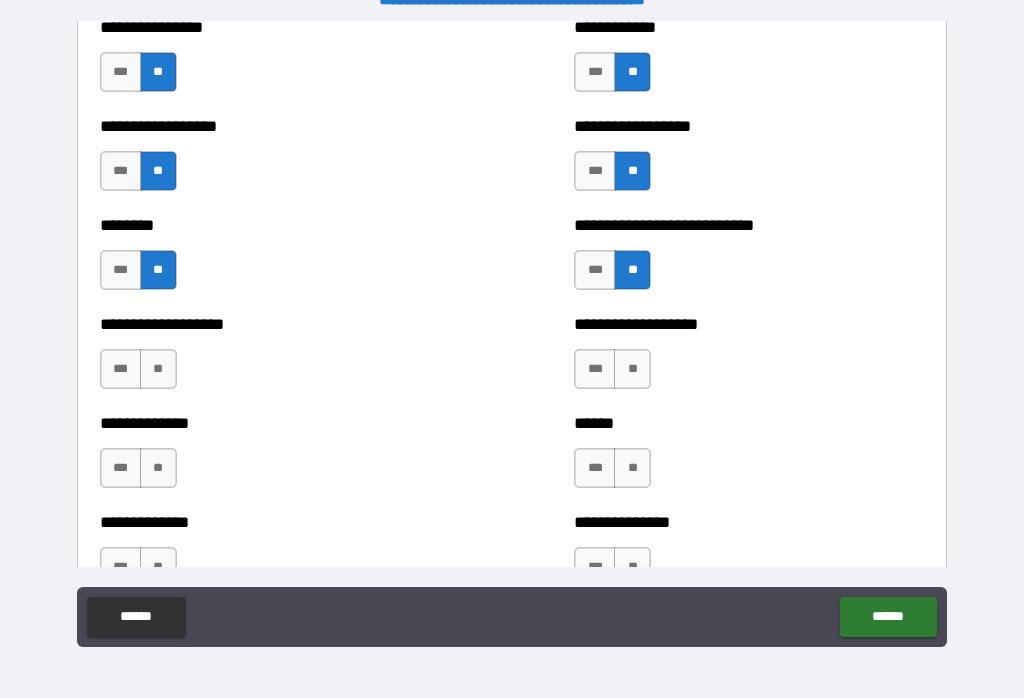 click on "**" at bounding box center [158, 369] 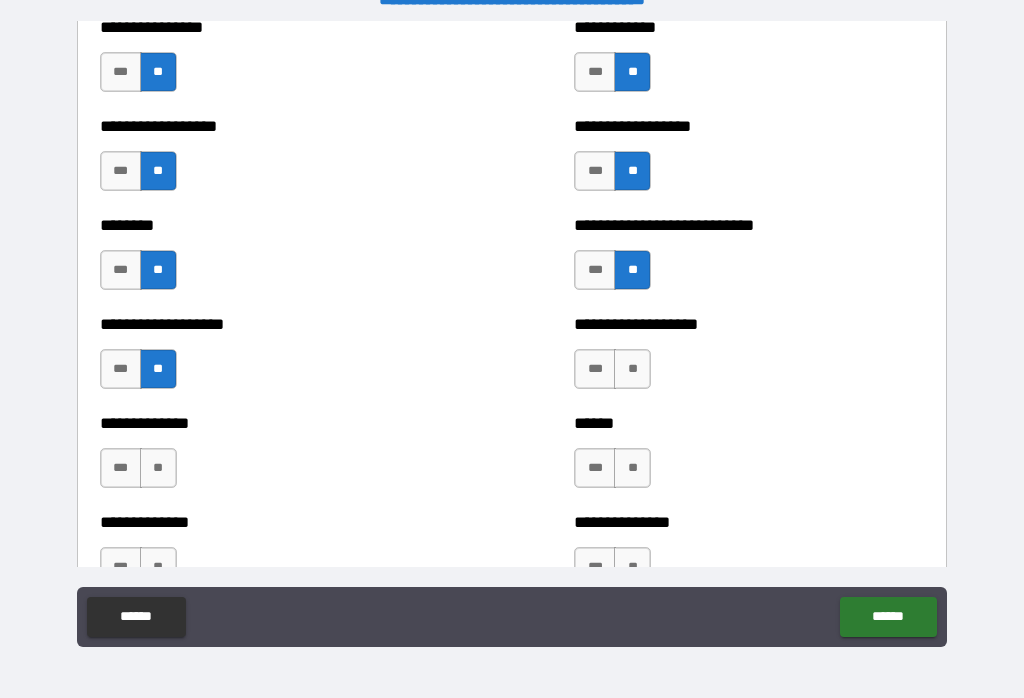click on "**" at bounding box center [632, 369] 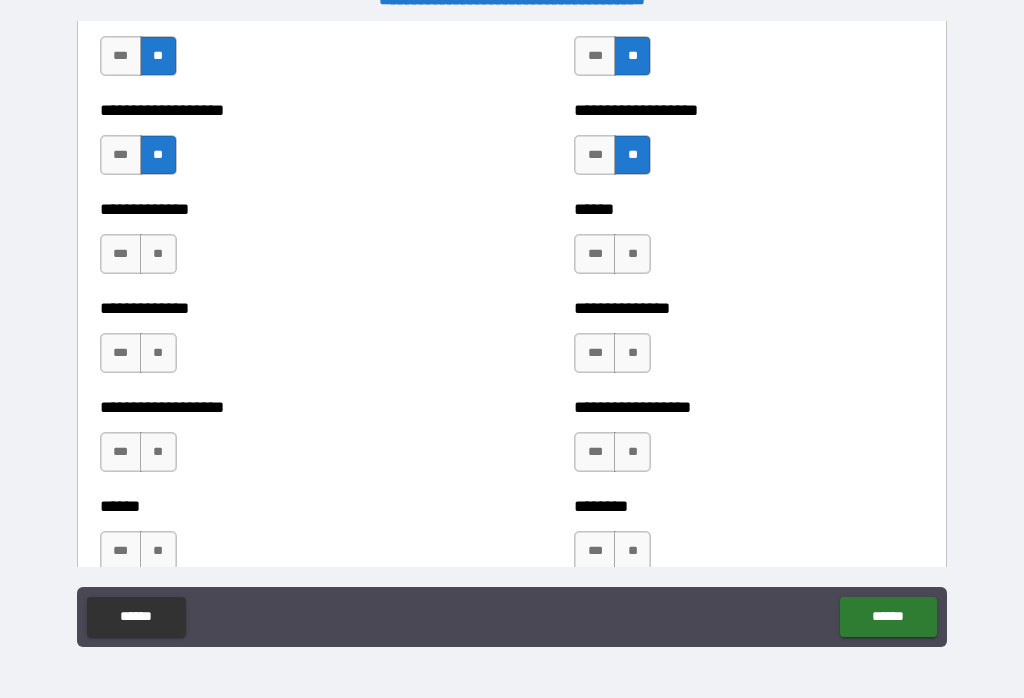 scroll, scrollTop: 4679, scrollLeft: 0, axis: vertical 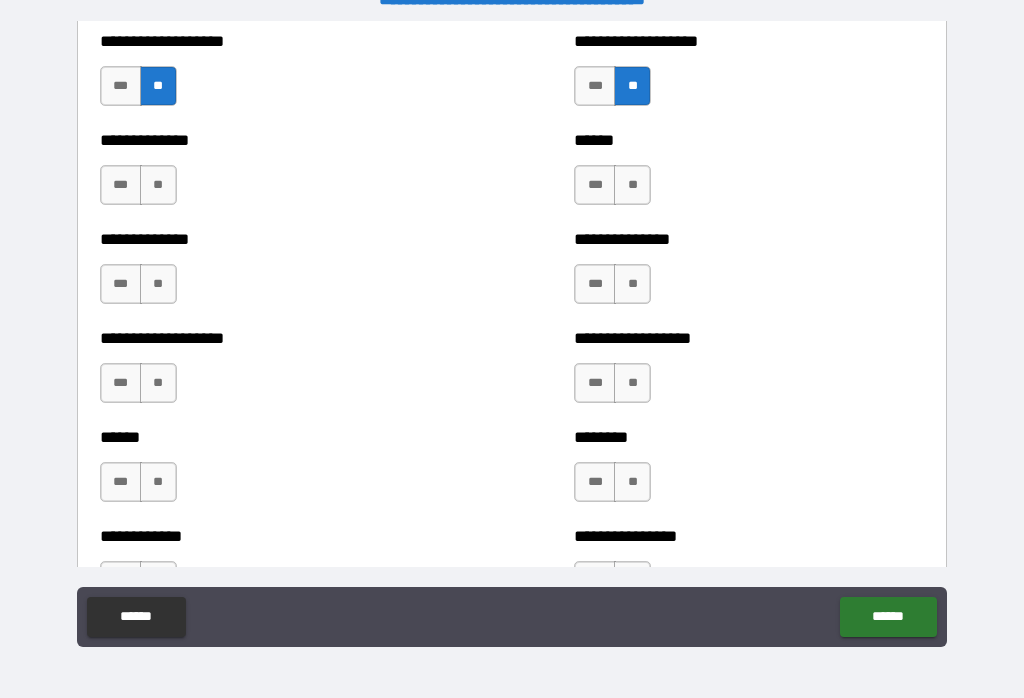 click on "**" at bounding box center (632, 185) 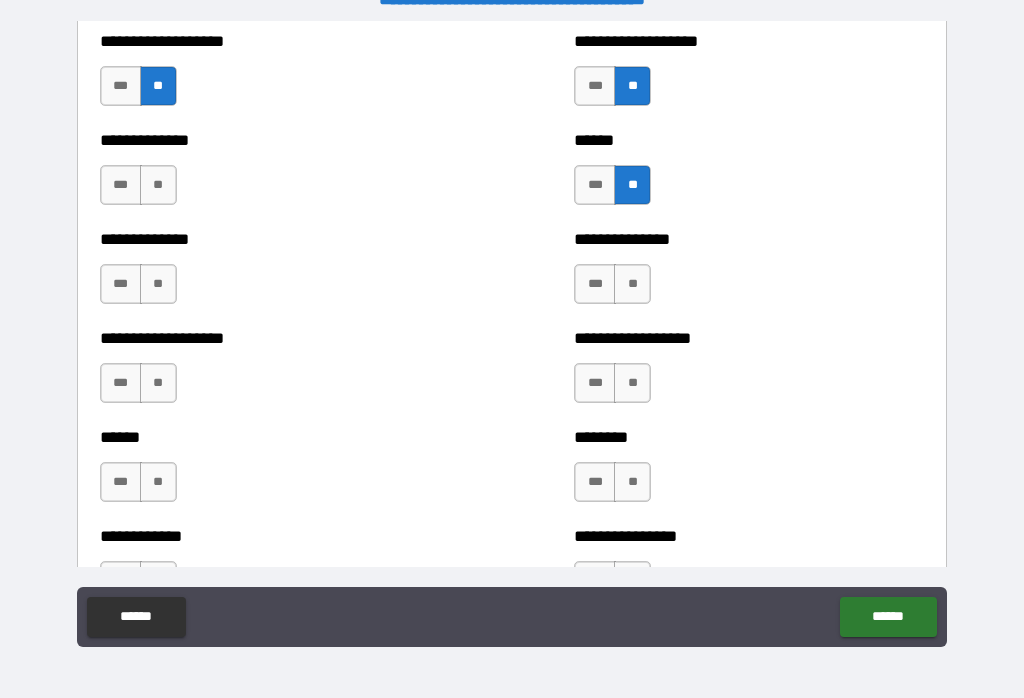 click on "**" at bounding box center (158, 185) 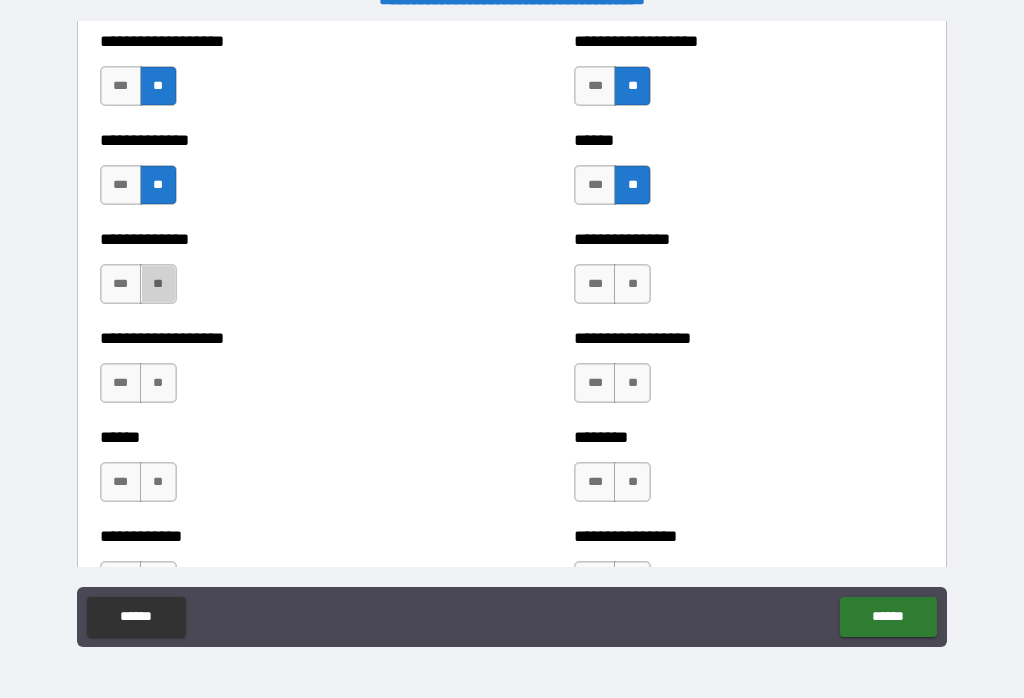 click on "**" at bounding box center (158, 284) 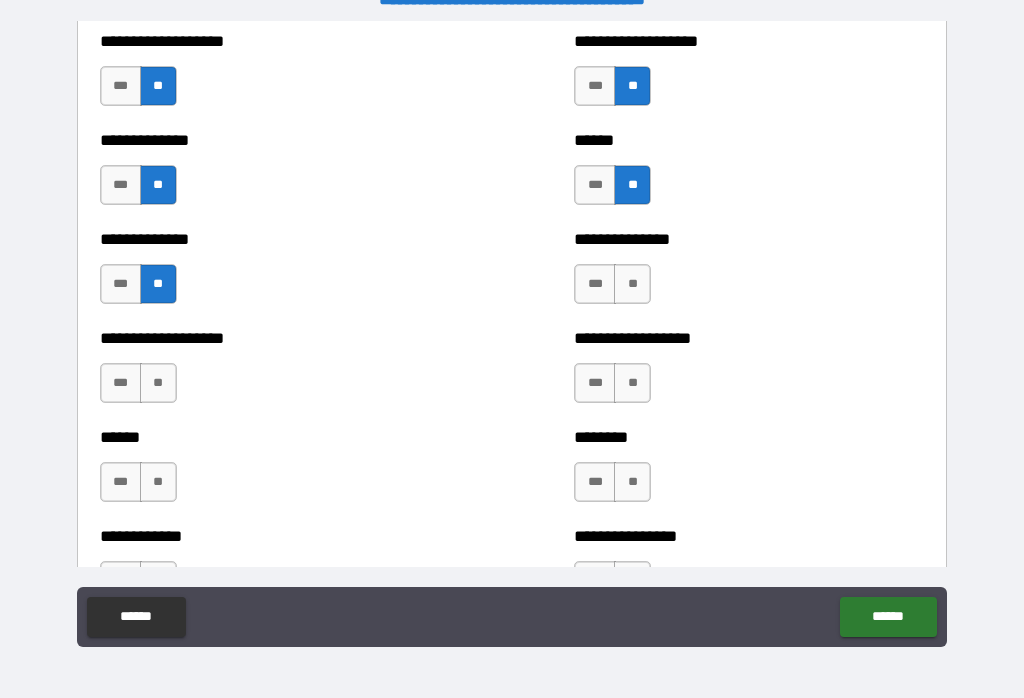 click on "**" at bounding box center (632, 284) 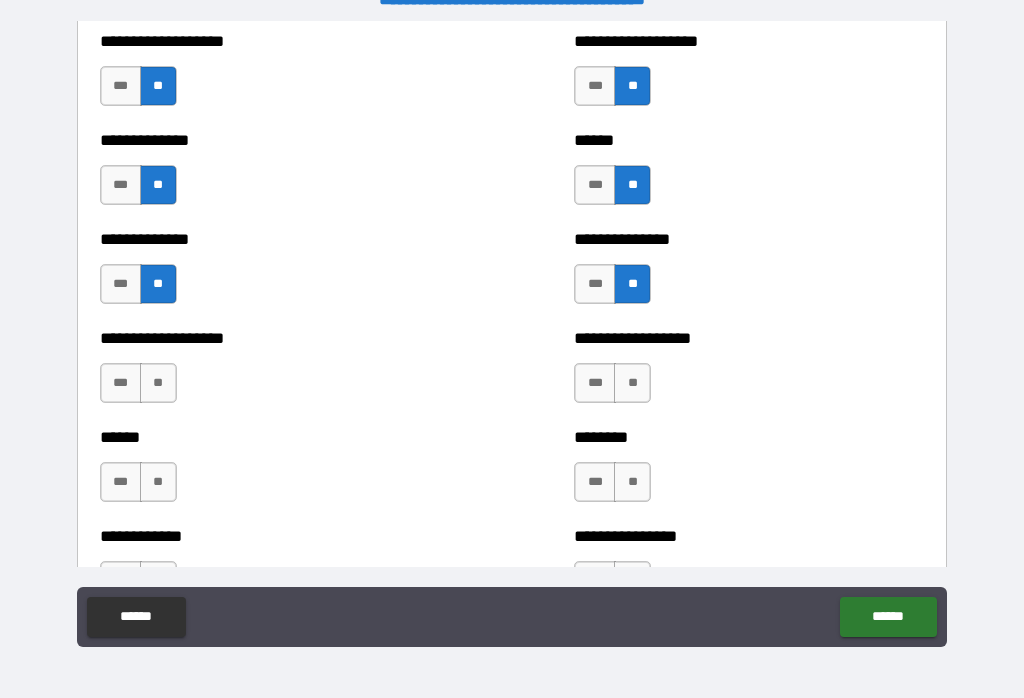click on "**" at bounding box center [632, 383] 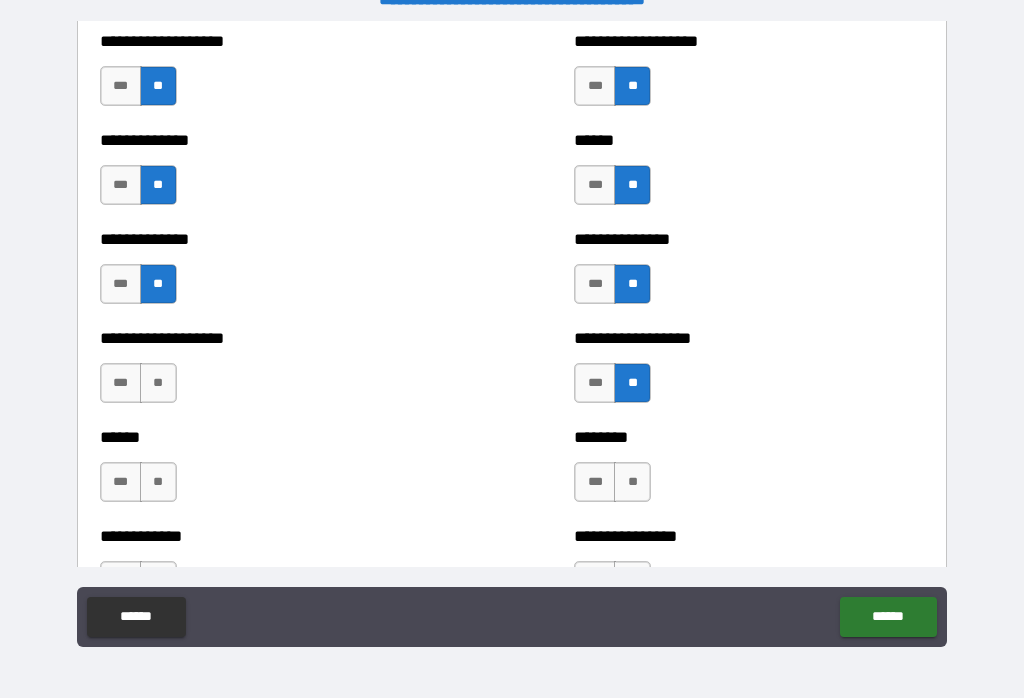 click on "**" at bounding box center [158, 383] 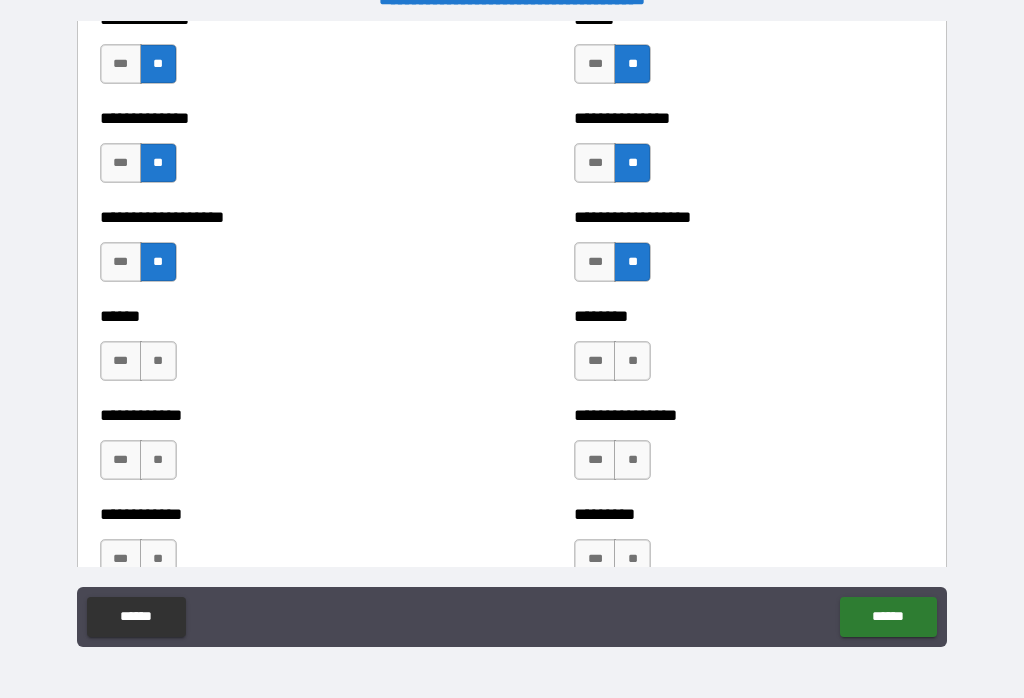 scroll, scrollTop: 4822, scrollLeft: 0, axis: vertical 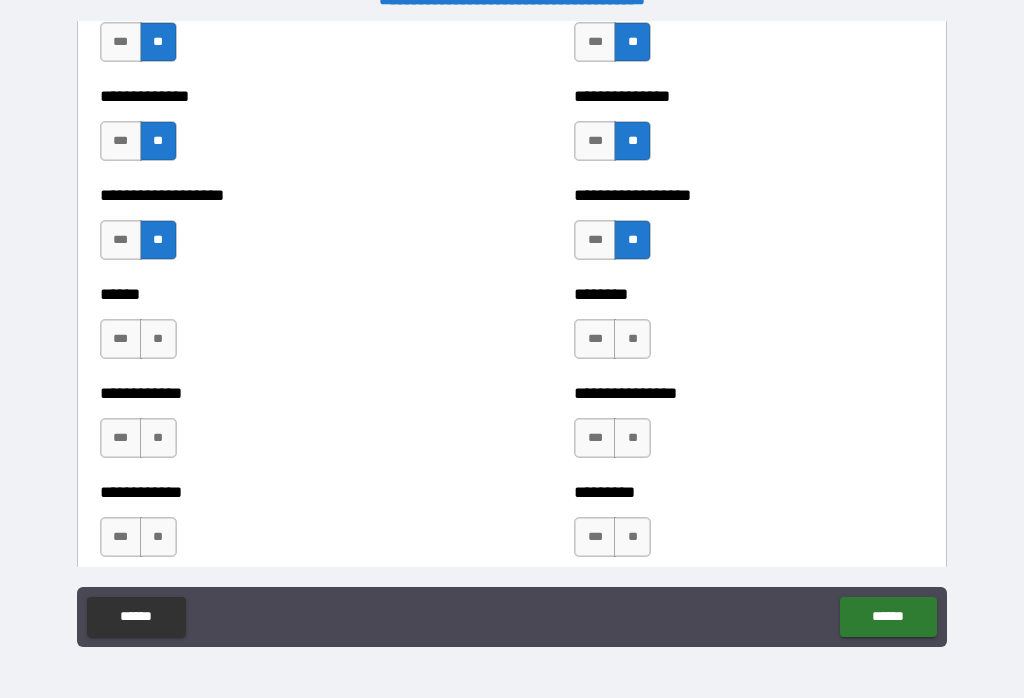 click on "**" at bounding box center (158, 339) 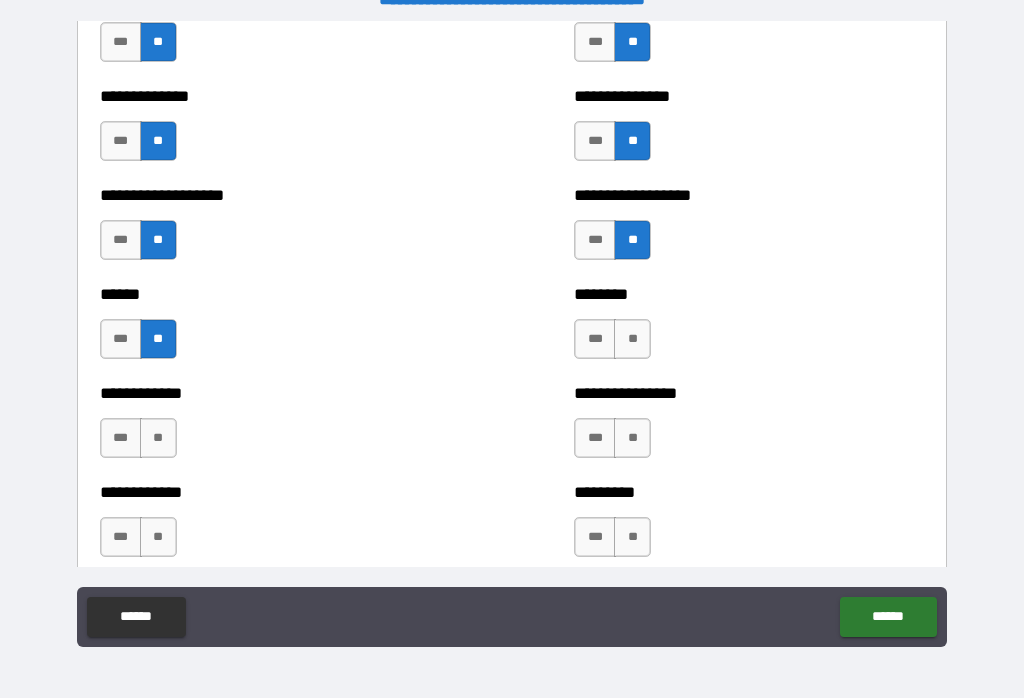 click on "**" at bounding box center (632, 339) 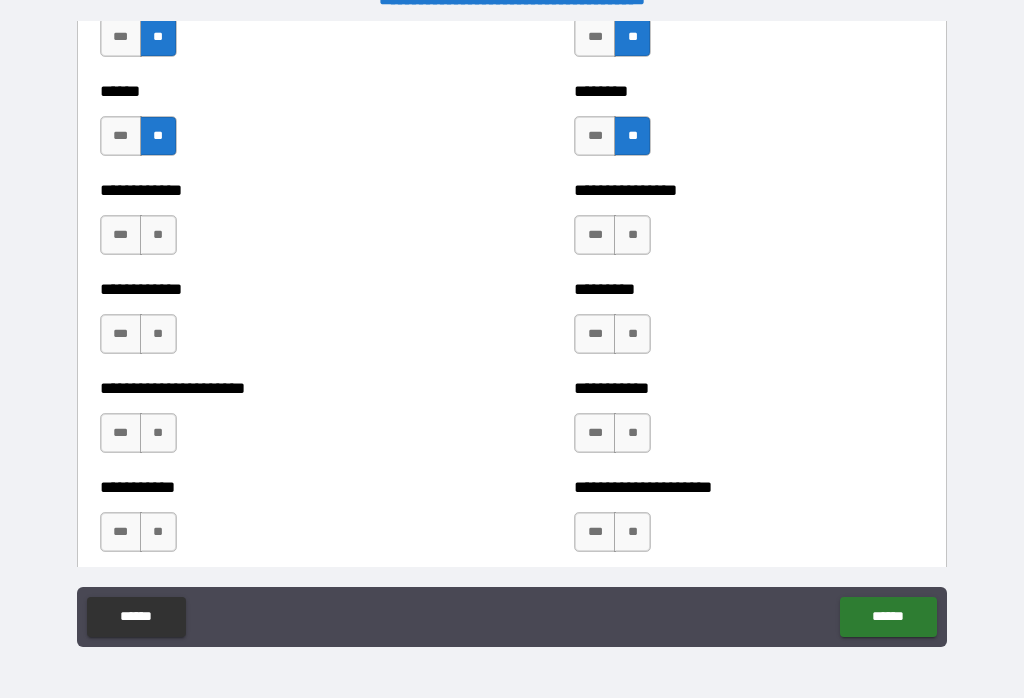 scroll, scrollTop: 5035, scrollLeft: 0, axis: vertical 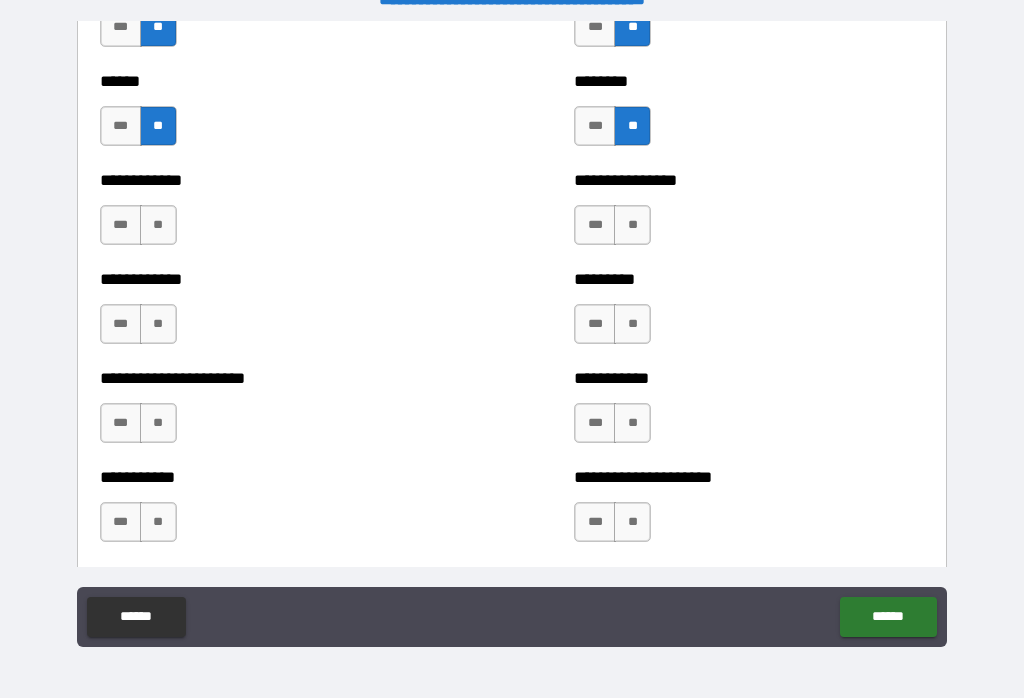 click on "**********" at bounding box center (749, 215) 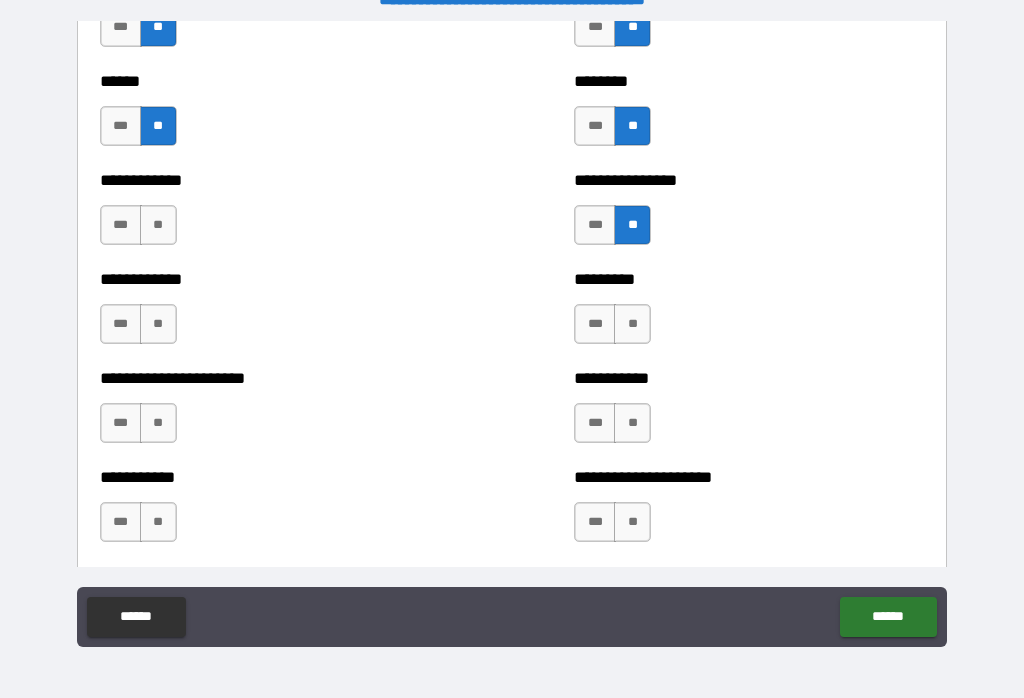 click on "**" at bounding box center (158, 225) 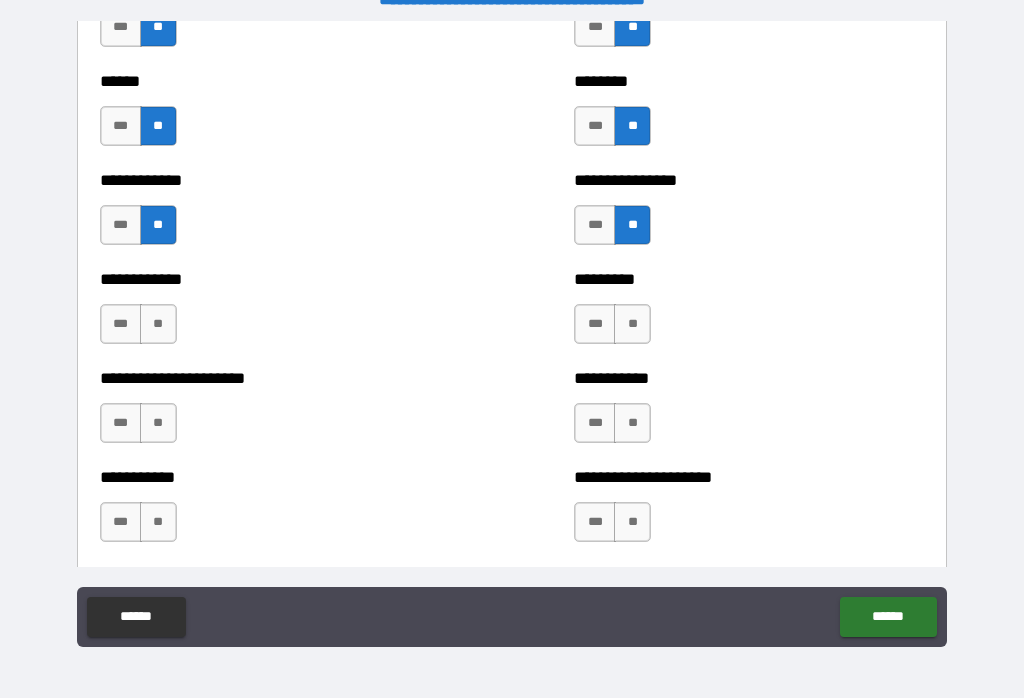 click on "**" at bounding box center [158, 324] 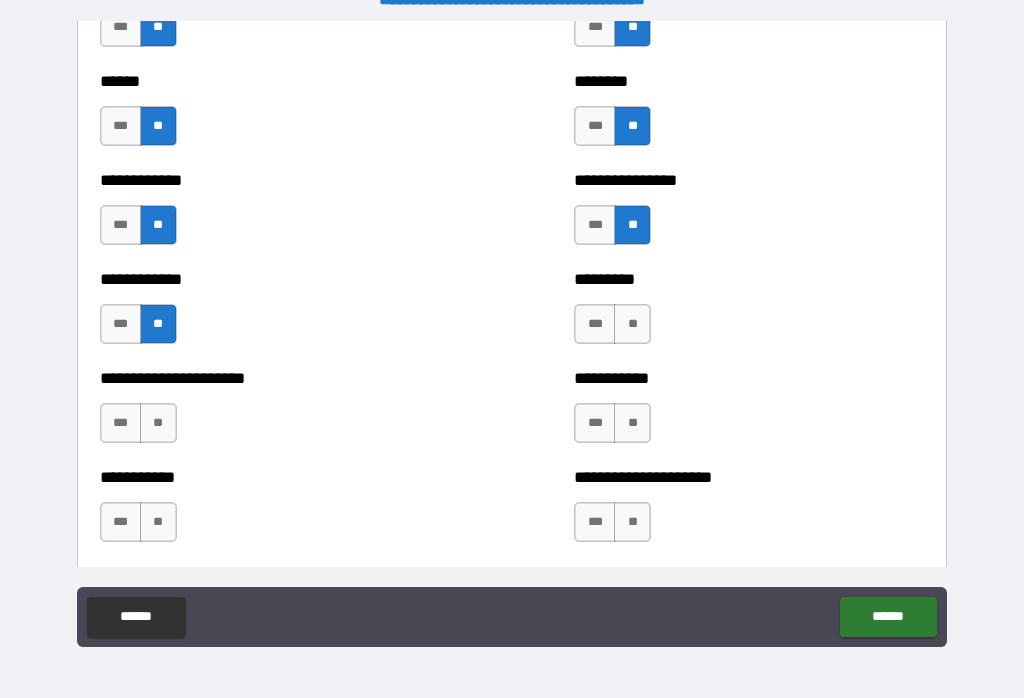 click on "**" at bounding box center (632, 324) 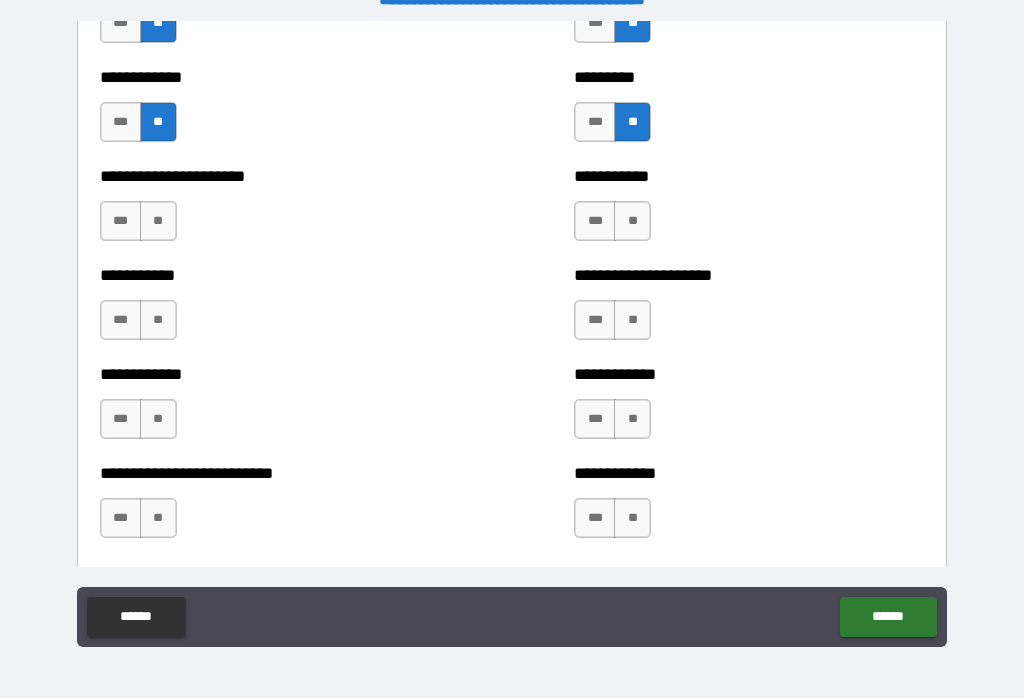 scroll, scrollTop: 5249, scrollLeft: 0, axis: vertical 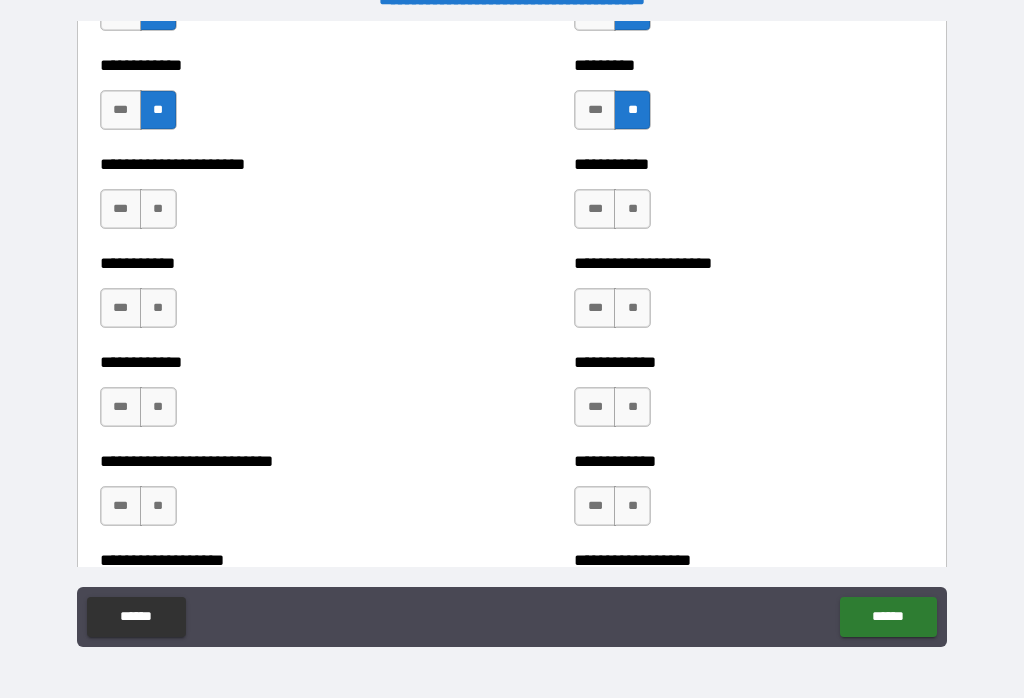 click on "**" at bounding box center [632, 209] 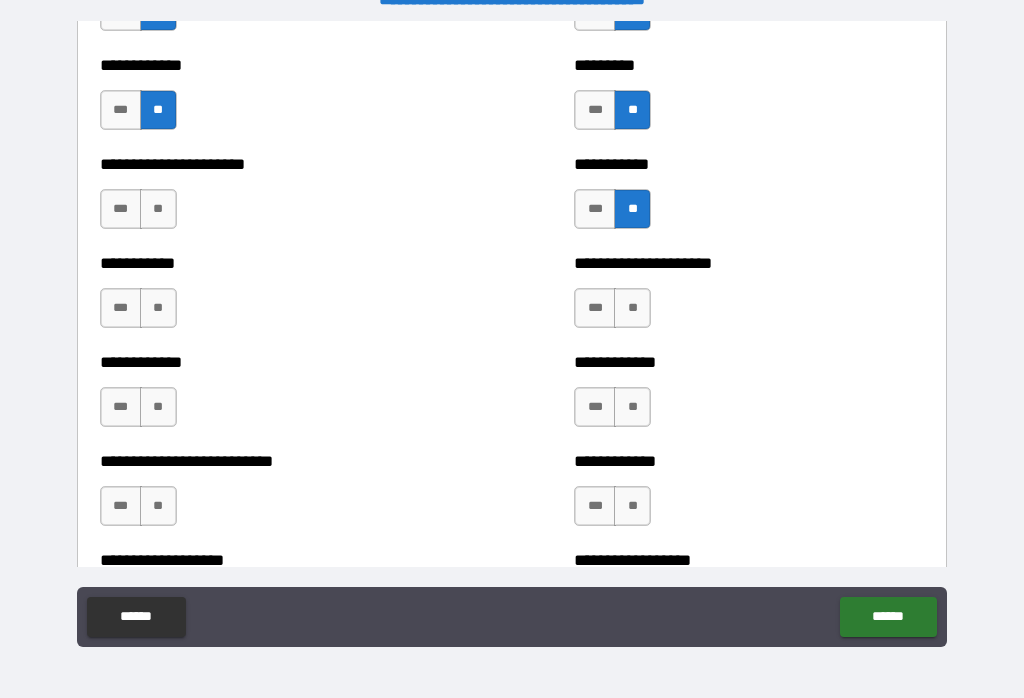 click on "**" at bounding box center (158, 209) 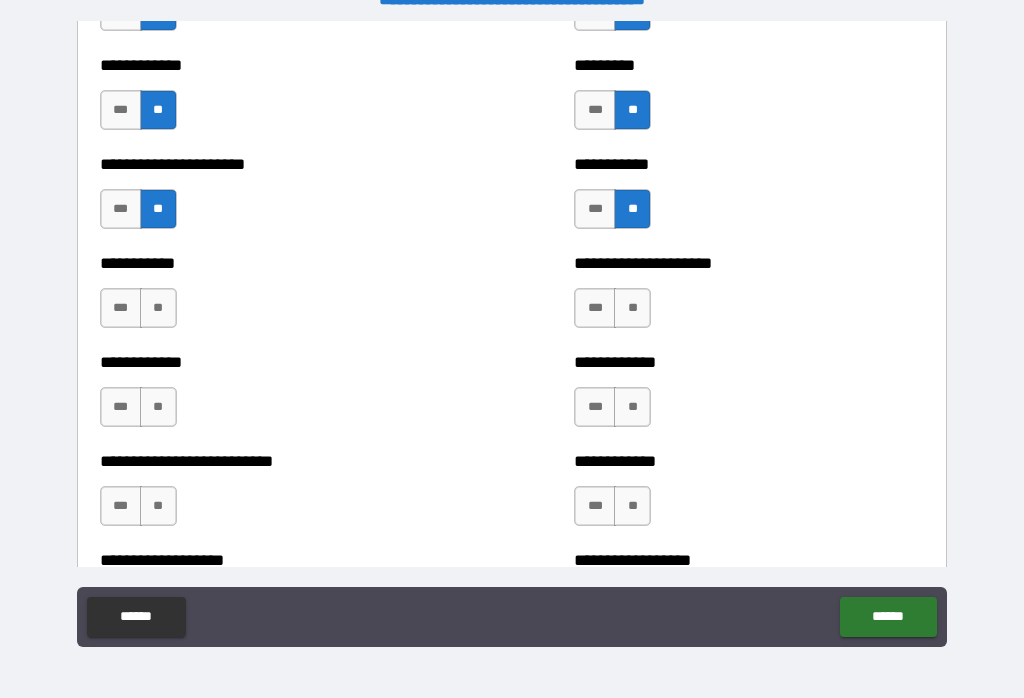 click on "**" at bounding box center [632, 308] 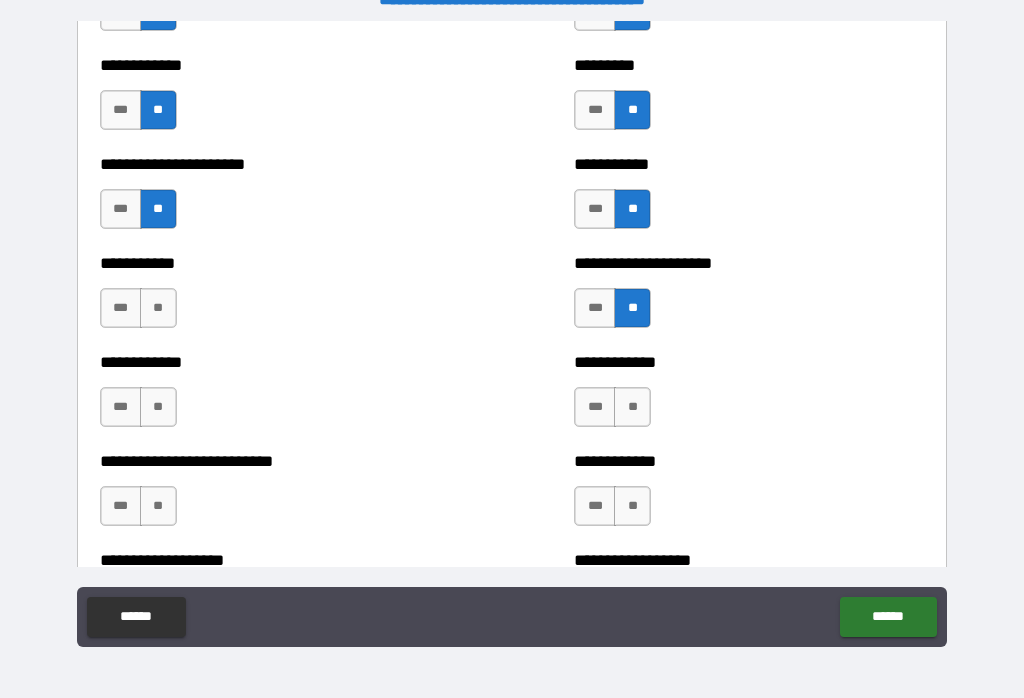 click on "**" at bounding box center (158, 308) 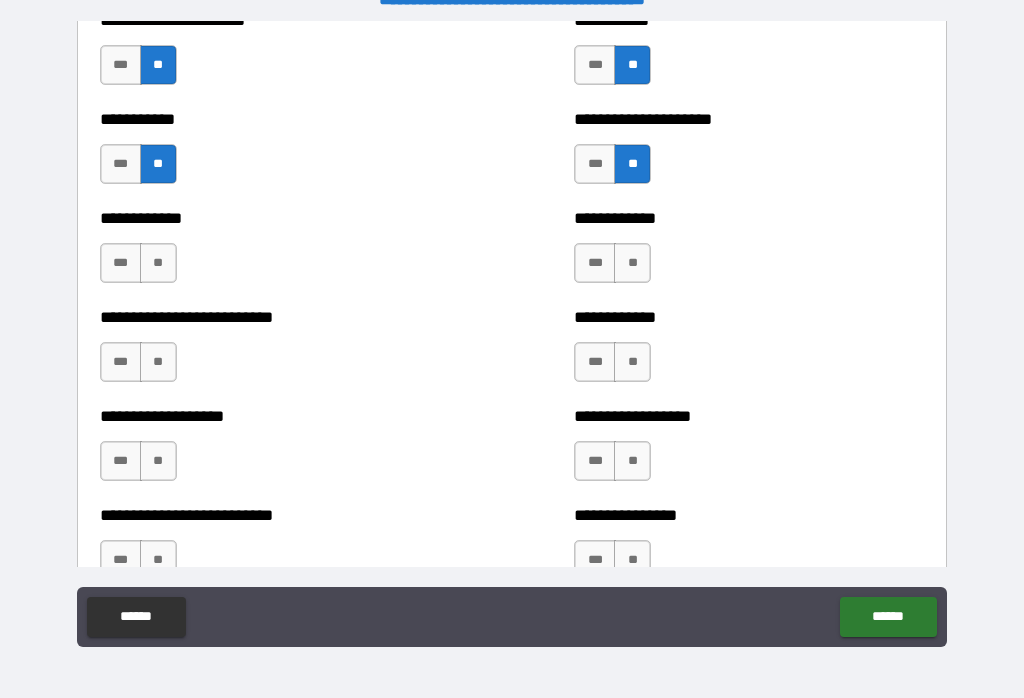 scroll, scrollTop: 5417, scrollLeft: 0, axis: vertical 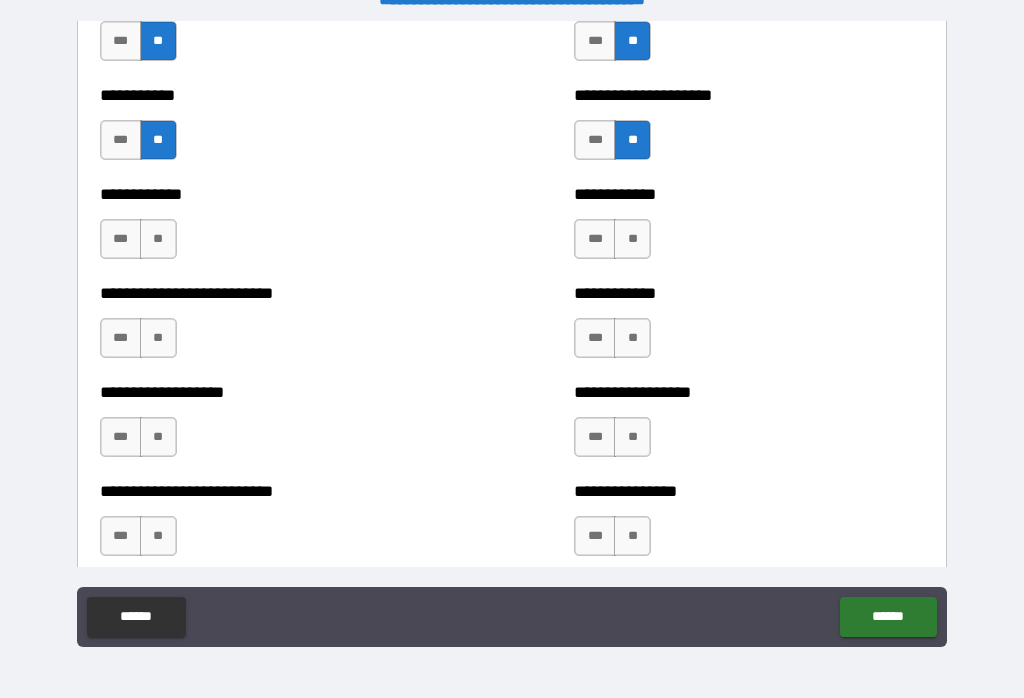 click on "**" at bounding box center (158, 239) 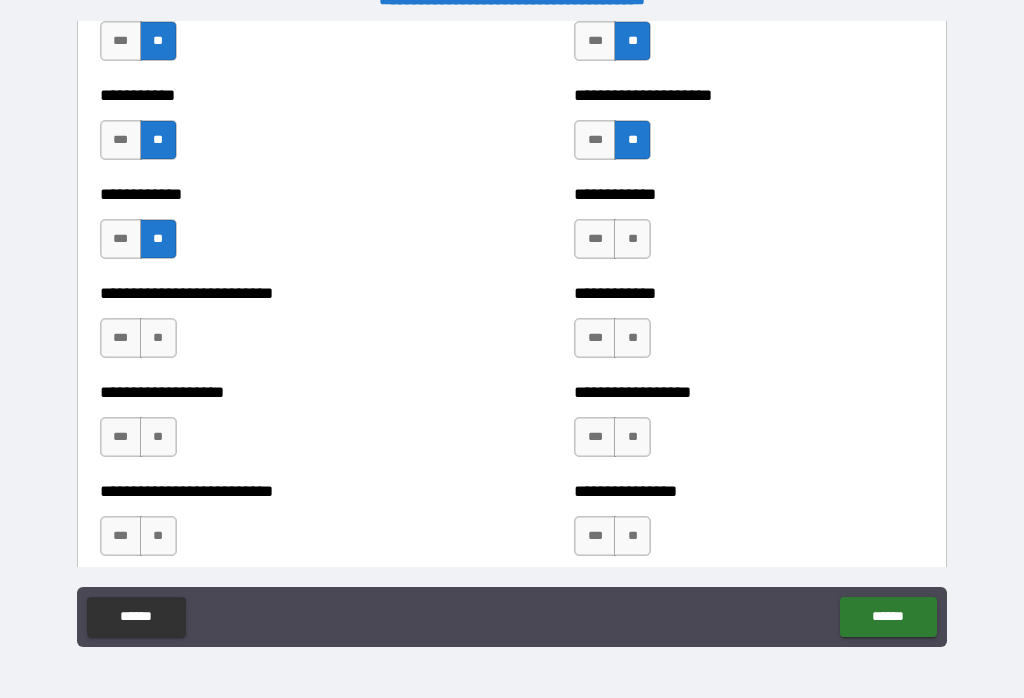 click on "**" at bounding box center [632, 239] 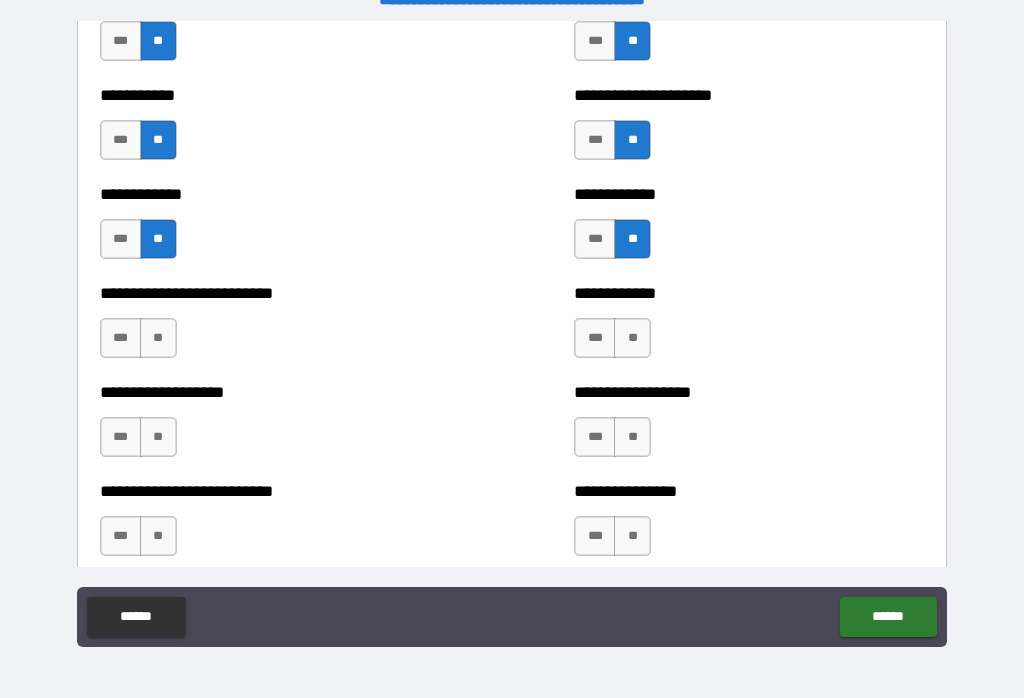 click on "**" at bounding box center (632, 338) 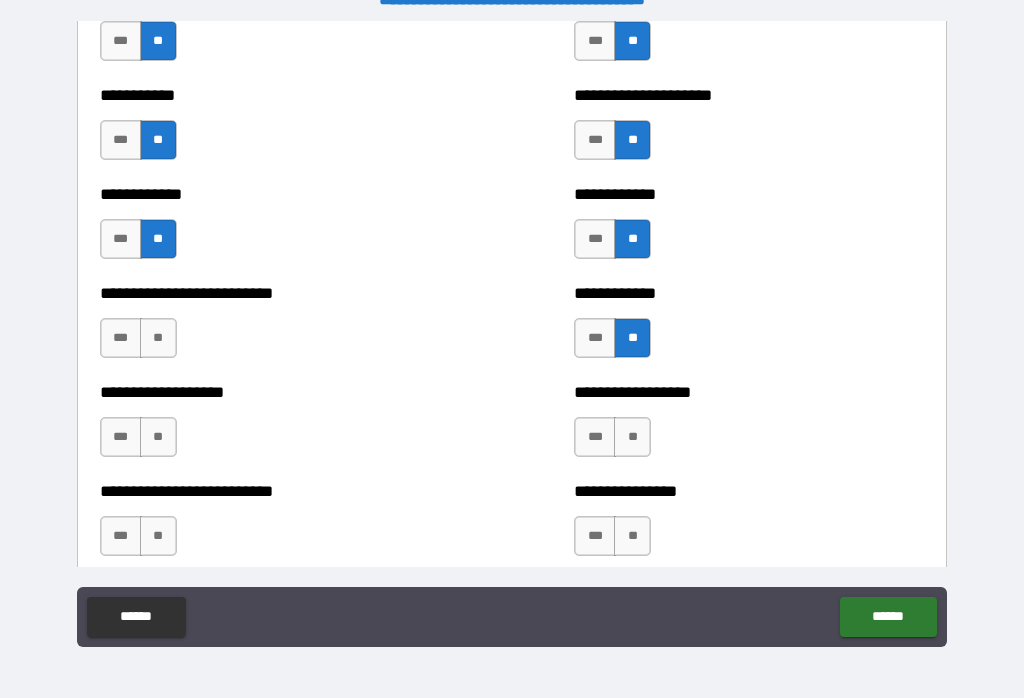 click on "**" at bounding box center (158, 338) 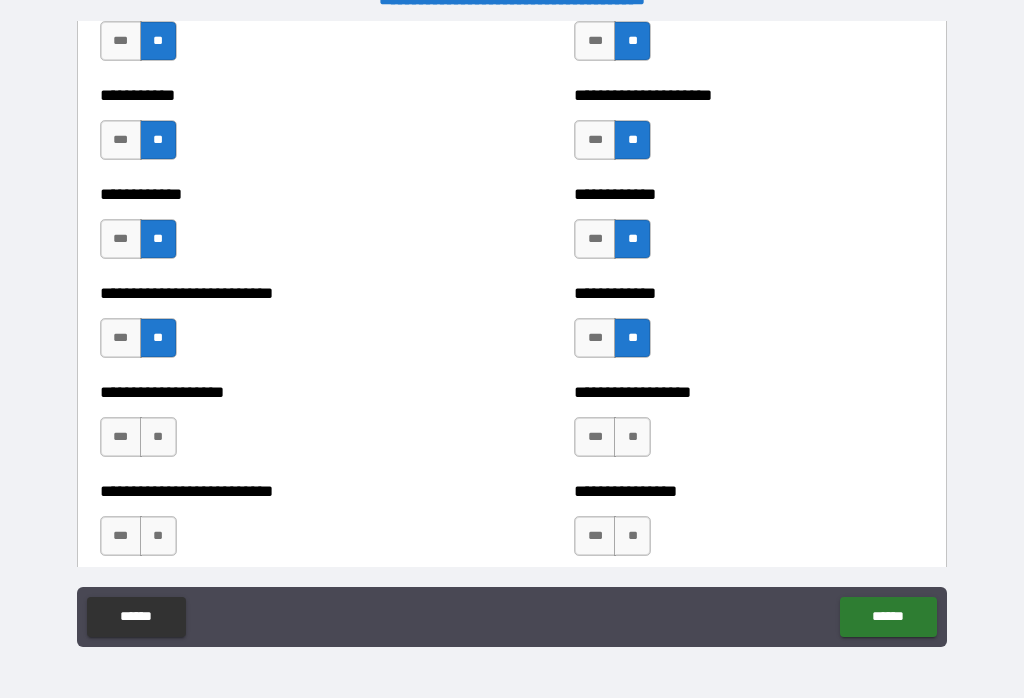 click on "**" at bounding box center [158, 437] 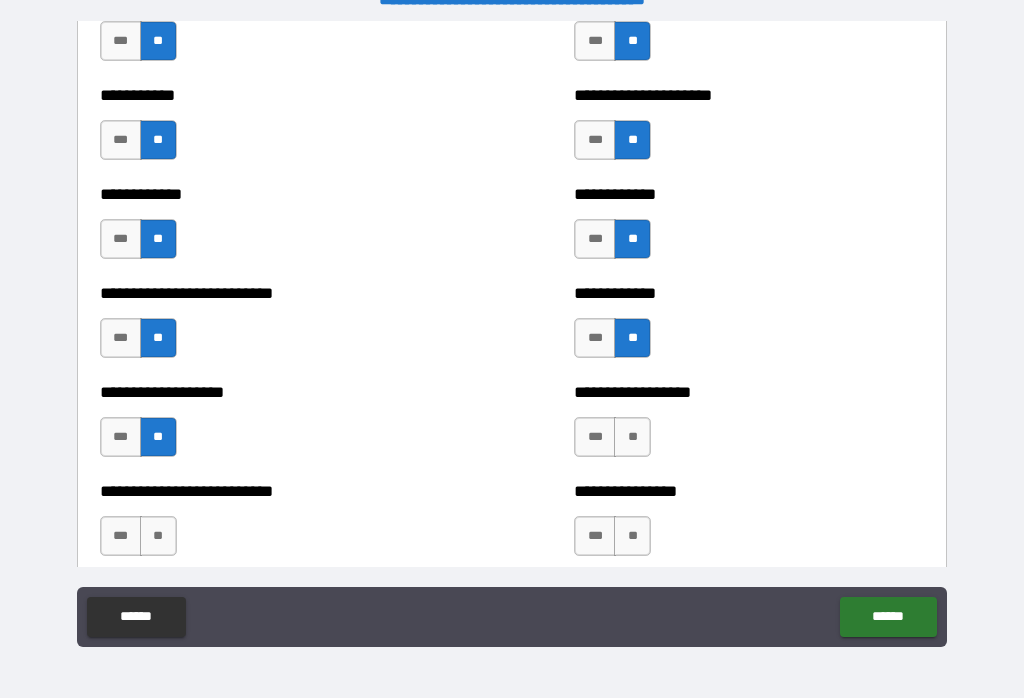 click on "**" at bounding box center (632, 437) 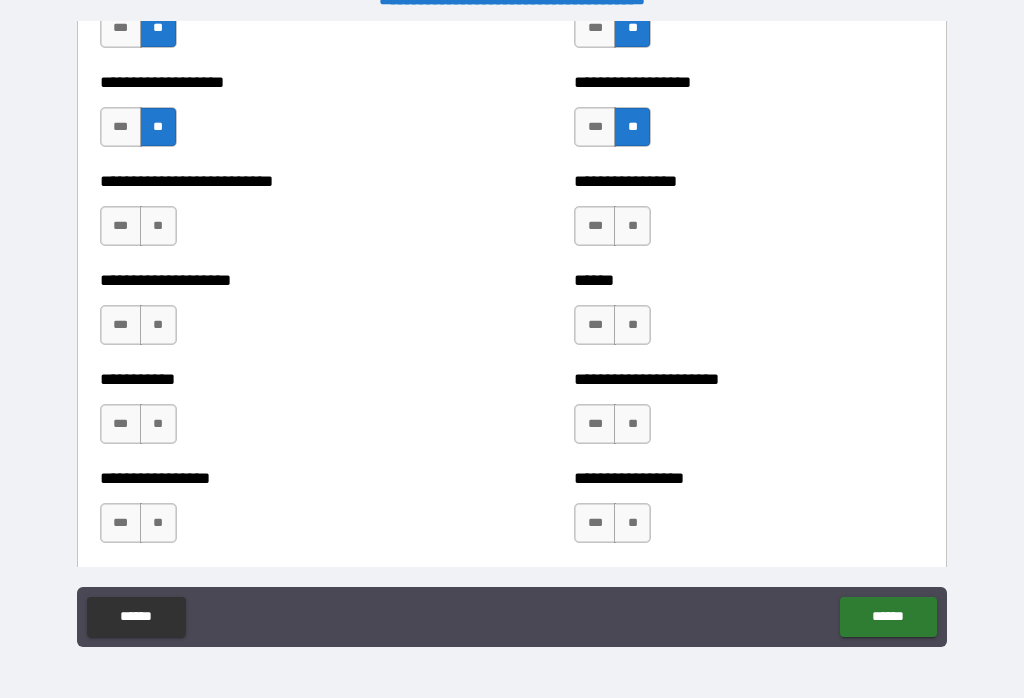 scroll, scrollTop: 5729, scrollLeft: 0, axis: vertical 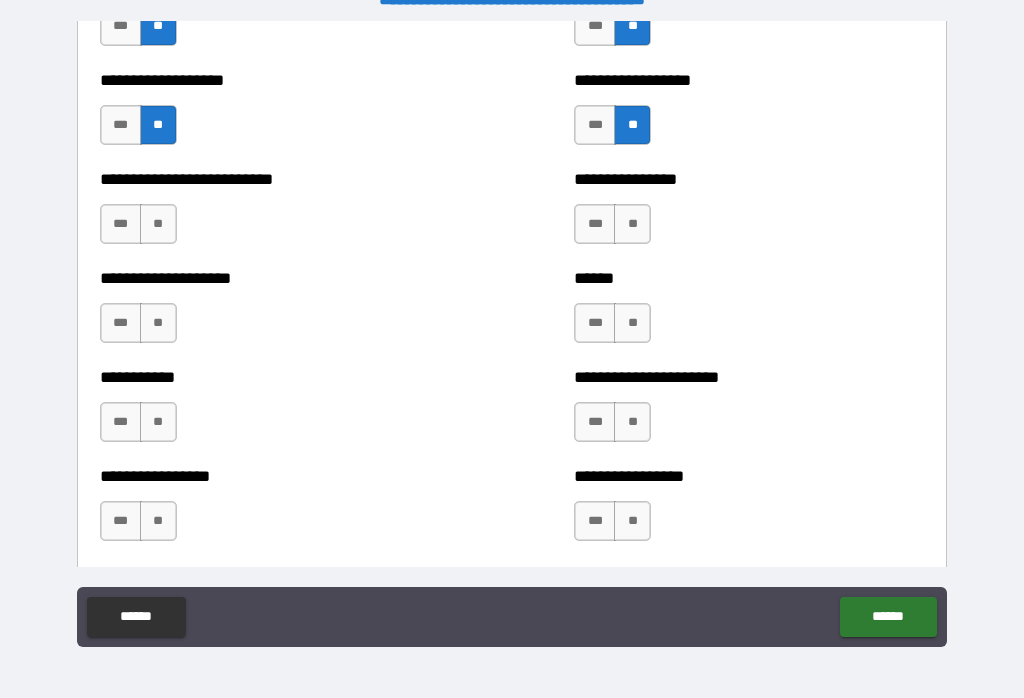 click on "**" at bounding box center (632, 422) 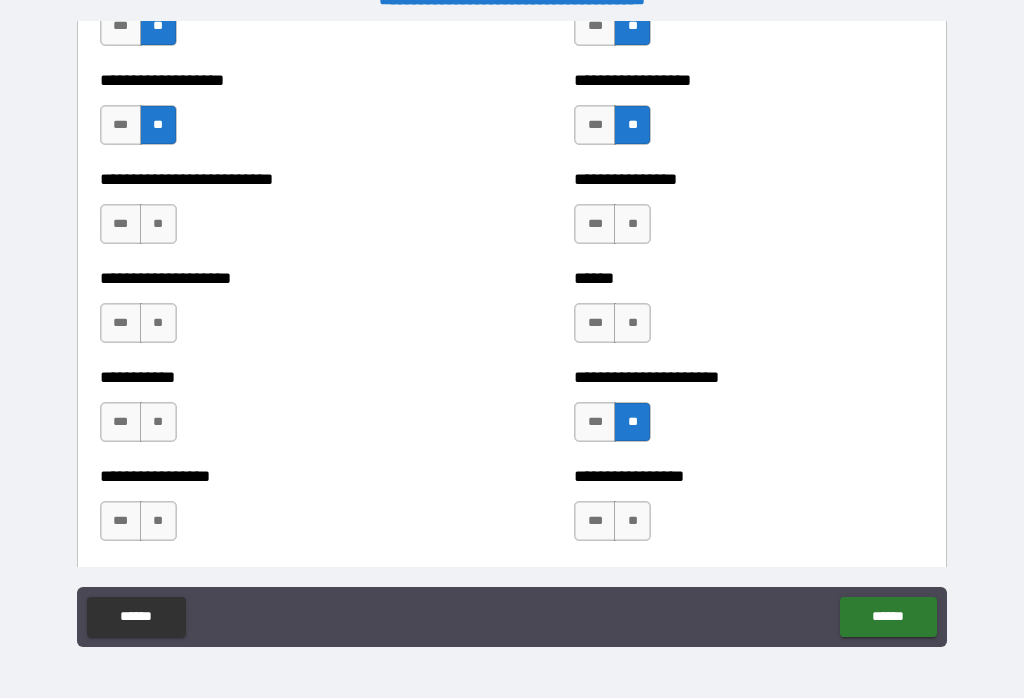click on "**" at bounding box center [632, 323] 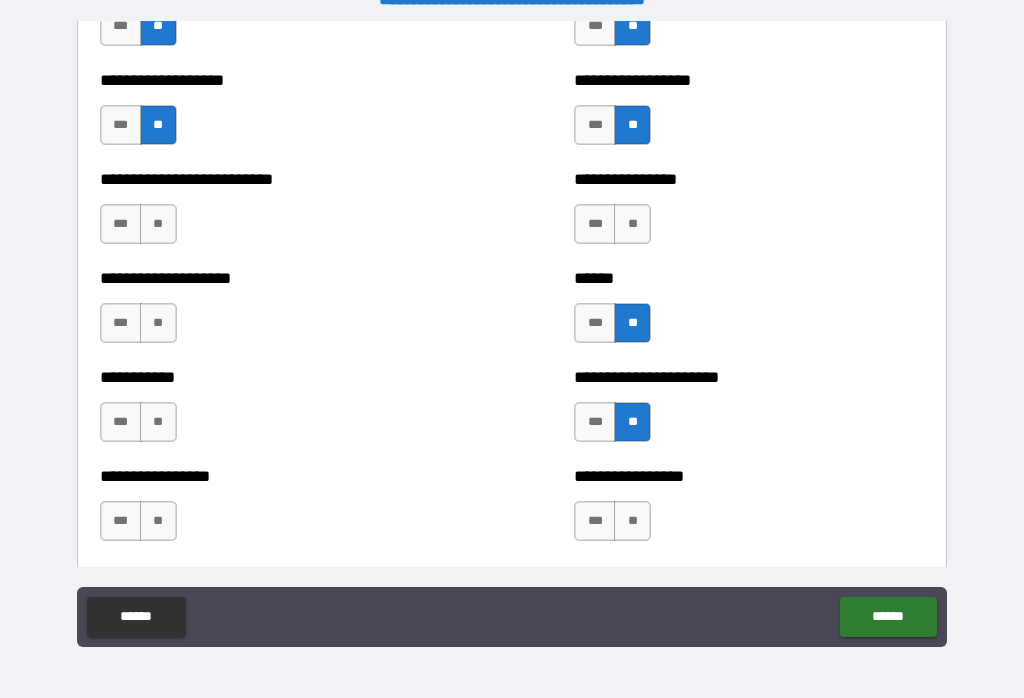 click on "**" at bounding box center [632, 224] 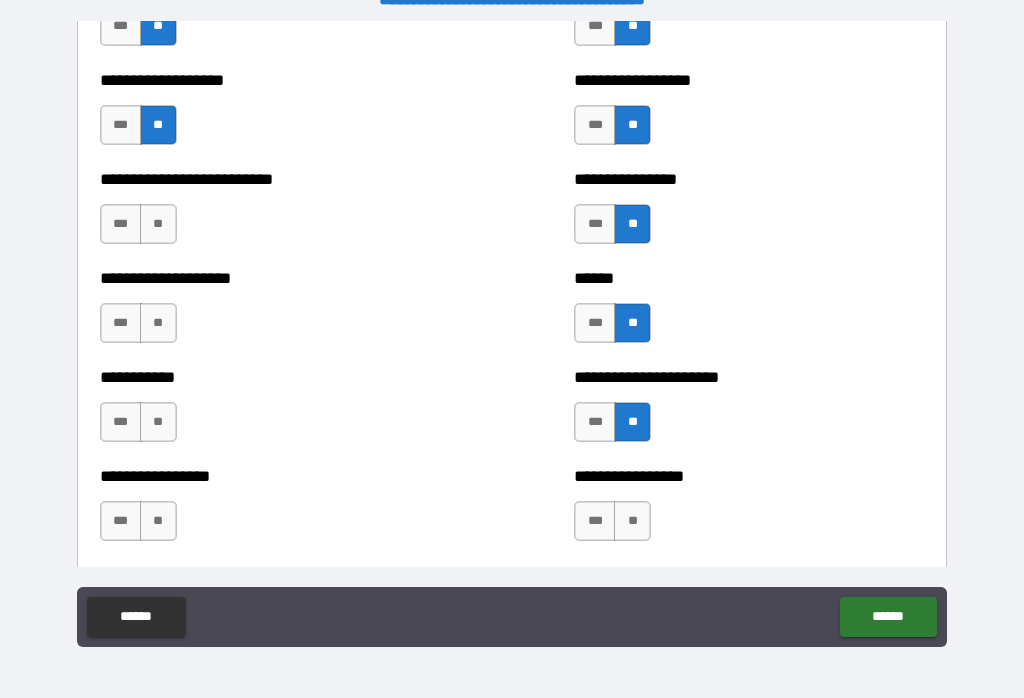 click on "**" at bounding box center (158, 224) 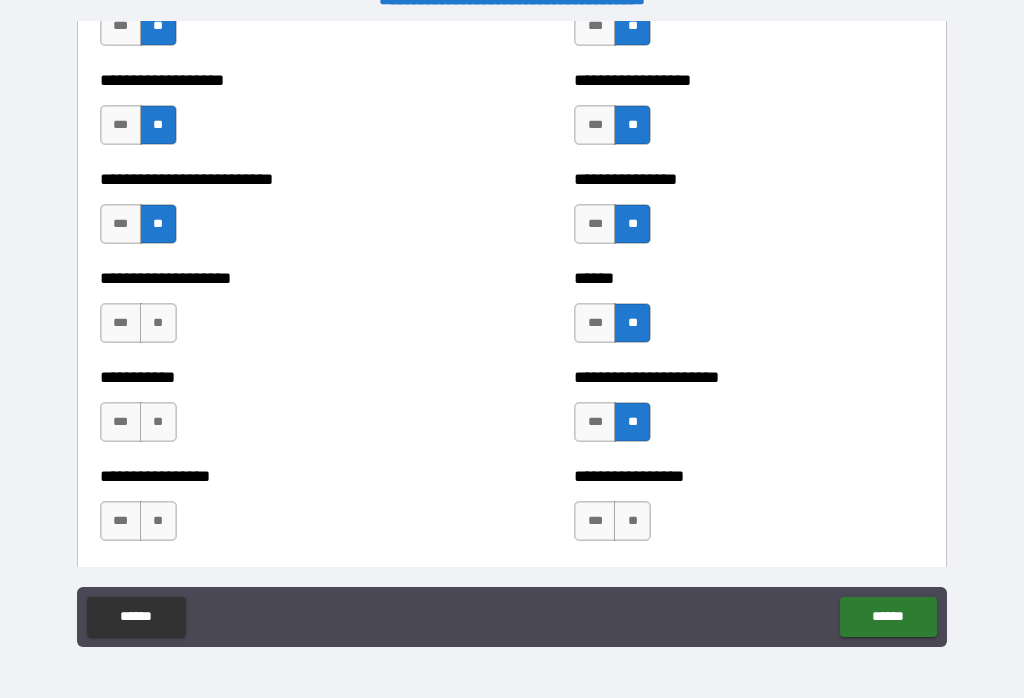 click on "**" at bounding box center [158, 323] 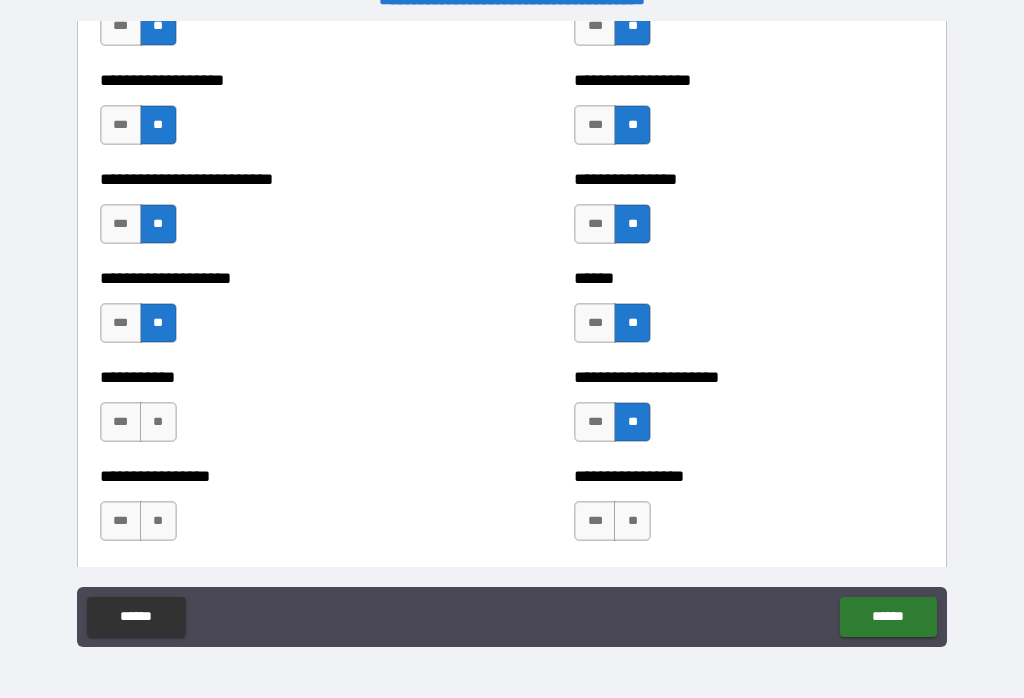 click on "**" at bounding box center [158, 422] 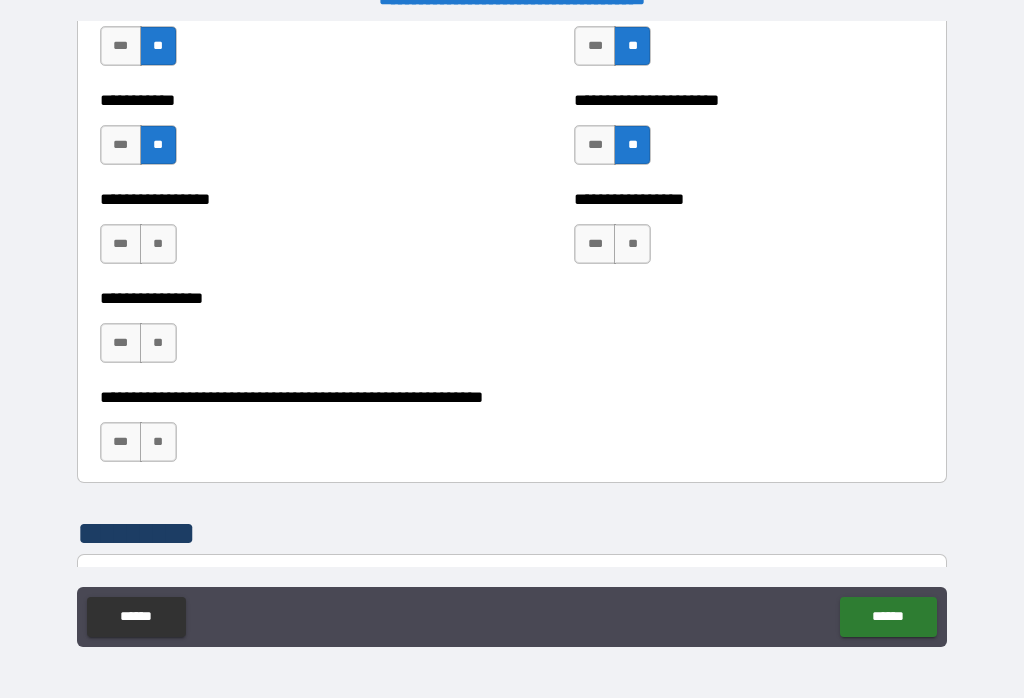 scroll, scrollTop: 6006, scrollLeft: 0, axis: vertical 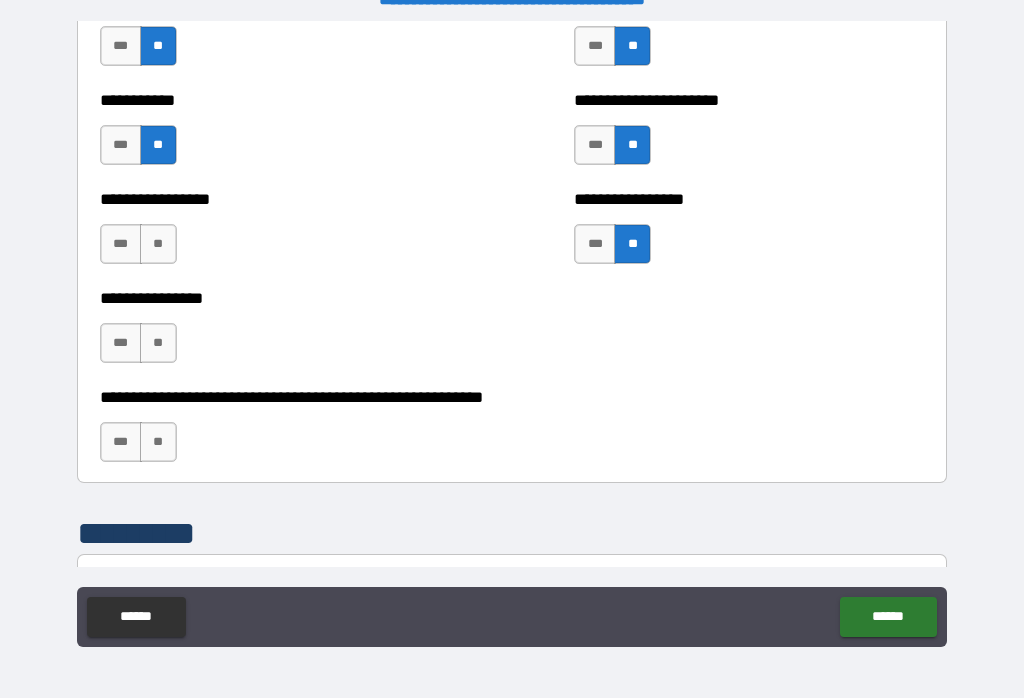 click on "**" at bounding box center (158, 244) 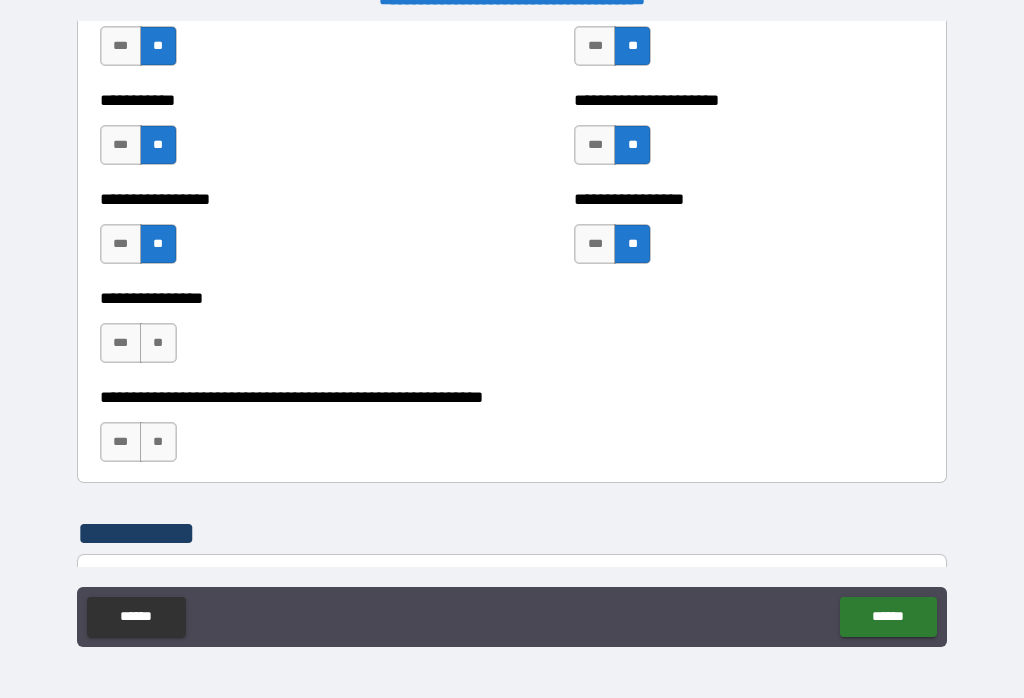 click on "**" at bounding box center [158, 343] 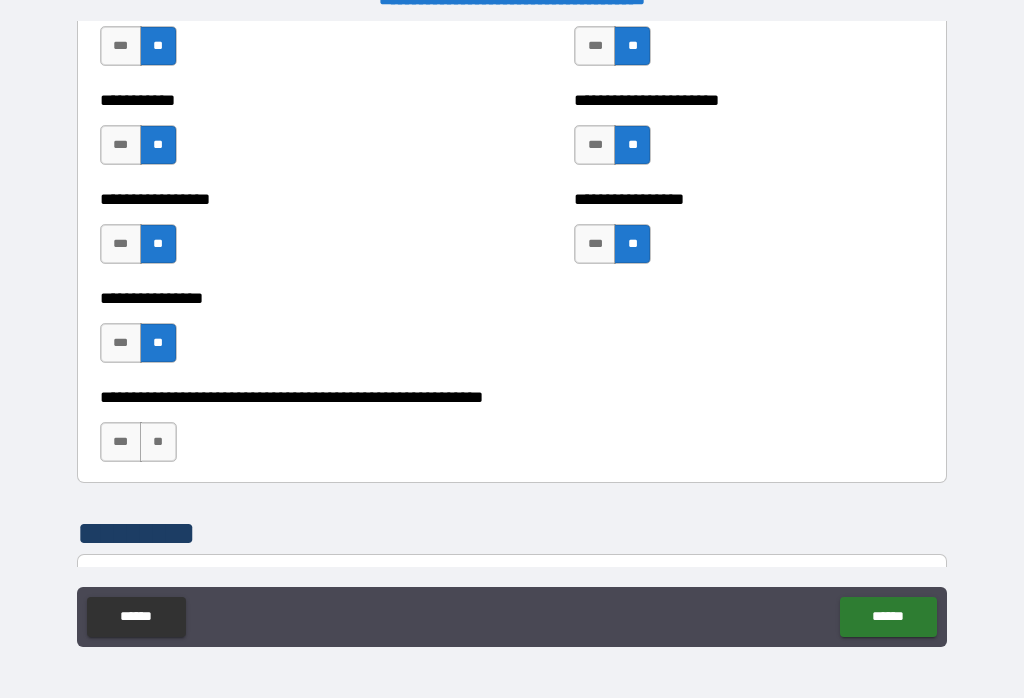 click on "**" at bounding box center [158, 442] 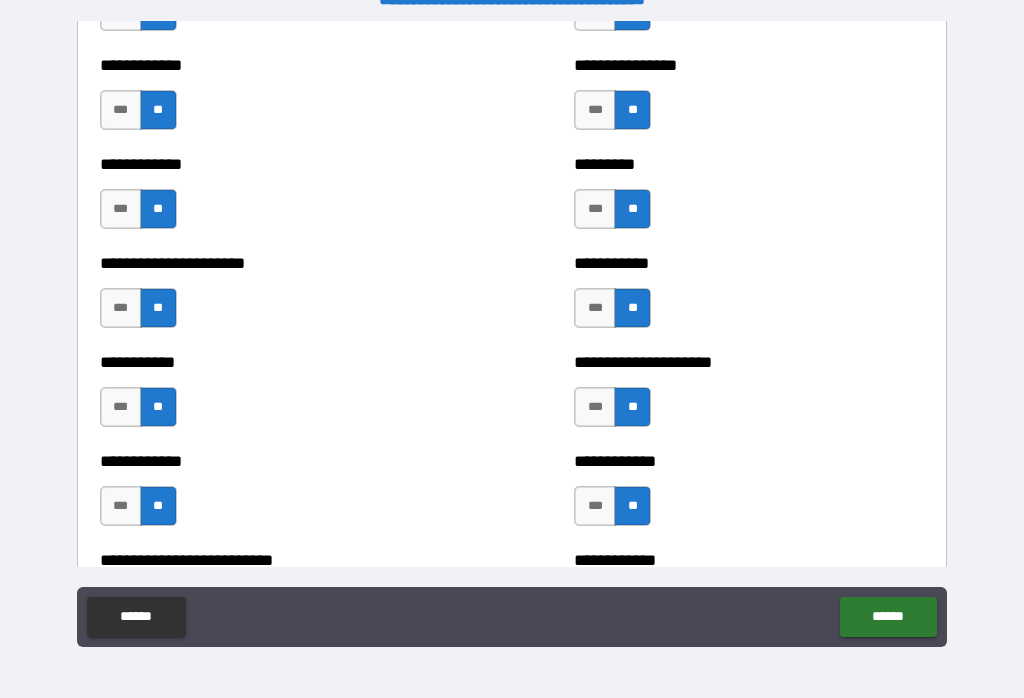 scroll, scrollTop: 5157, scrollLeft: 0, axis: vertical 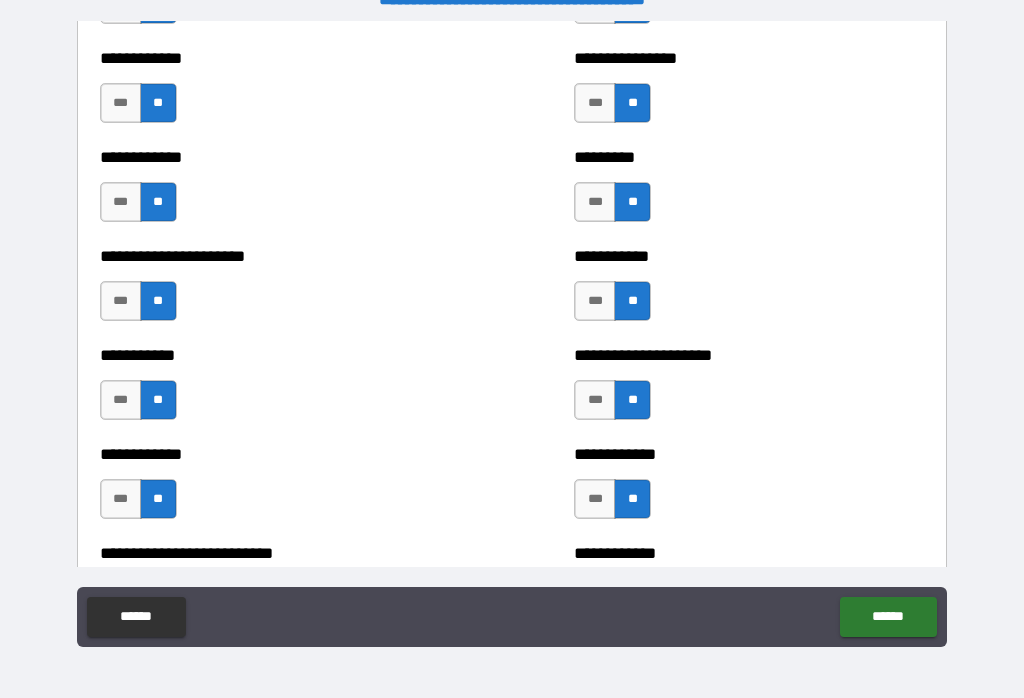 click on "***" at bounding box center (595, 301) 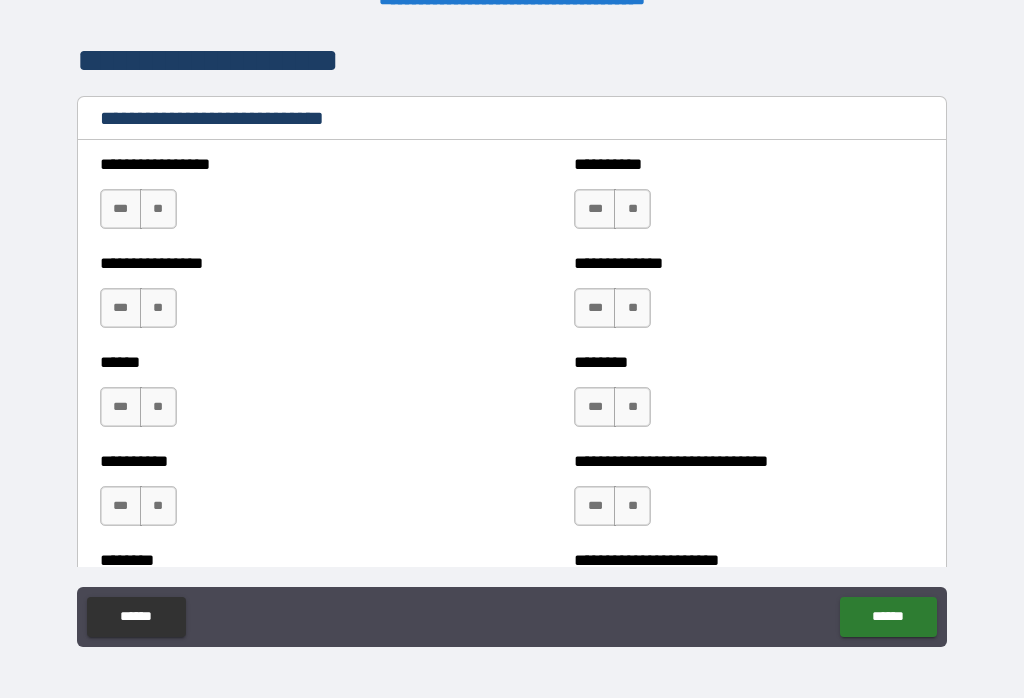 scroll, scrollTop: 6667, scrollLeft: 0, axis: vertical 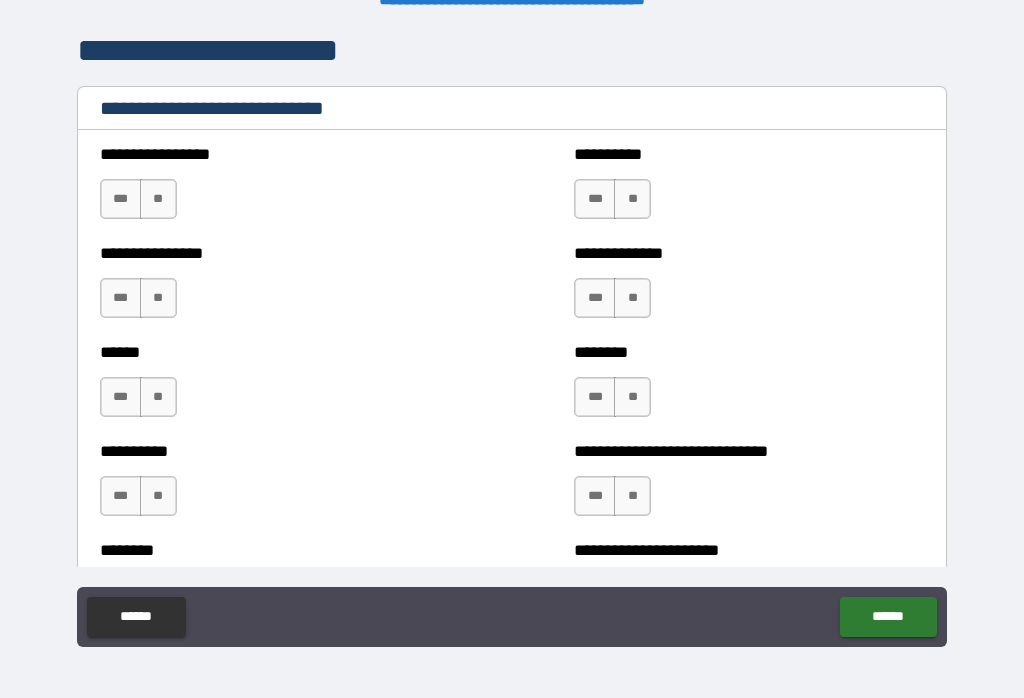 click on "***" at bounding box center [121, 199] 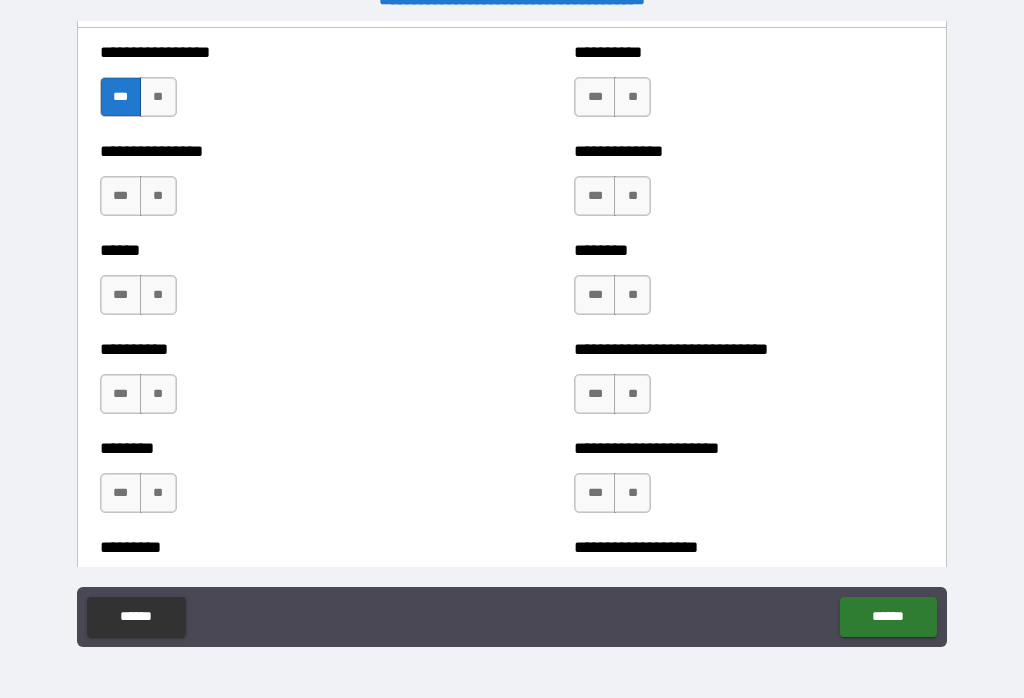 scroll, scrollTop: 6768, scrollLeft: 0, axis: vertical 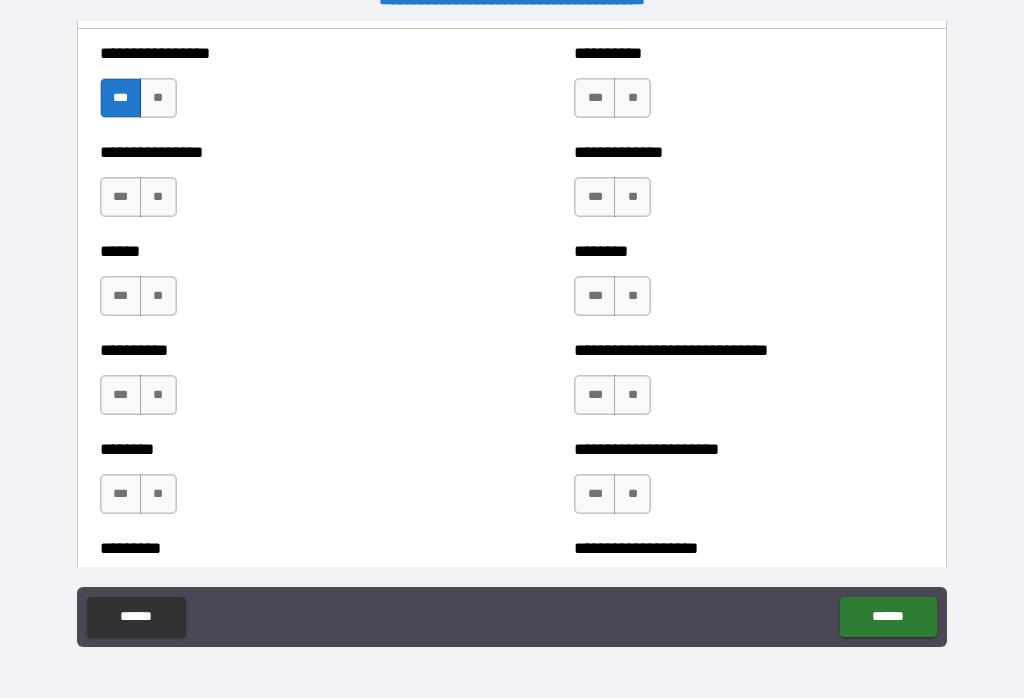 click on "***" at bounding box center (121, 197) 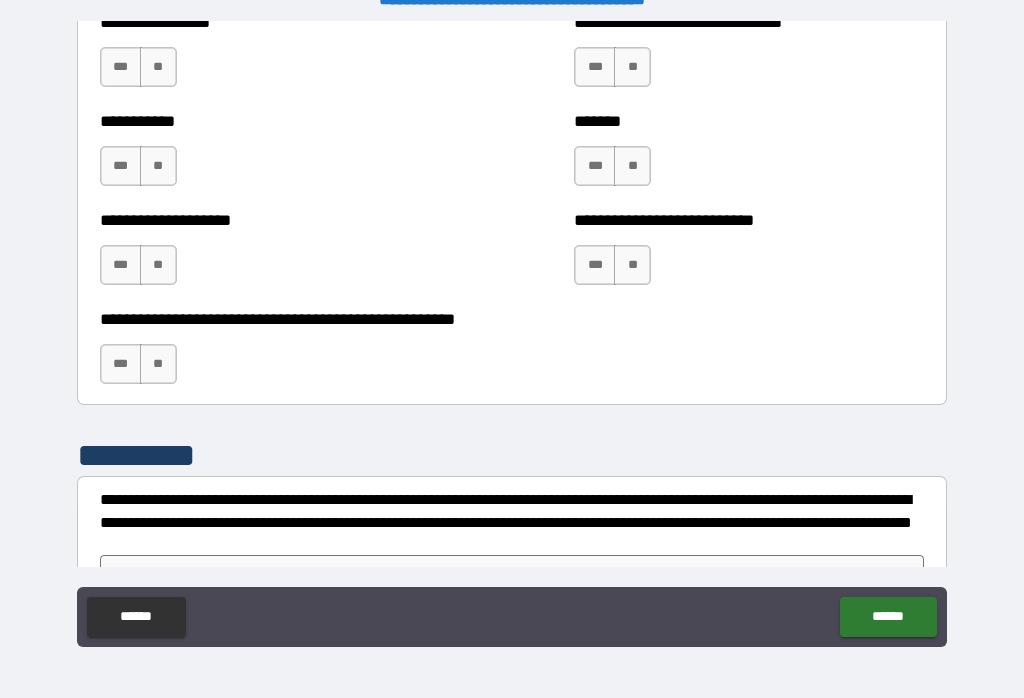 scroll, scrollTop: 7988, scrollLeft: 0, axis: vertical 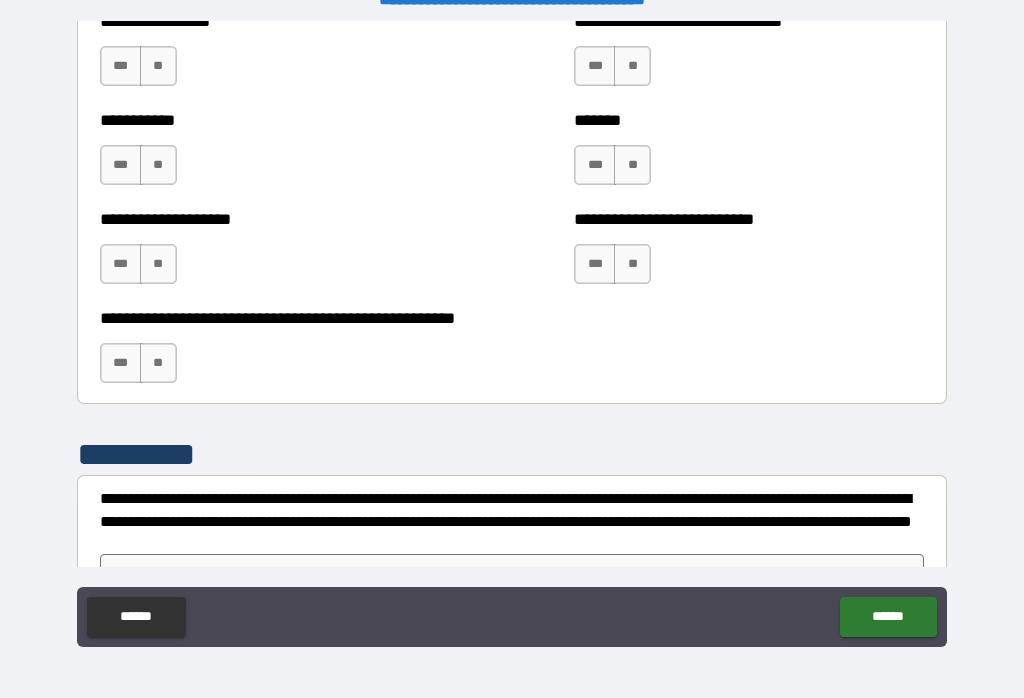 click on "**" at bounding box center [632, 264] 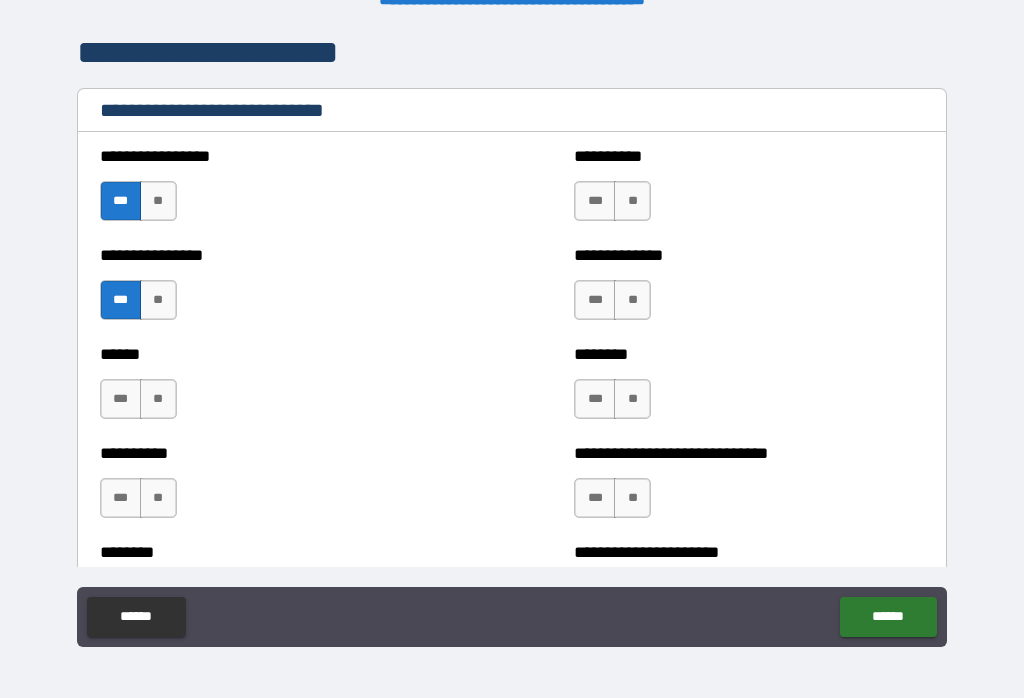 scroll, scrollTop: 6640, scrollLeft: 0, axis: vertical 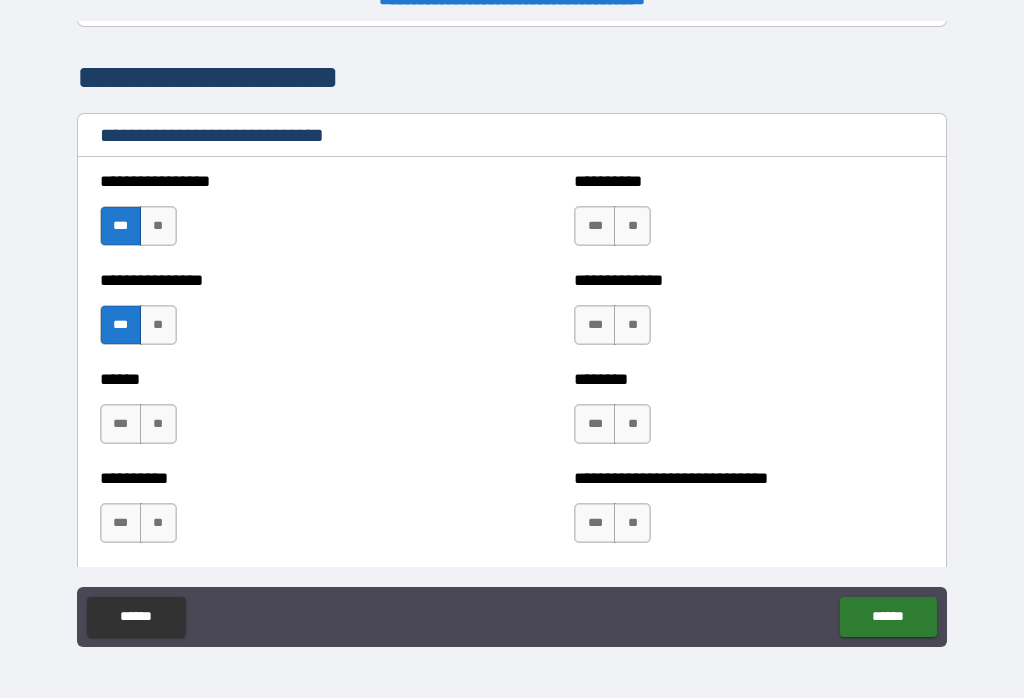 click on "**" at bounding box center [632, 226] 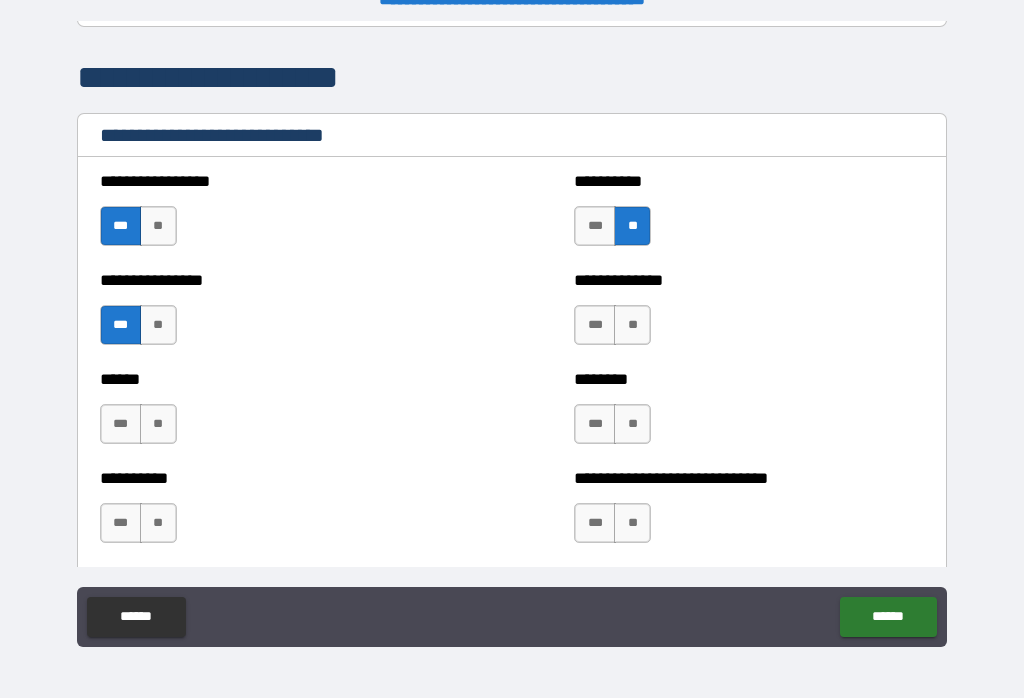 click on "******" at bounding box center [888, 617] 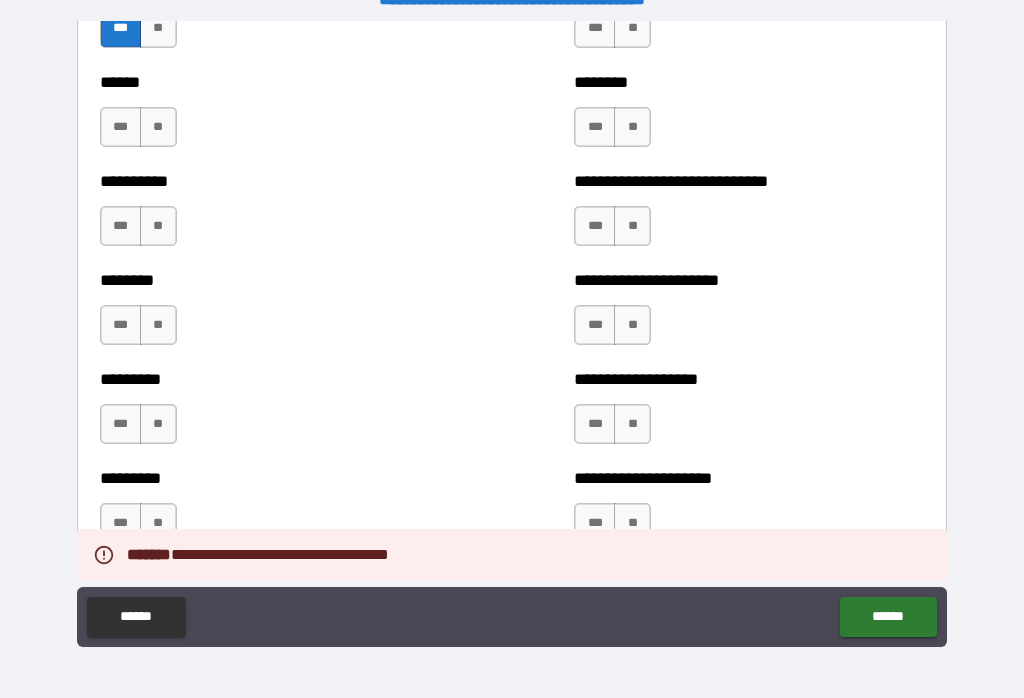 scroll, scrollTop: 6939, scrollLeft: 0, axis: vertical 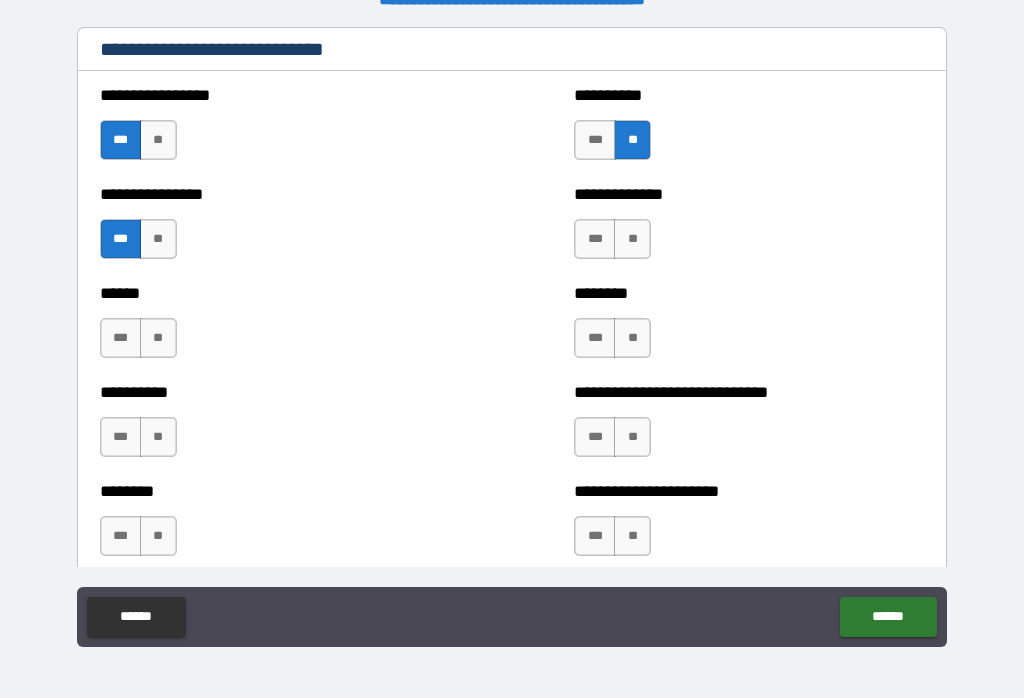 click on "***" at bounding box center (595, 239) 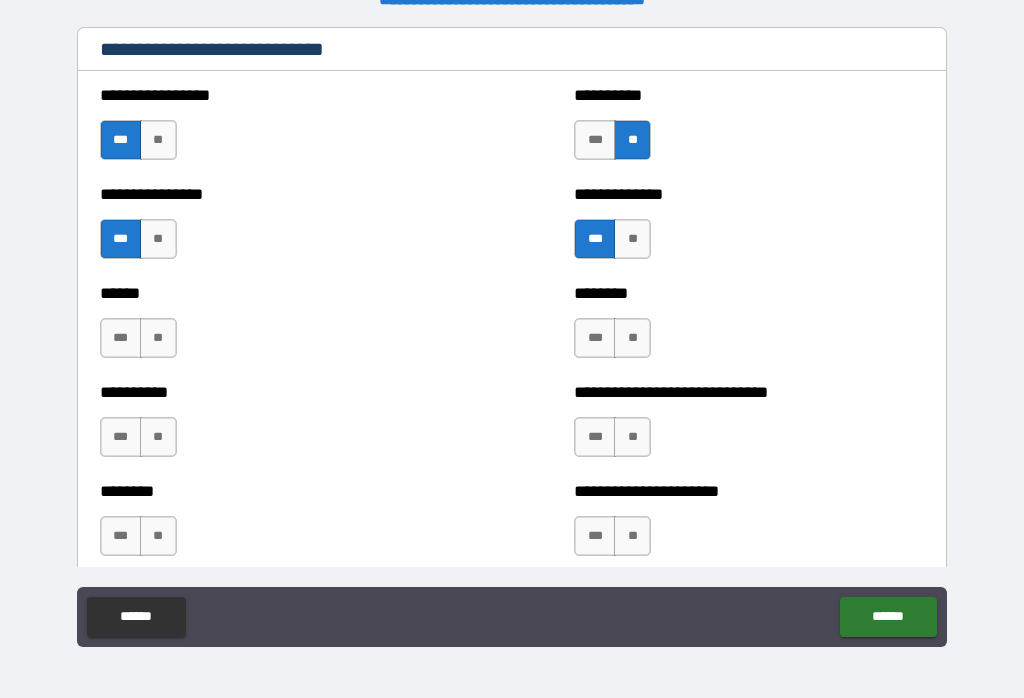 click on "**" at bounding box center [158, 239] 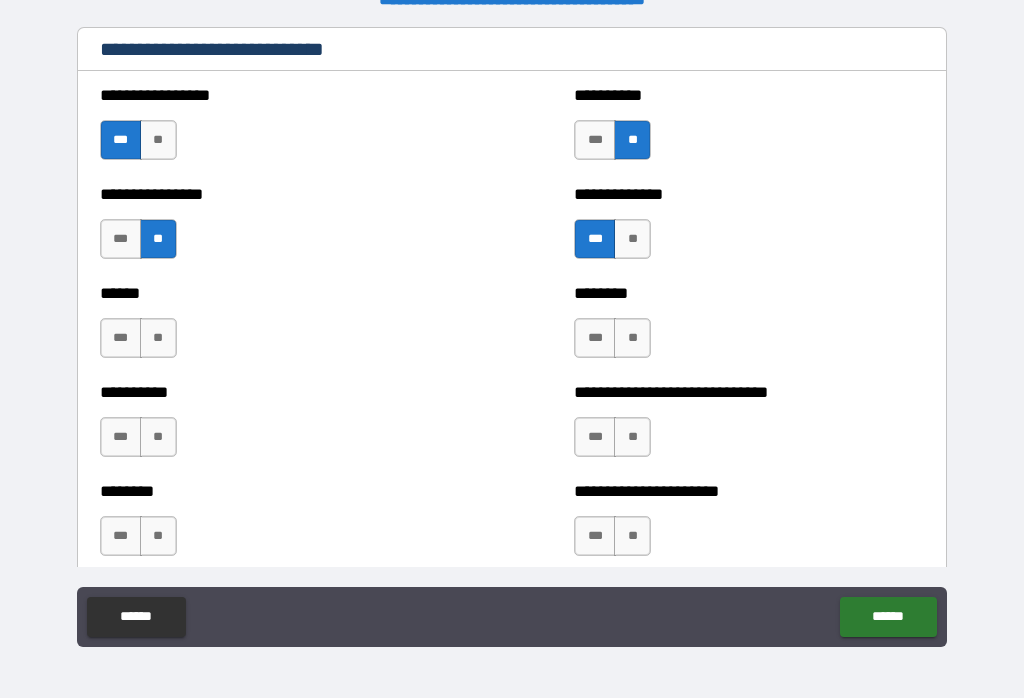 click on "**" at bounding box center [632, 338] 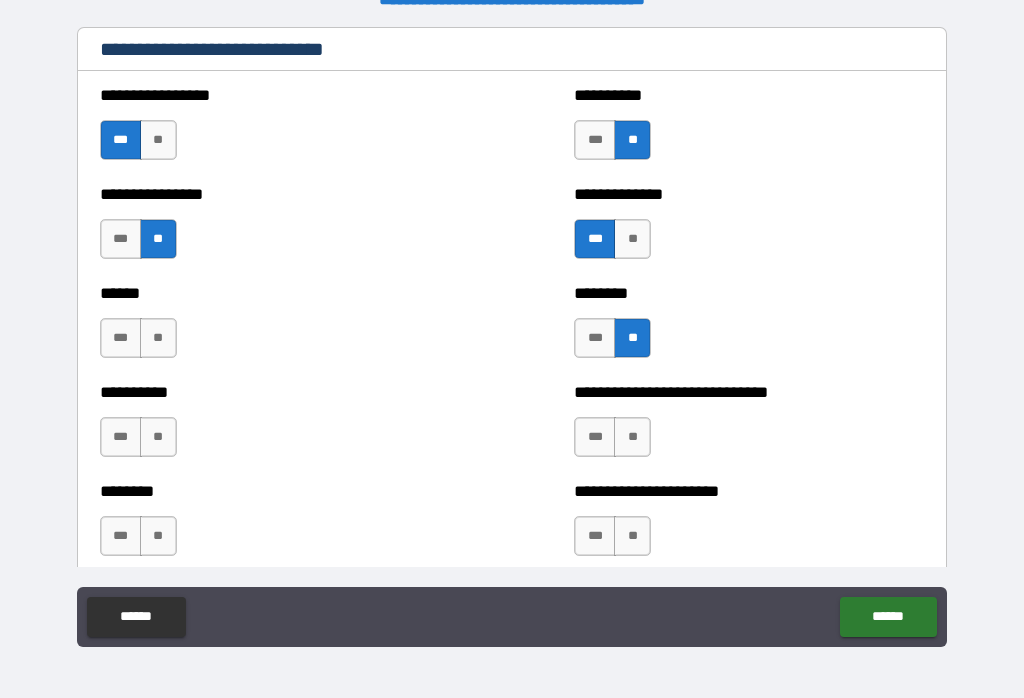 click on "***" at bounding box center [595, 437] 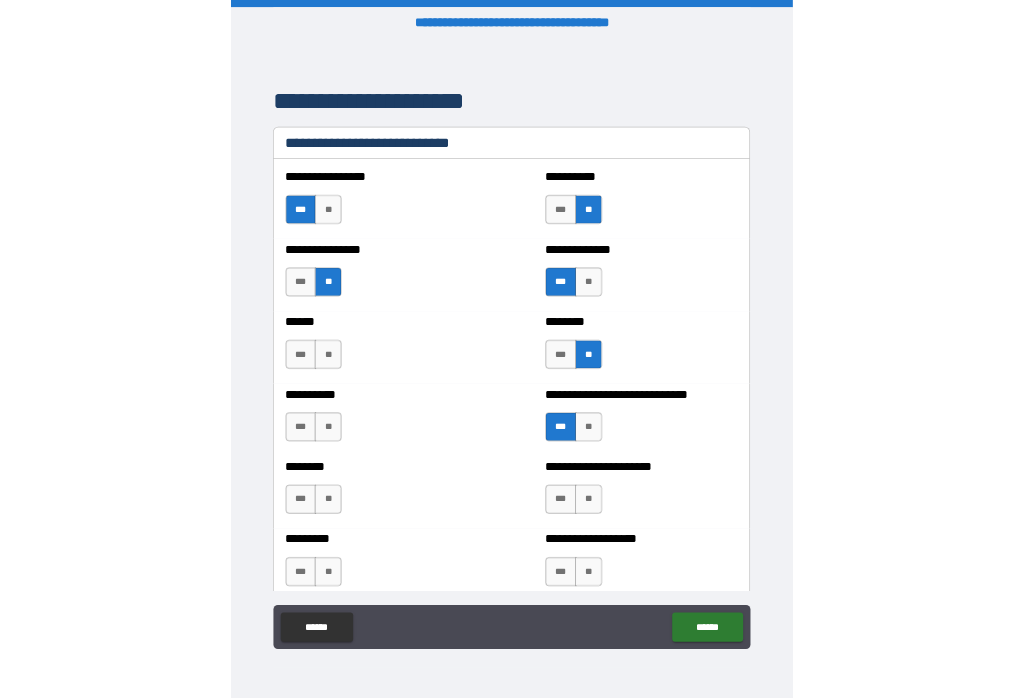 scroll, scrollTop: 31, scrollLeft: 0, axis: vertical 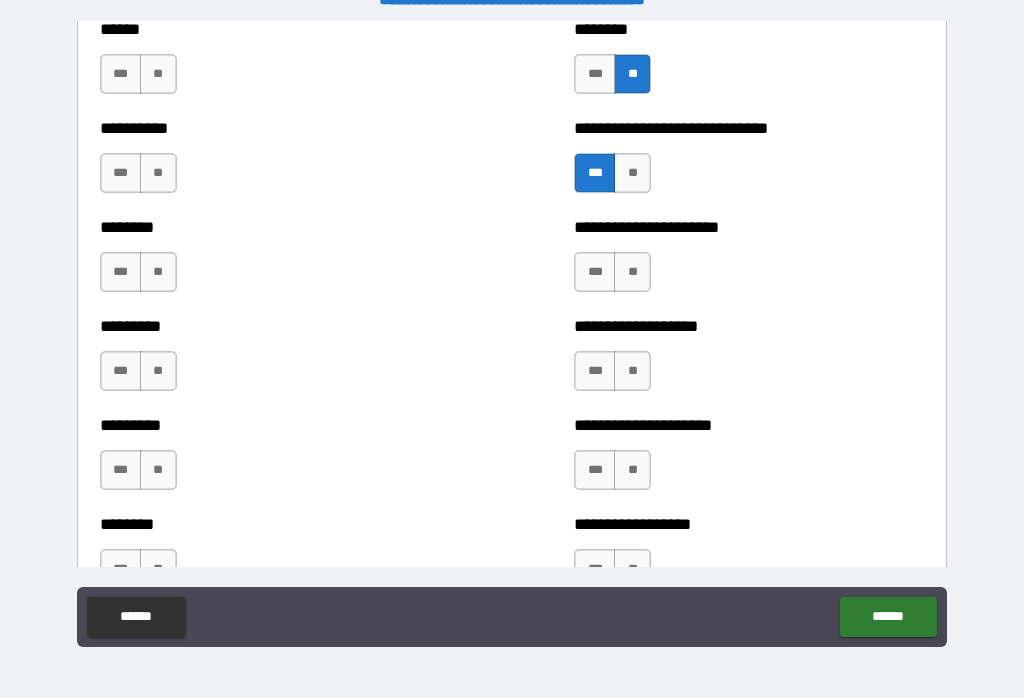 click on "***" at bounding box center (595, 272) 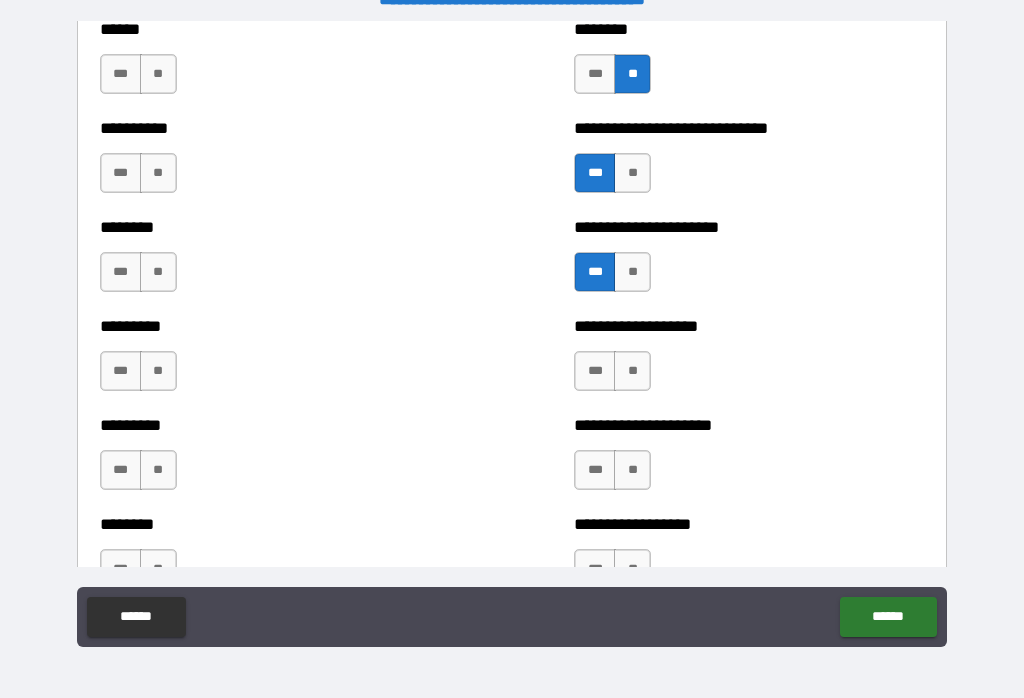 click on "**" at bounding box center [632, 371] 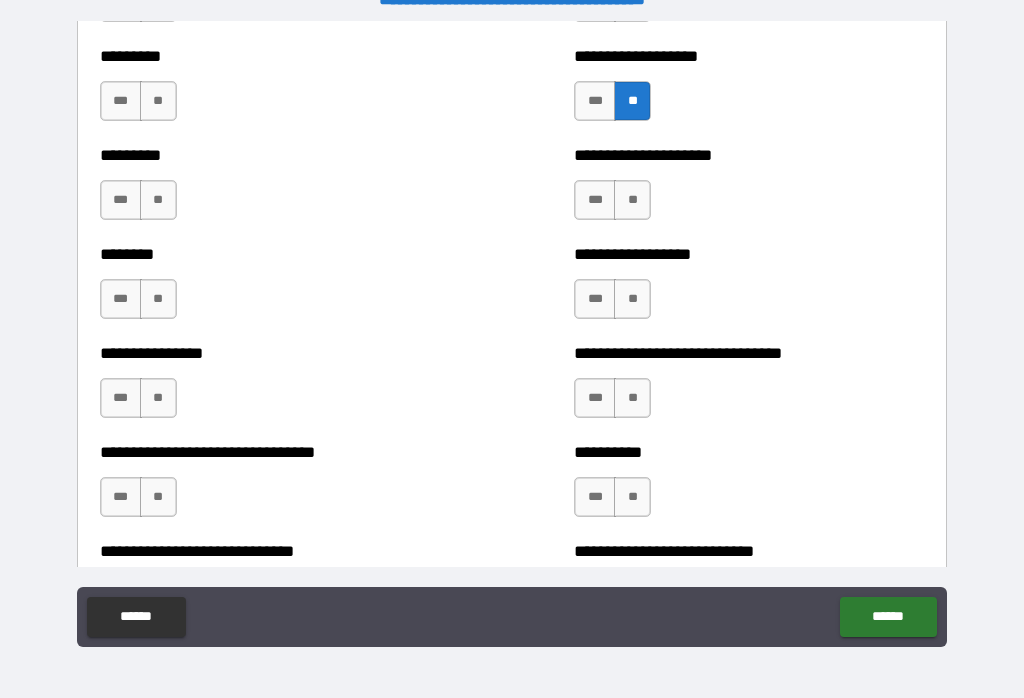 scroll, scrollTop: 7259, scrollLeft: 0, axis: vertical 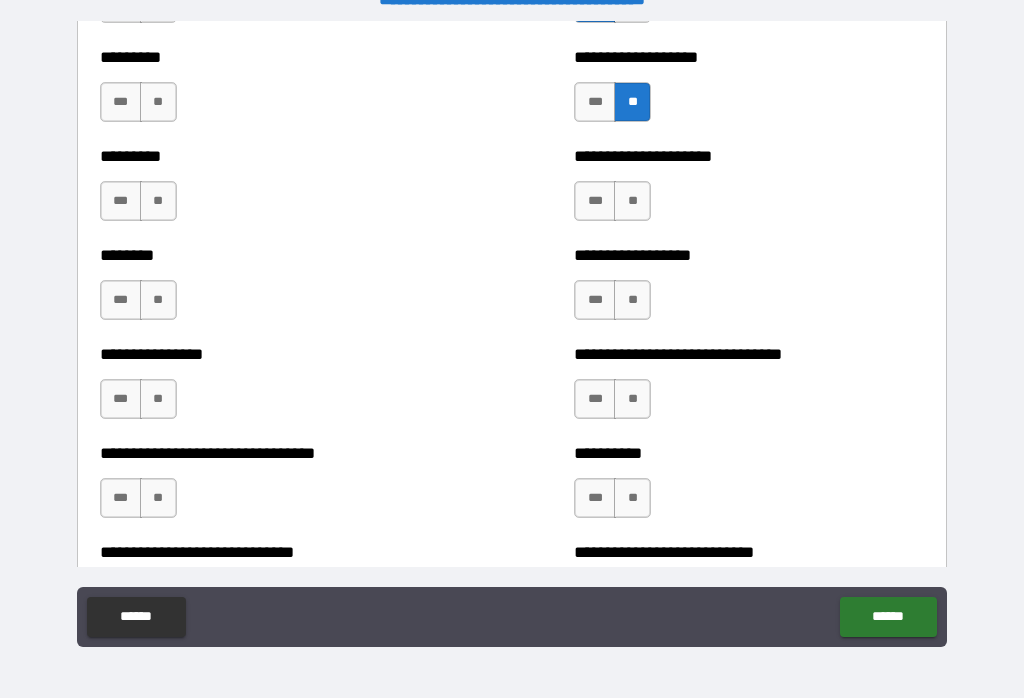 click on "**" at bounding box center [632, 201] 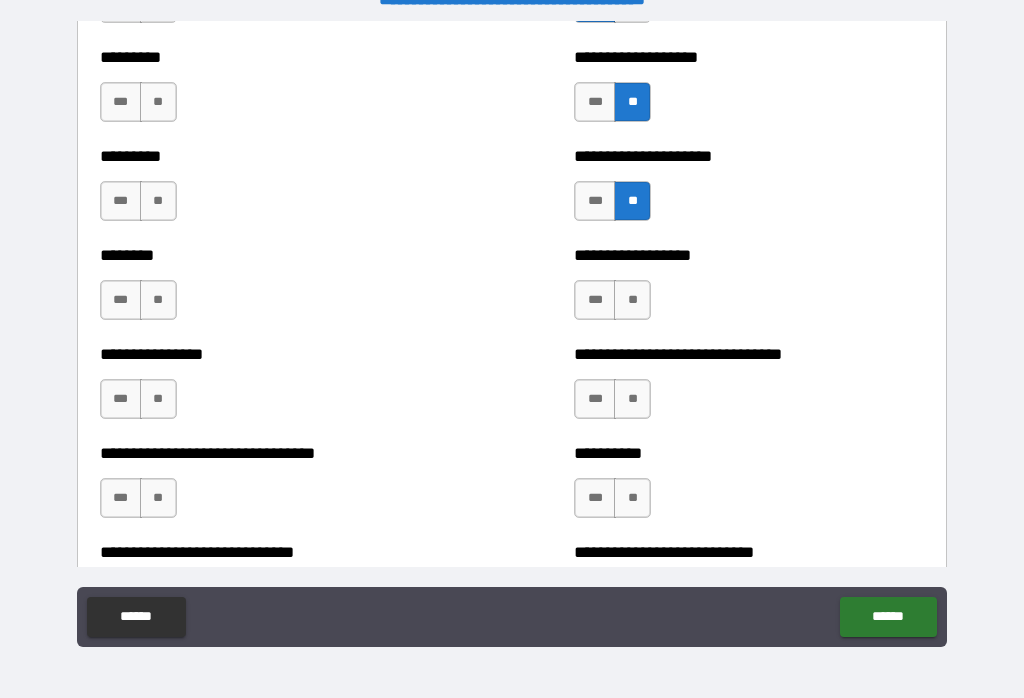 click on "**" at bounding box center [632, 300] 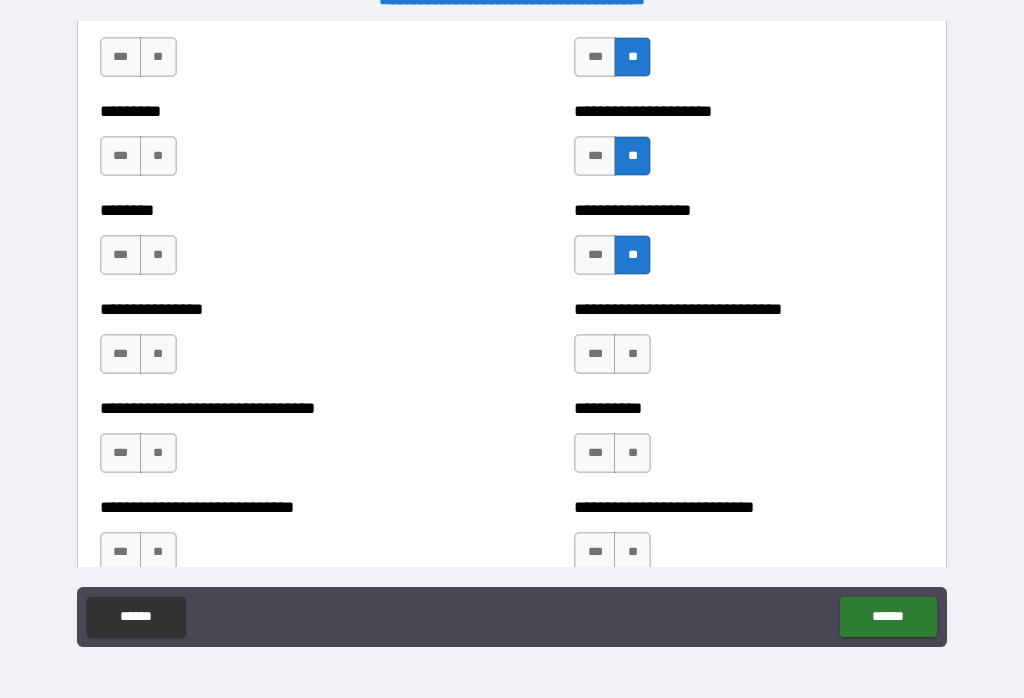 click on "**" at bounding box center (632, 354) 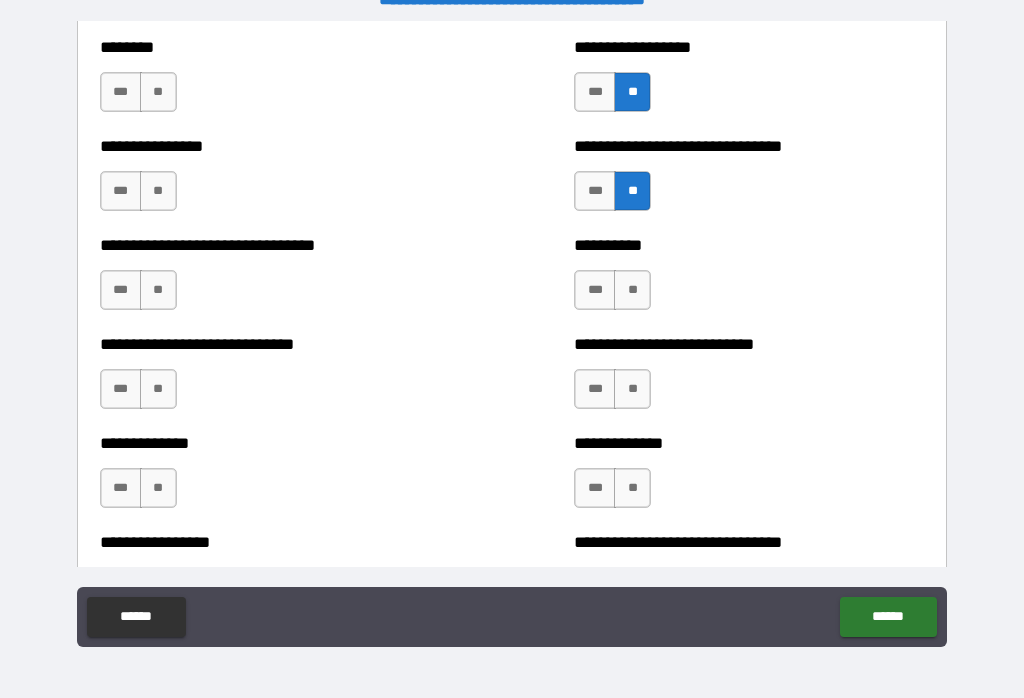 scroll, scrollTop: 7533, scrollLeft: 0, axis: vertical 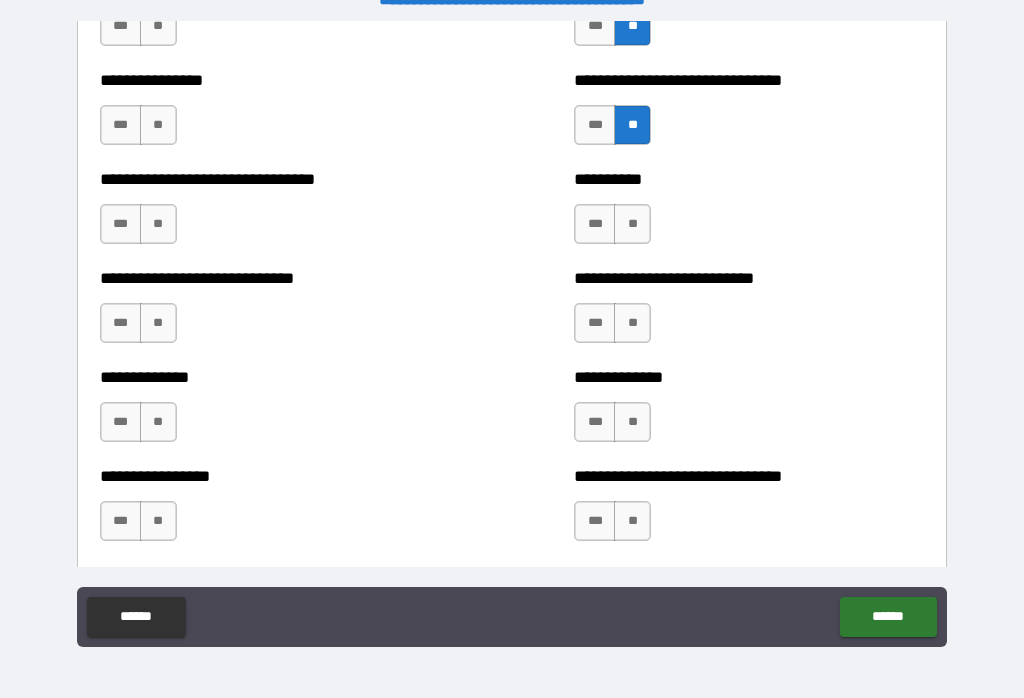 click on "**" at bounding box center (632, 224) 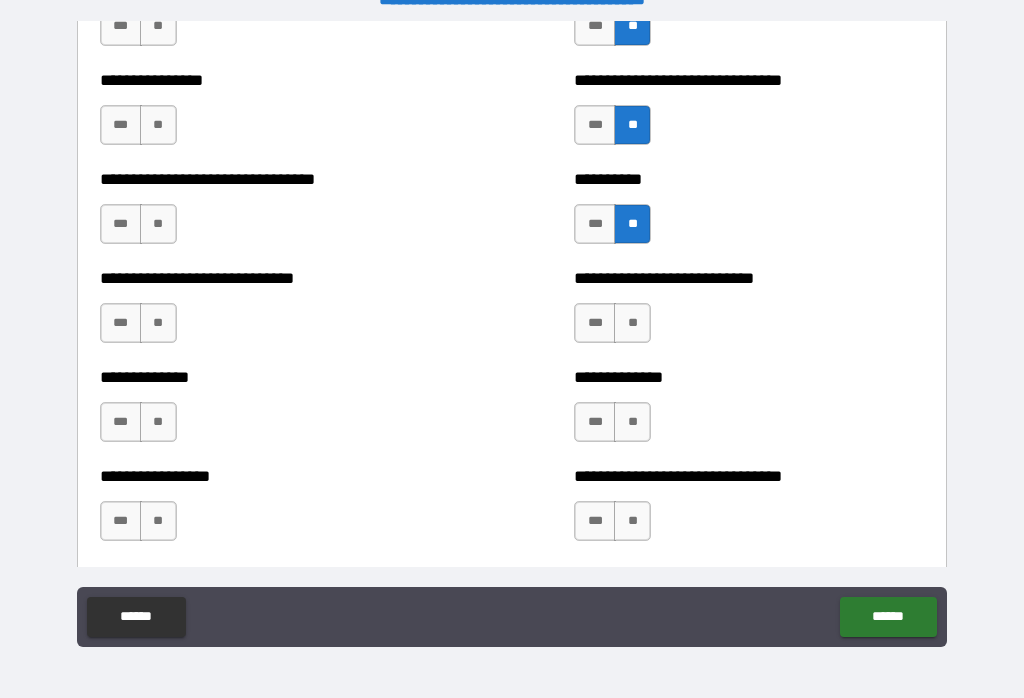 click on "**" at bounding box center (632, 323) 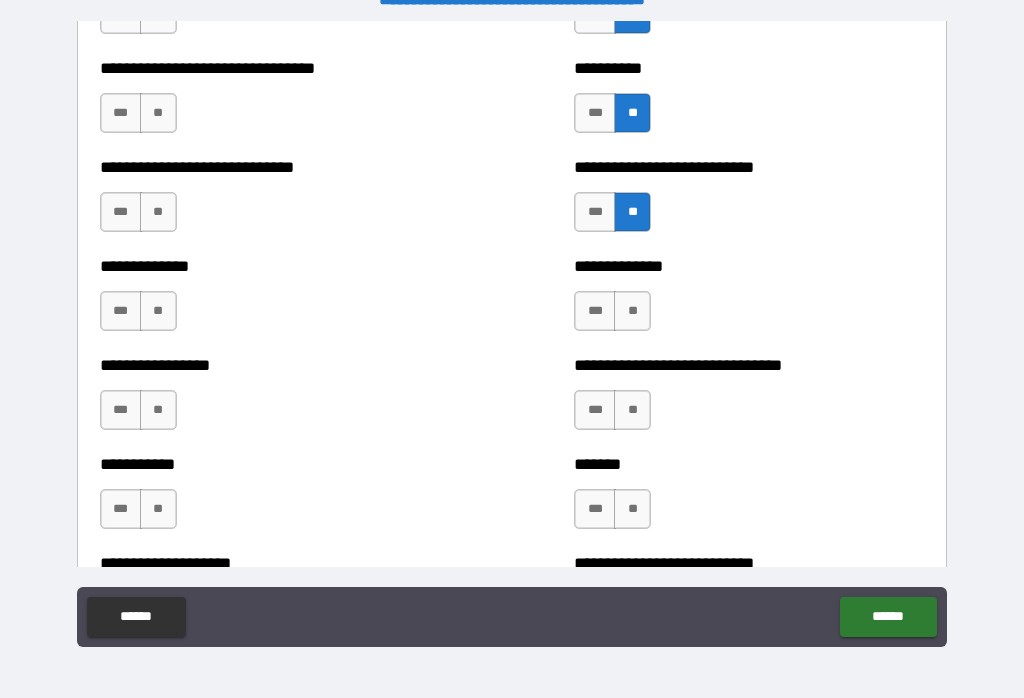scroll, scrollTop: 7648, scrollLeft: 0, axis: vertical 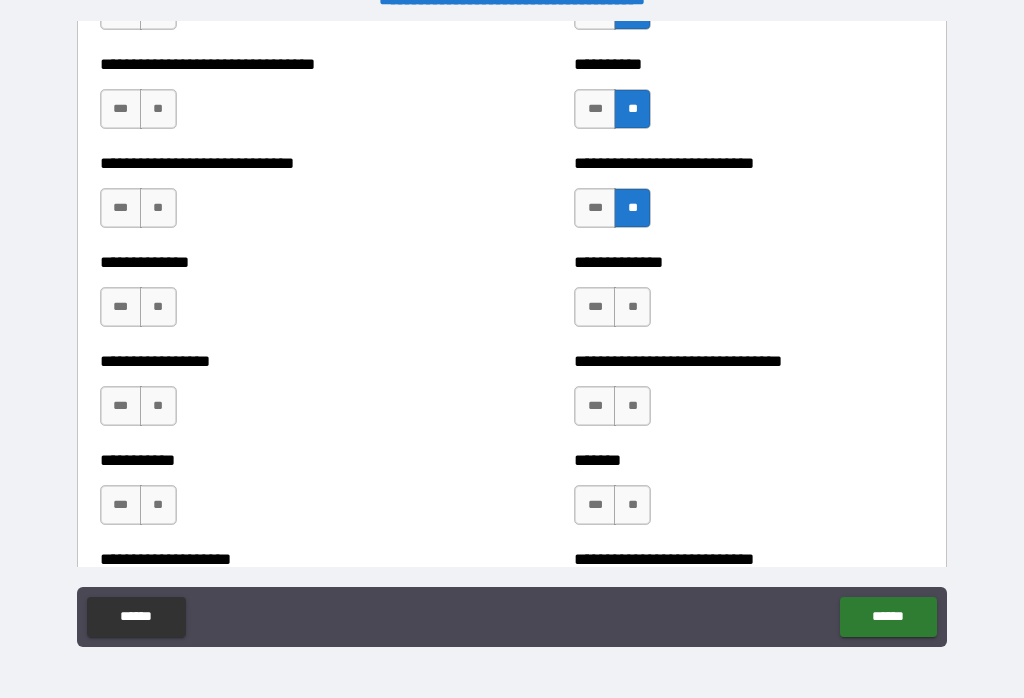 click on "**" at bounding box center [632, 307] 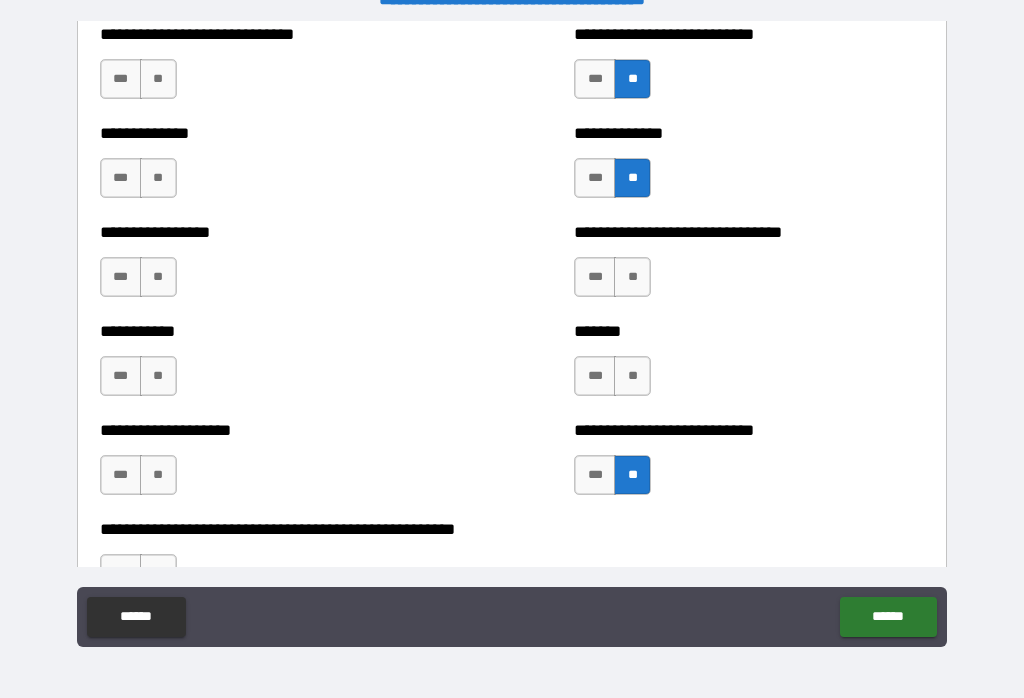 scroll, scrollTop: 7777, scrollLeft: 0, axis: vertical 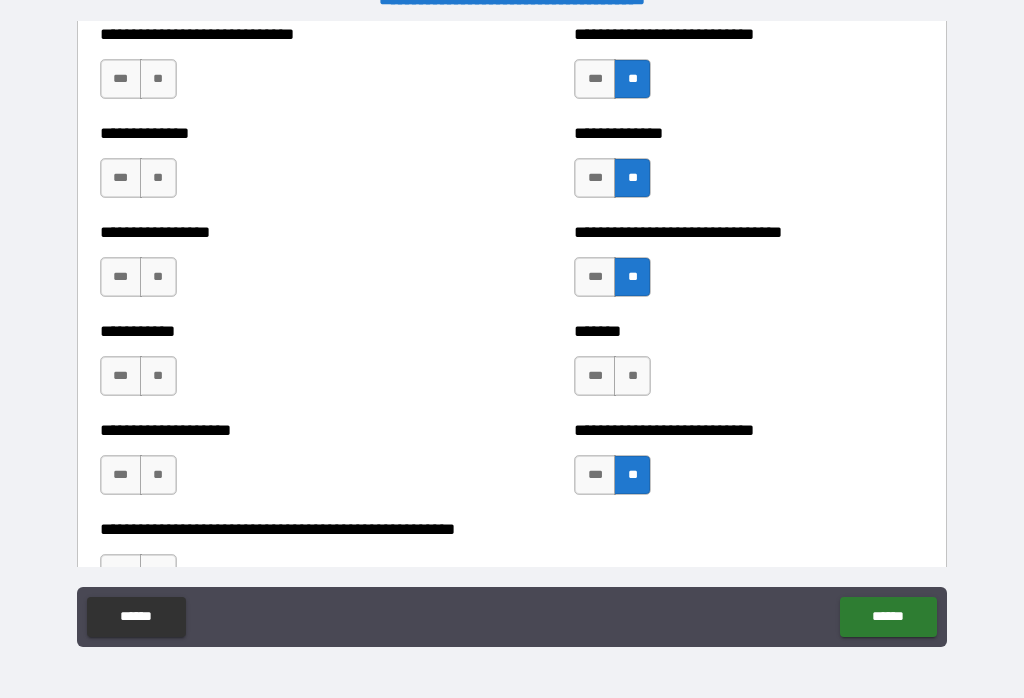click on "***" at bounding box center (595, 376) 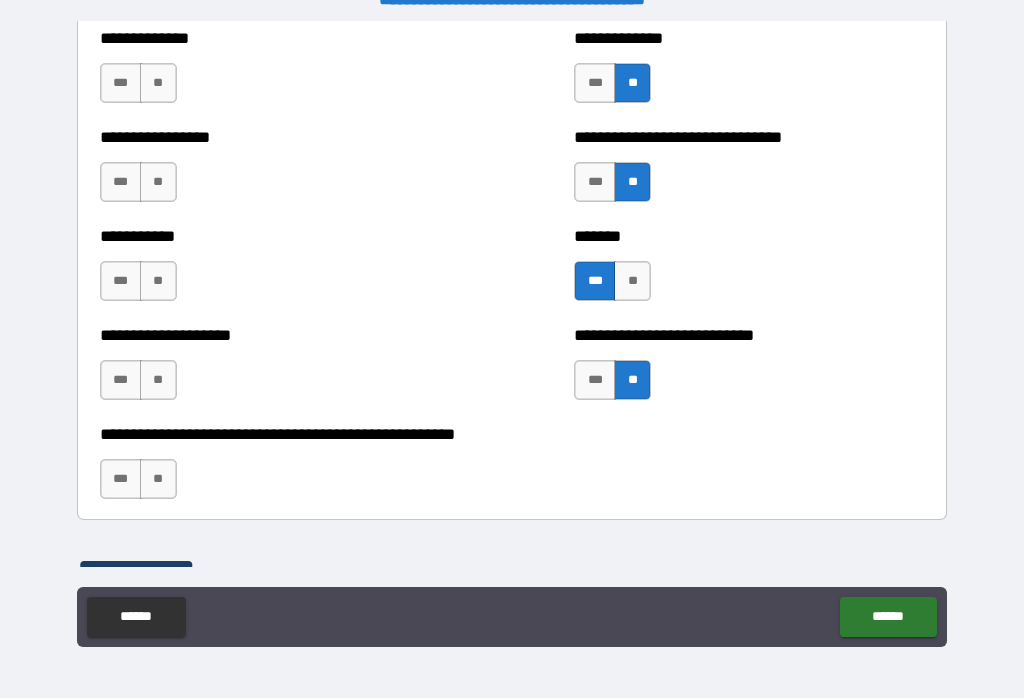 scroll, scrollTop: 7873, scrollLeft: 0, axis: vertical 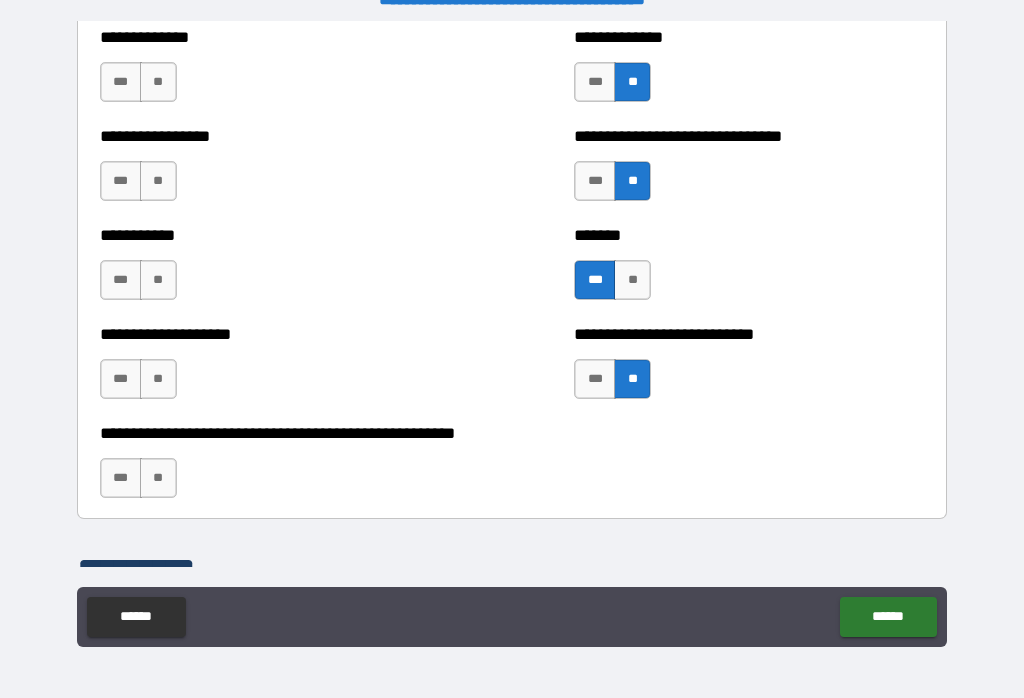 click on "**" at bounding box center [158, 379] 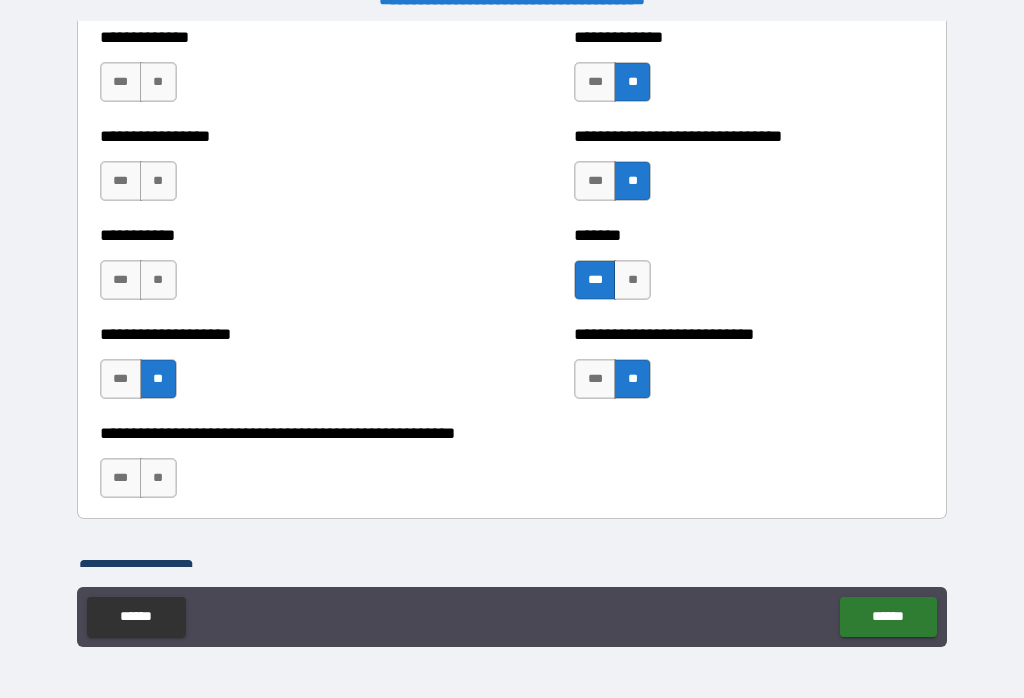 click on "**" at bounding box center (158, 478) 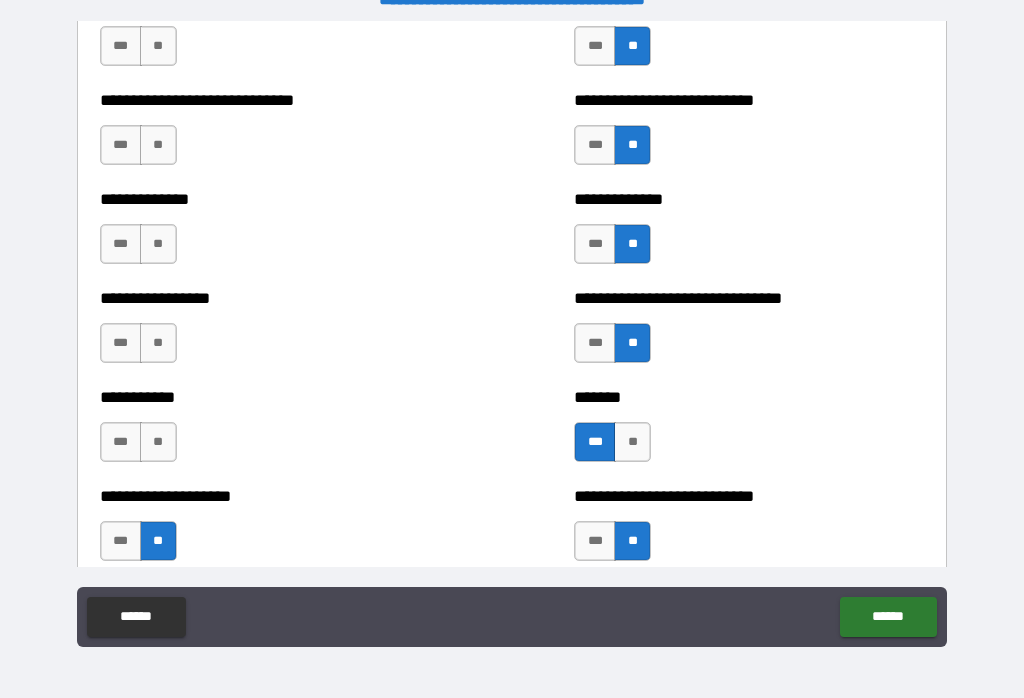 scroll, scrollTop: 7697, scrollLeft: 0, axis: vertical 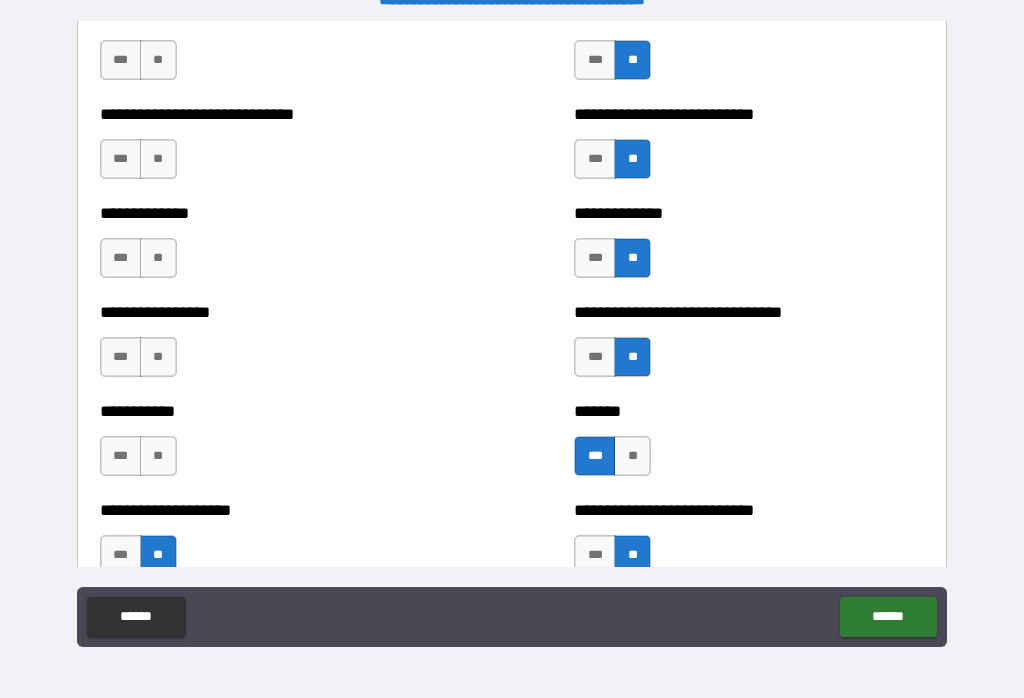 click on "**" at bounding box center [158, 456] 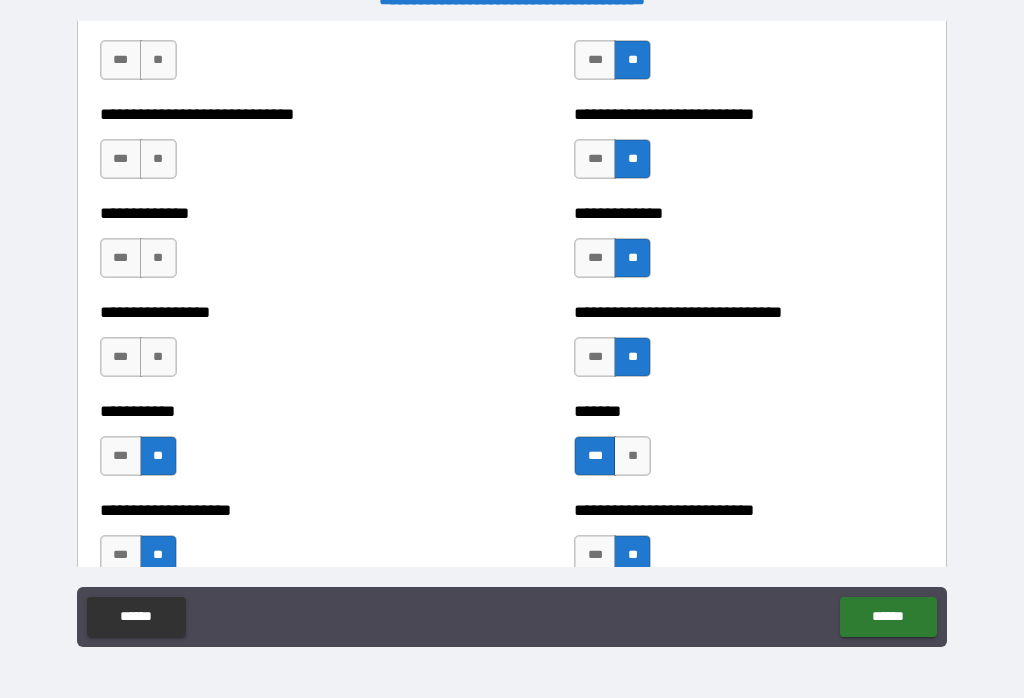 click on "**" at bounding box center (158, 357) 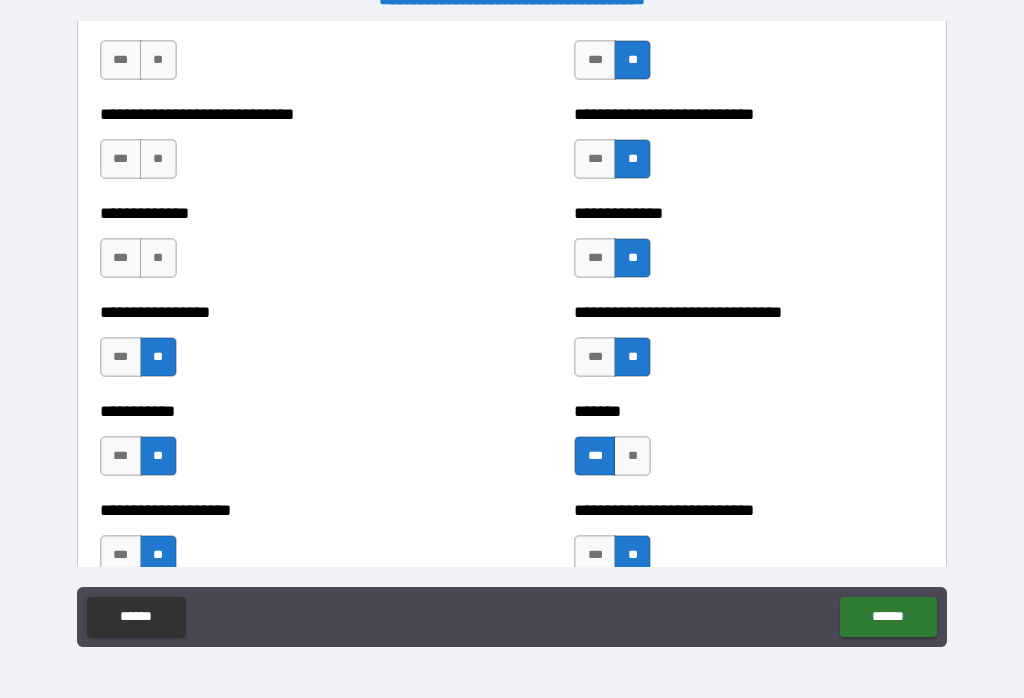 click on "**" at bounding box center [158, 258] 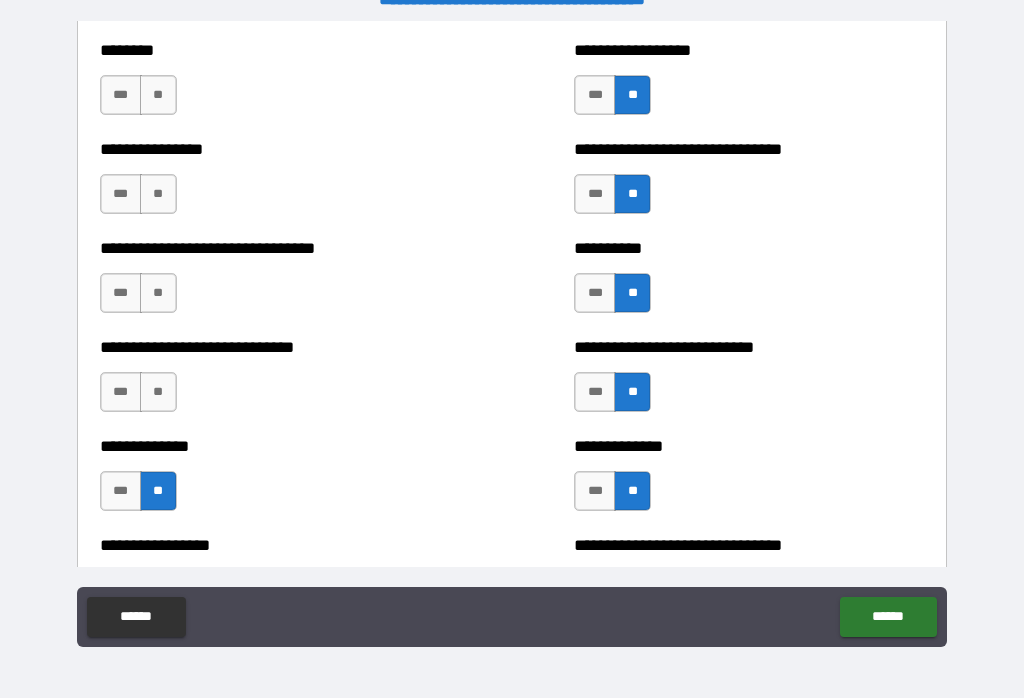 scroll, scrollTop: 7460, scrollLeft: 0, axis: vertical 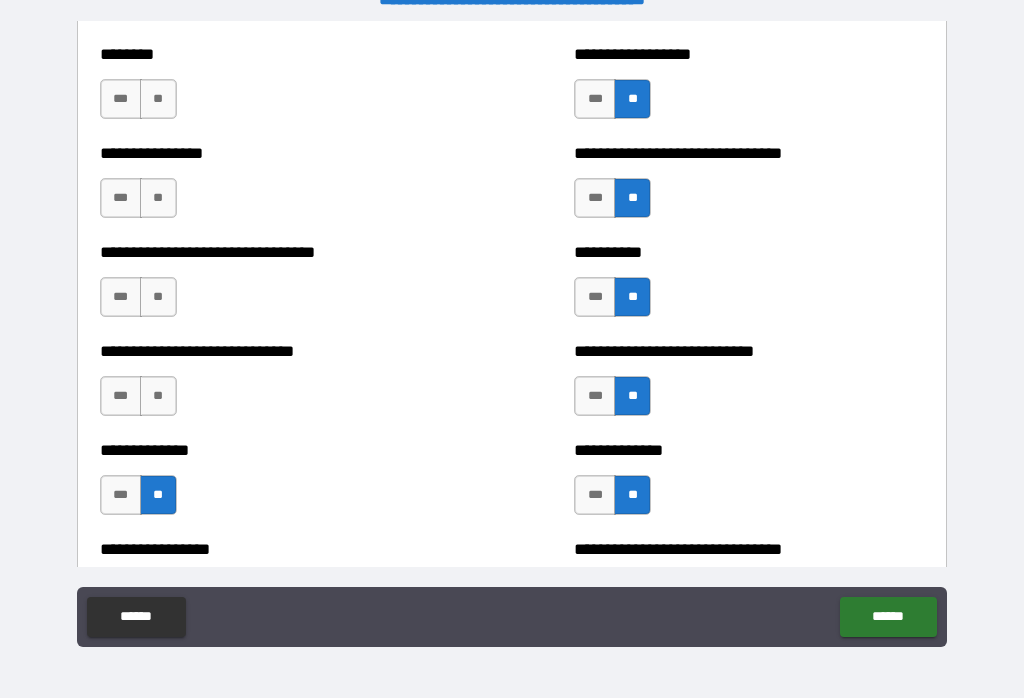 click on "**" at bounding box center [158, 396] 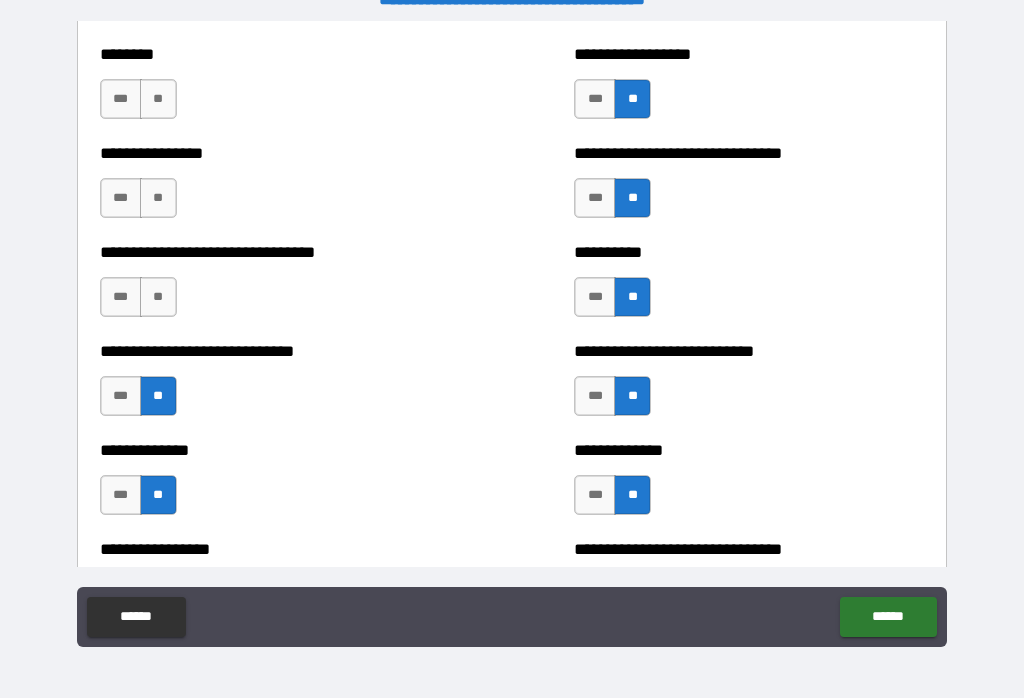 click on "***" at bounding box center [121, 396] 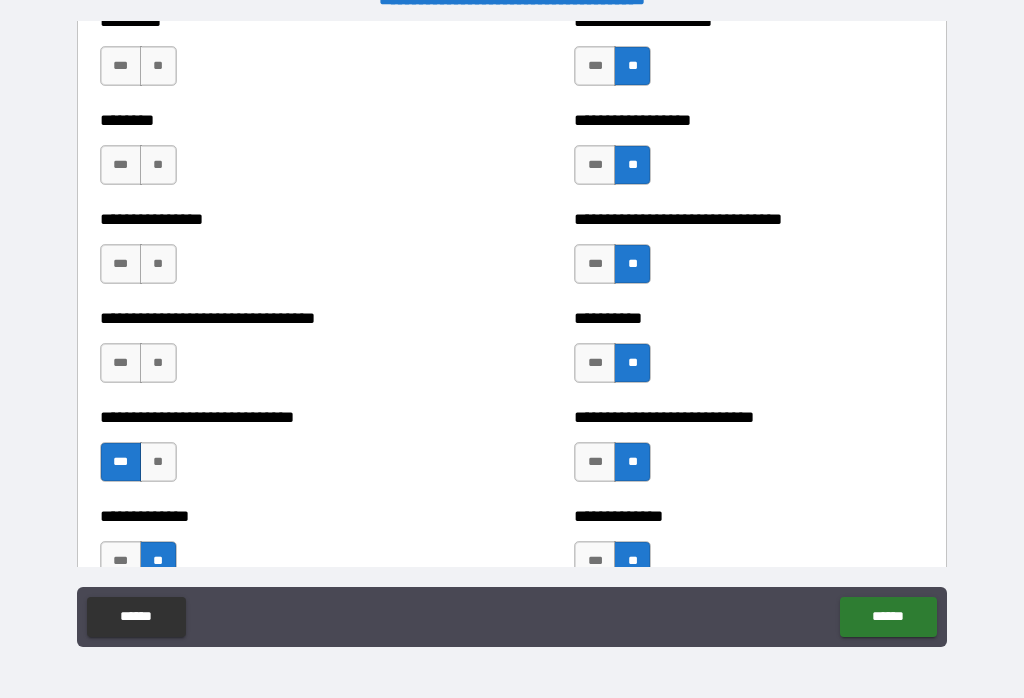 scroll, scrollTop: 7386, scrollLeft: 0, axis: vertical 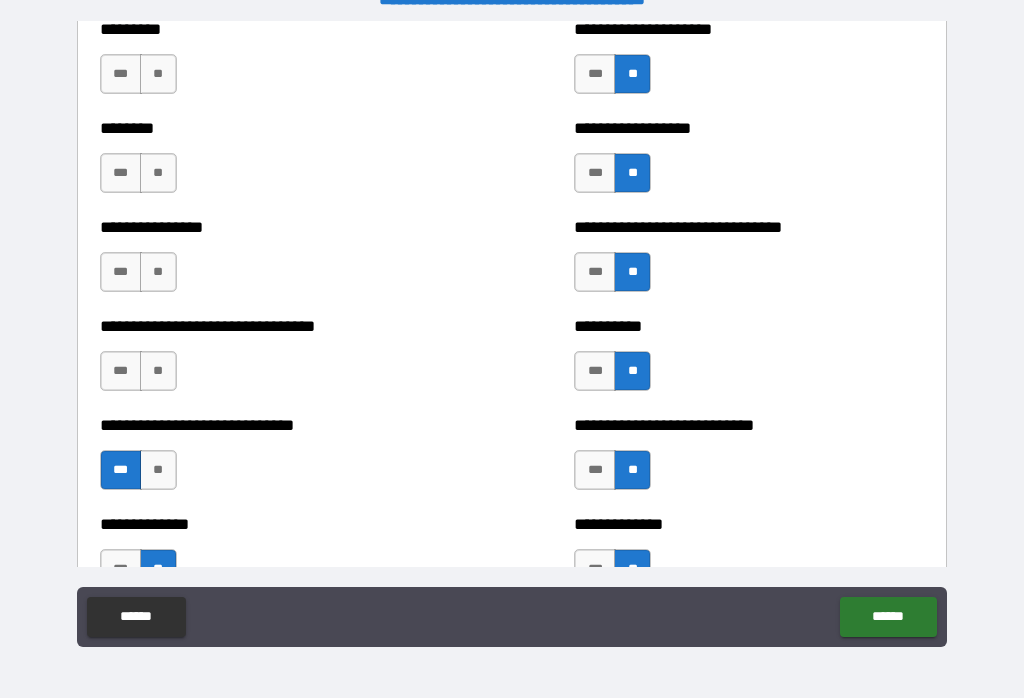 click on "**" at bounding box center [158, 371] 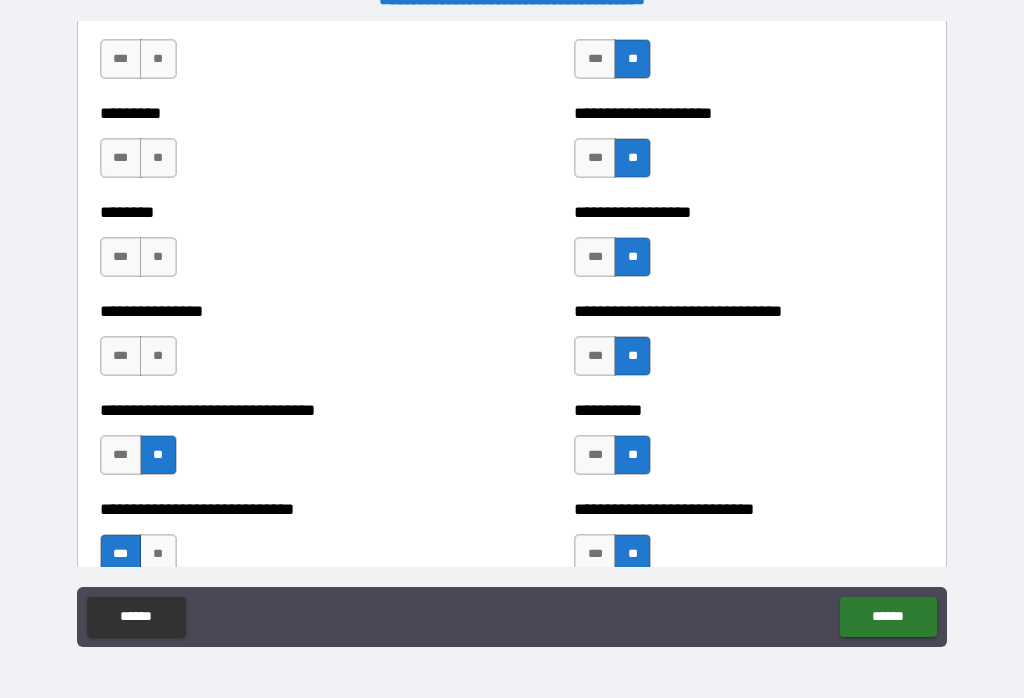 scroll, scrollTop: 7294, scrollLeft: 0, axis: vertical 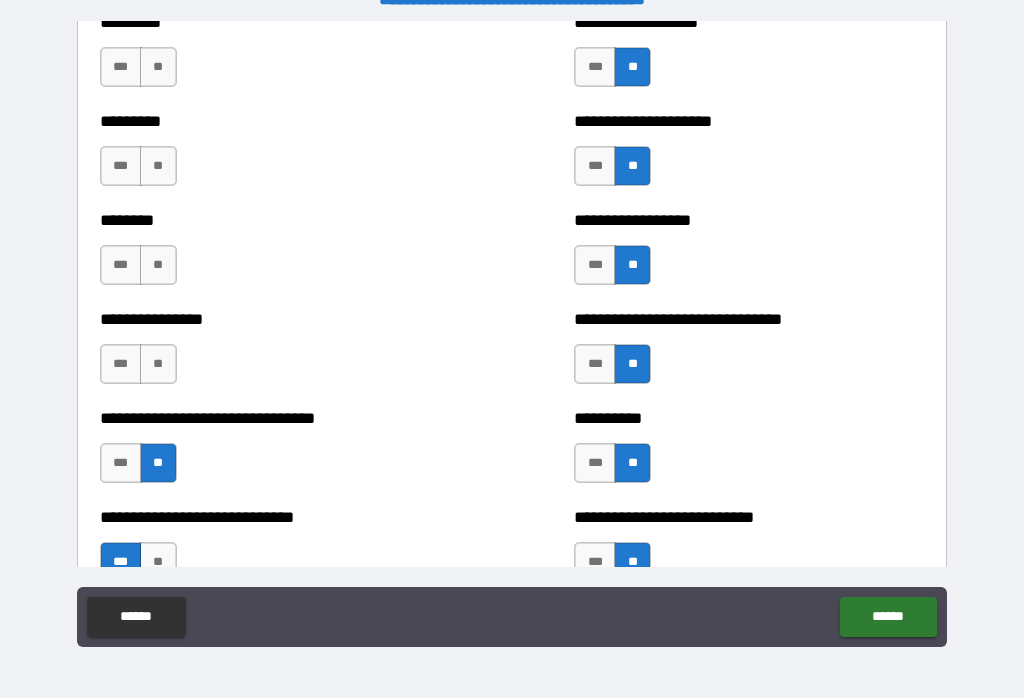 click on "**" at bounding box center (158, 364) 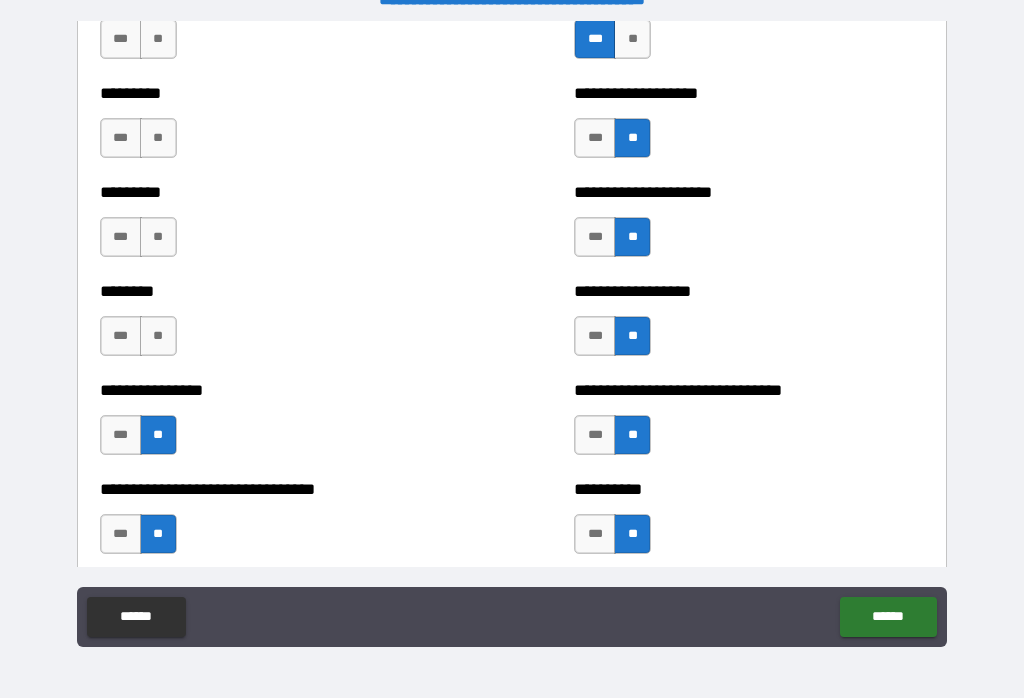 click on "**" at bounding box center (158, 336) 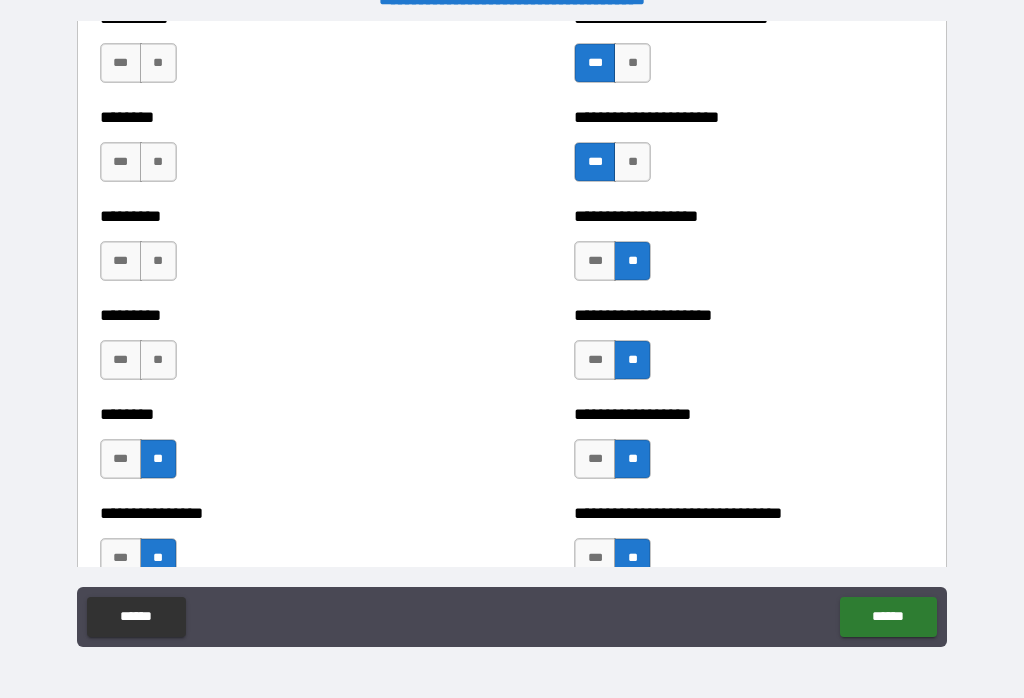 scroll, scrollTop: 7093, scrollLeft: 0, axis: vertical 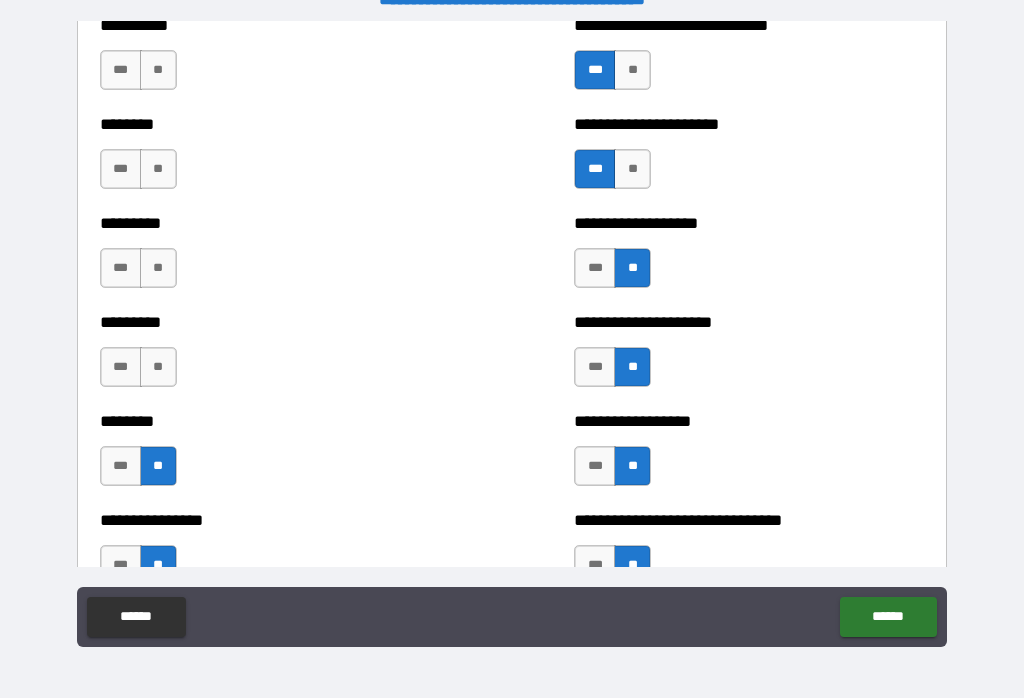 click on "**" at bounding box center [158, 367] 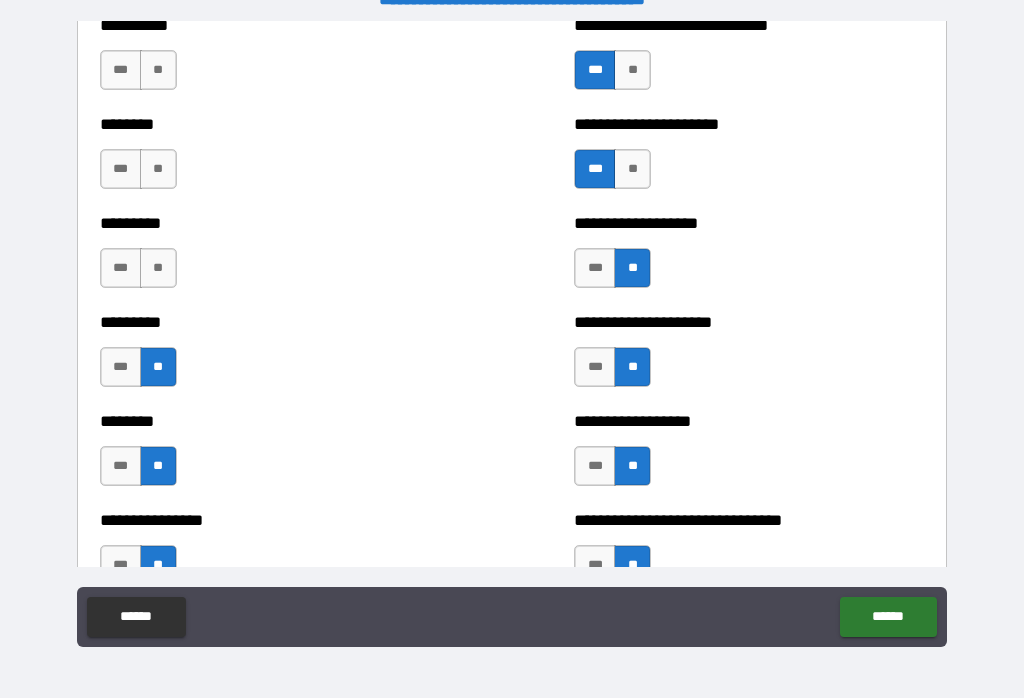 click on "**" at bounding box center [158, 268] 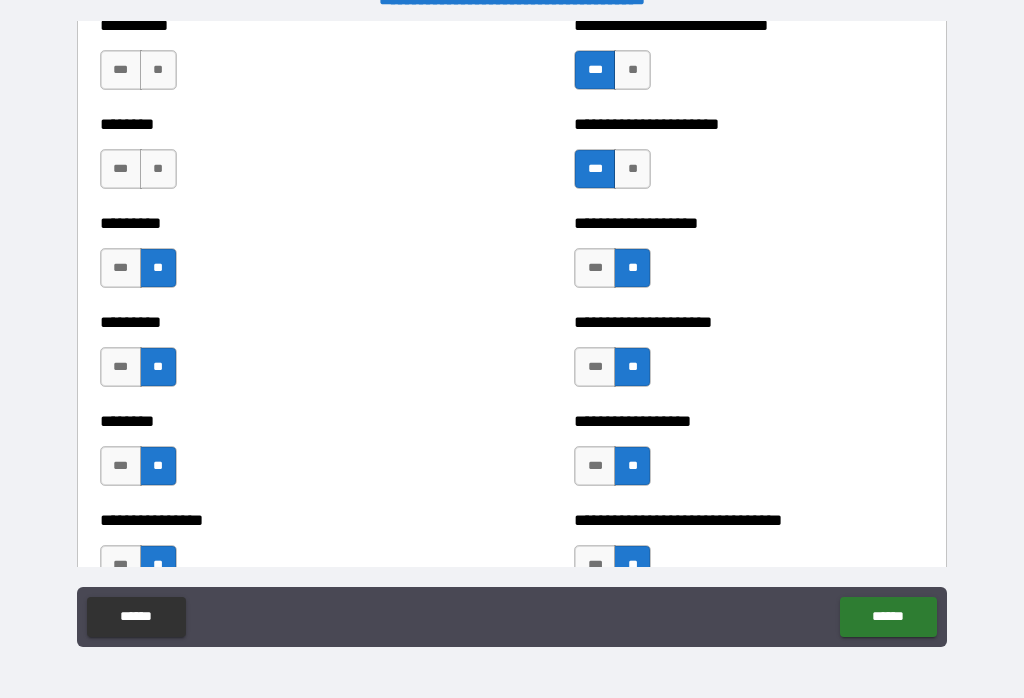 click on "**" at bounding box center [158, 169] 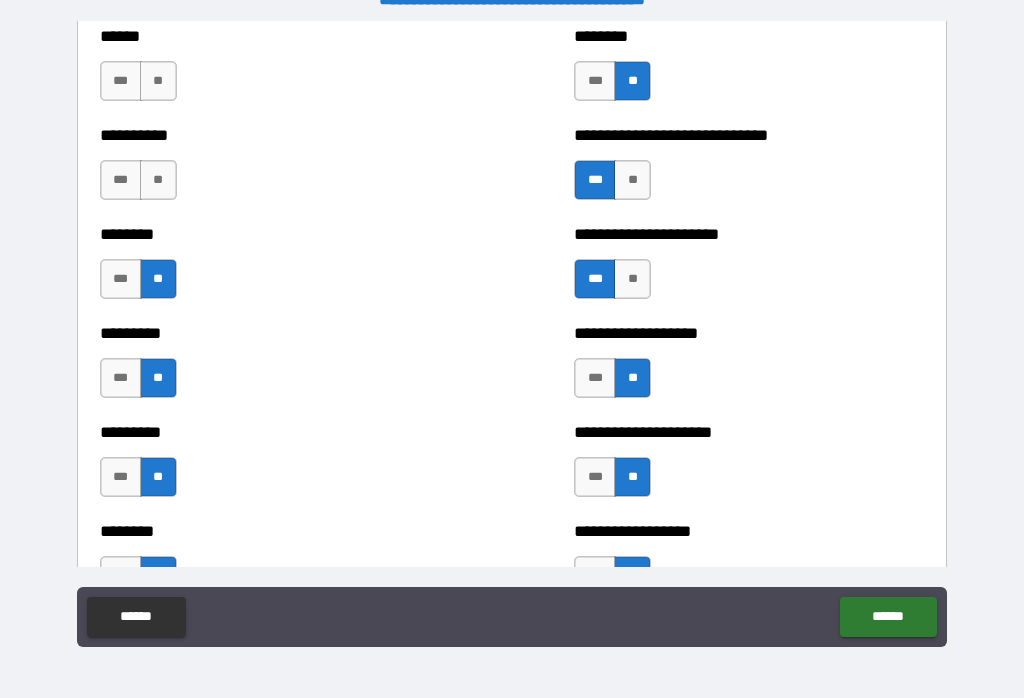 click on "**" at bounding box center [158, 180] 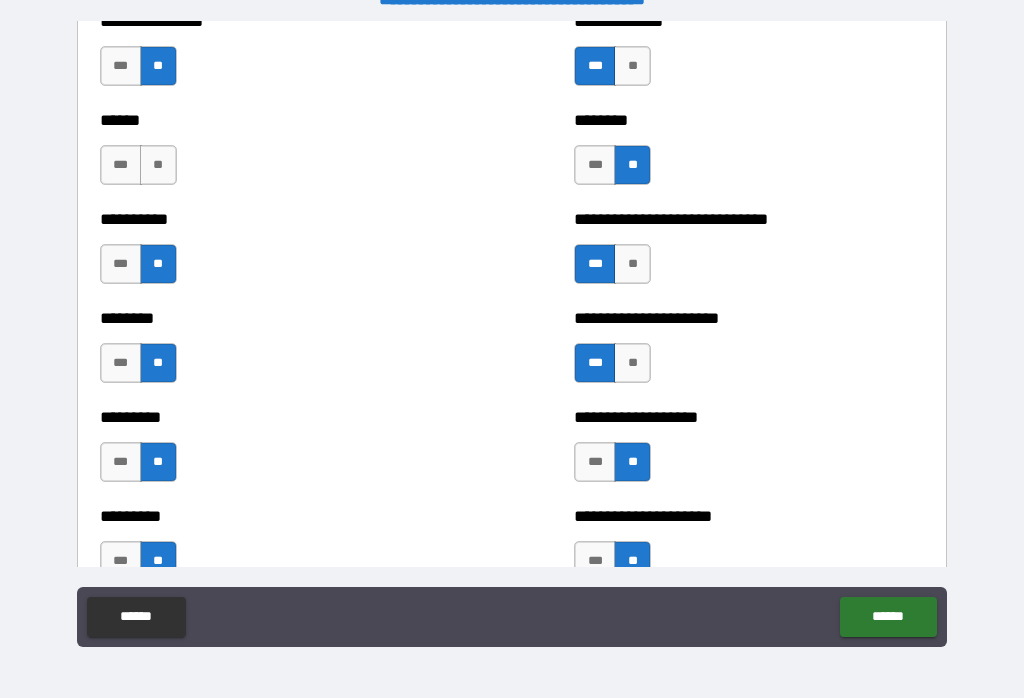 click on "**" at bounding box center (158, 165) 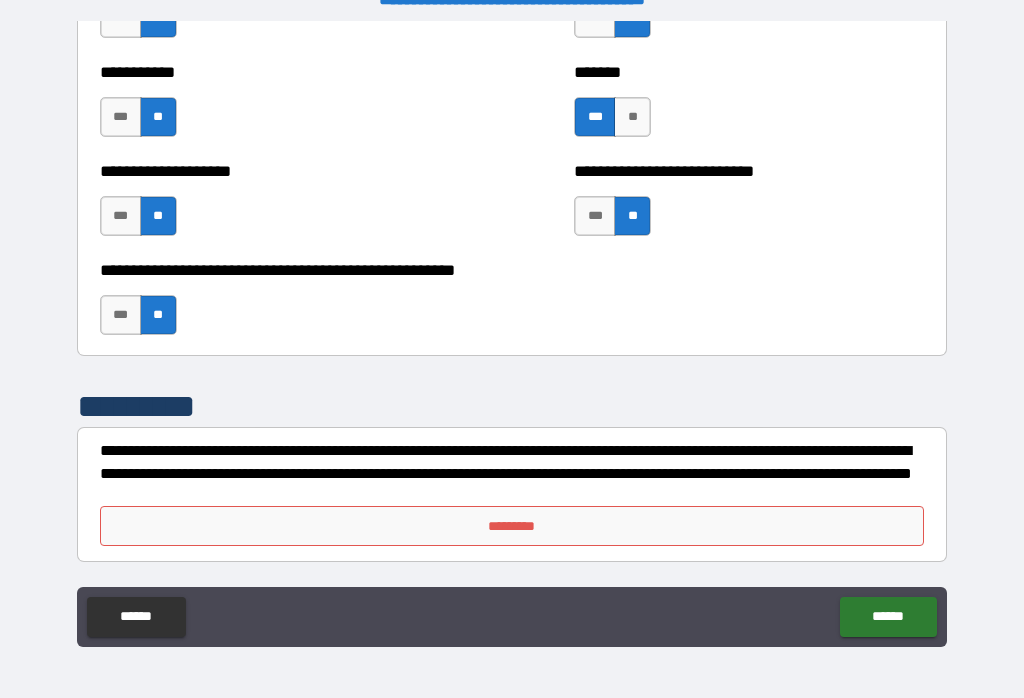 scroll, scrollTop: 8036, scrollLeft: 0, axis: vertical 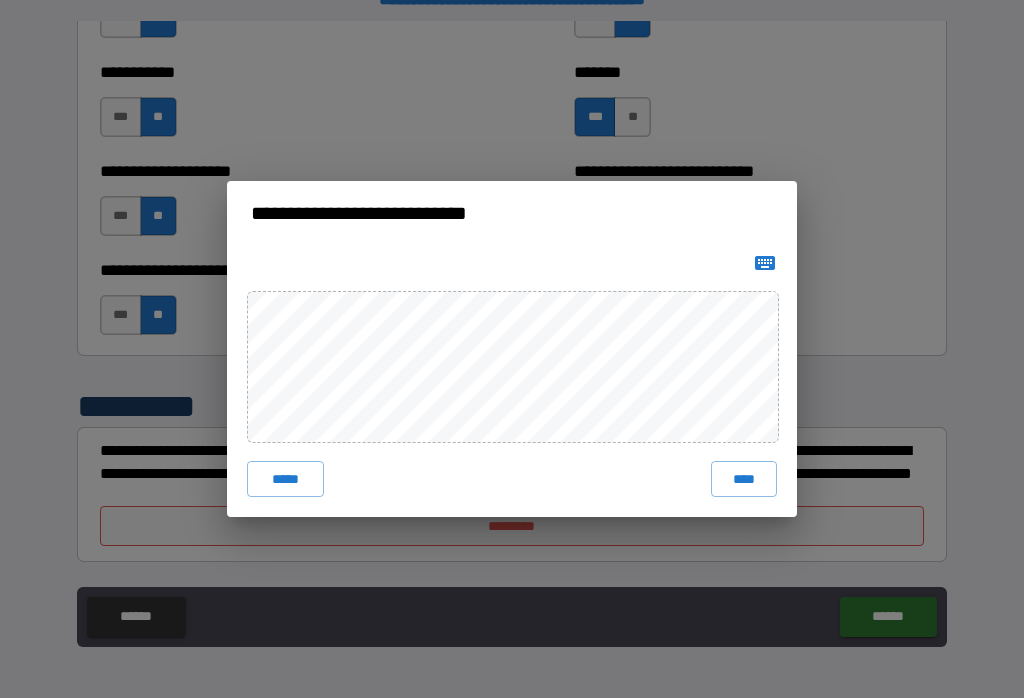 click on "****" at bounding box center (744, 479) 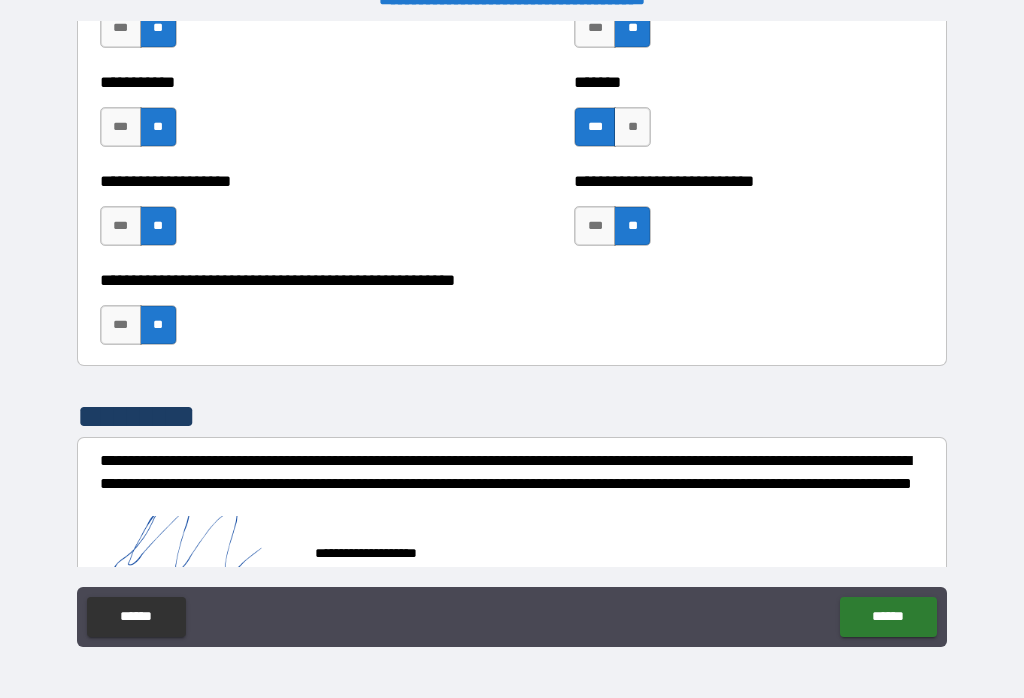 scroll, scrollTop: 8049, scrollLeft: 0, axis: vertical 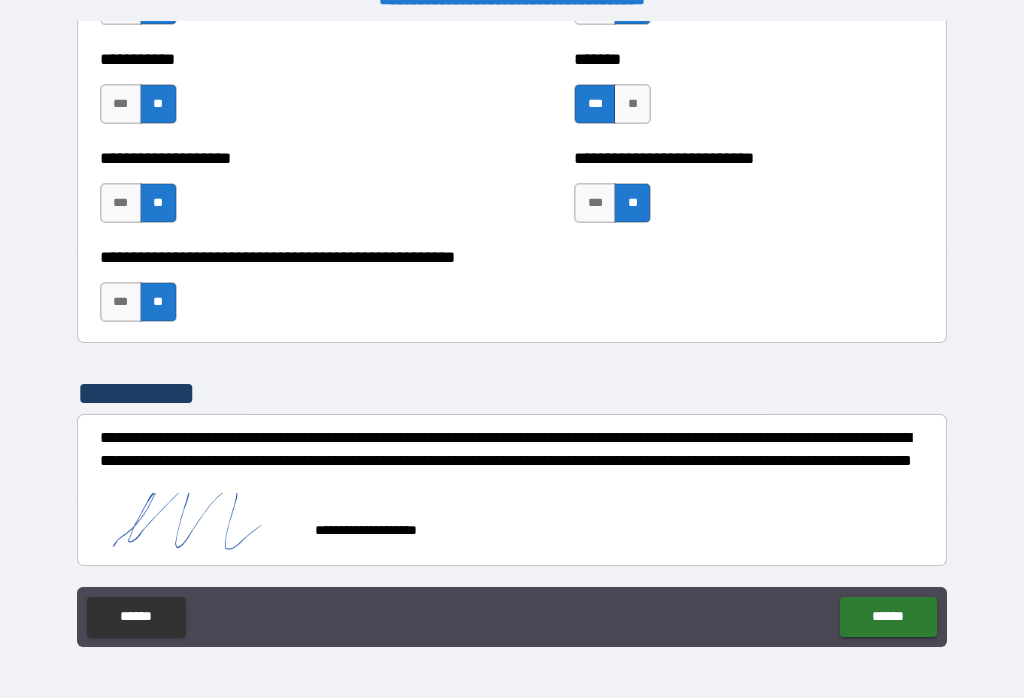 click on "******" at bounding box center [888, 617] 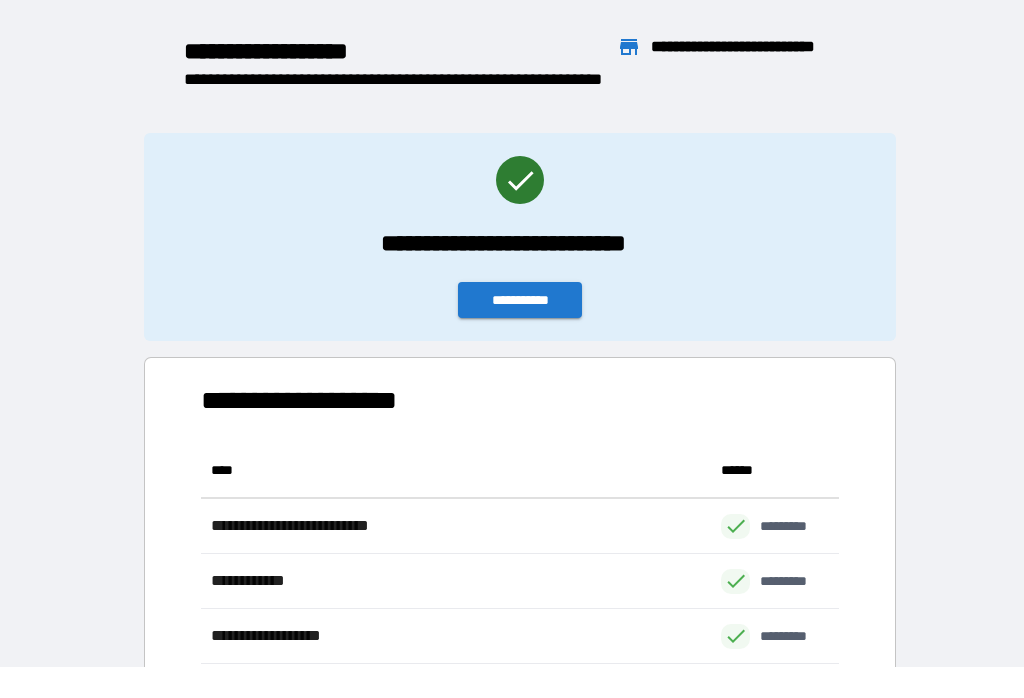 scroll, scrollTop: 386, scrollLeft: 638, axis: both 